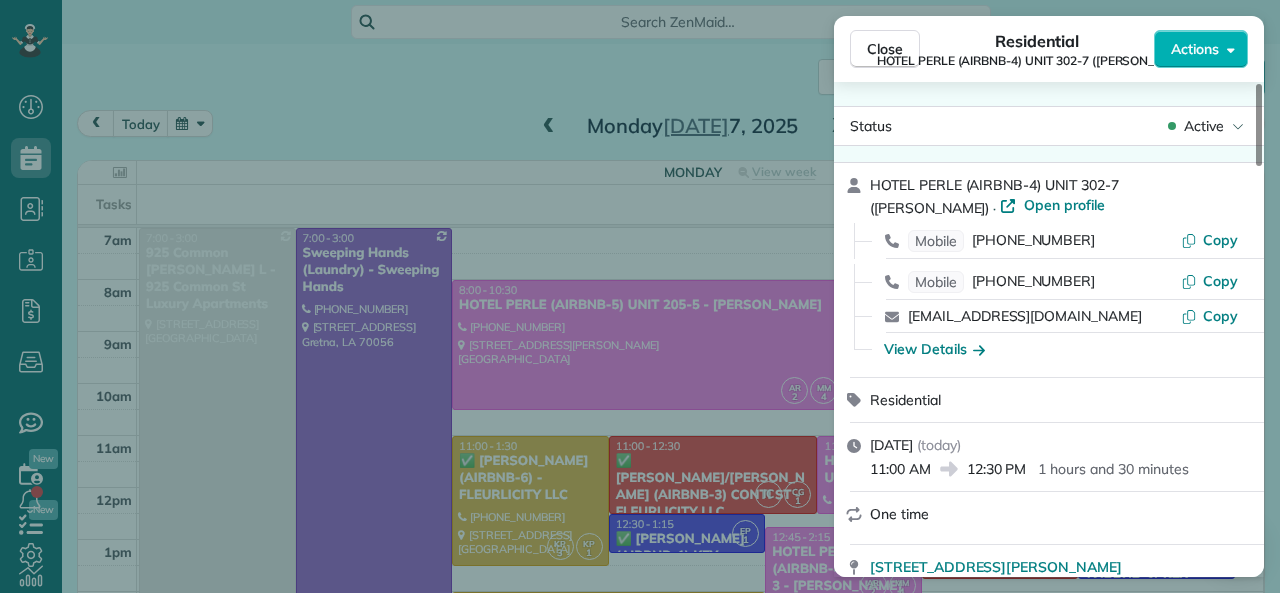 click on "HOTEL PERLE (AIRBNB-4) UNIT 302-7 ([PERSON_NAME])" at bounding box center (1037, 61) 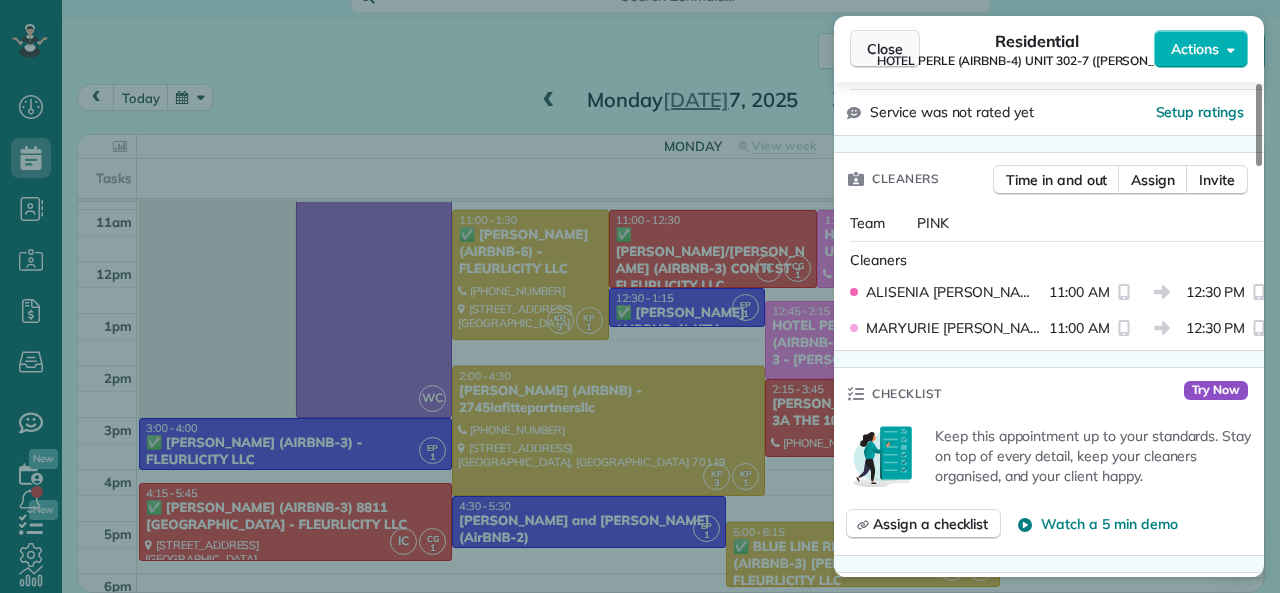 click on "Close" at bounding box center [885, 49] 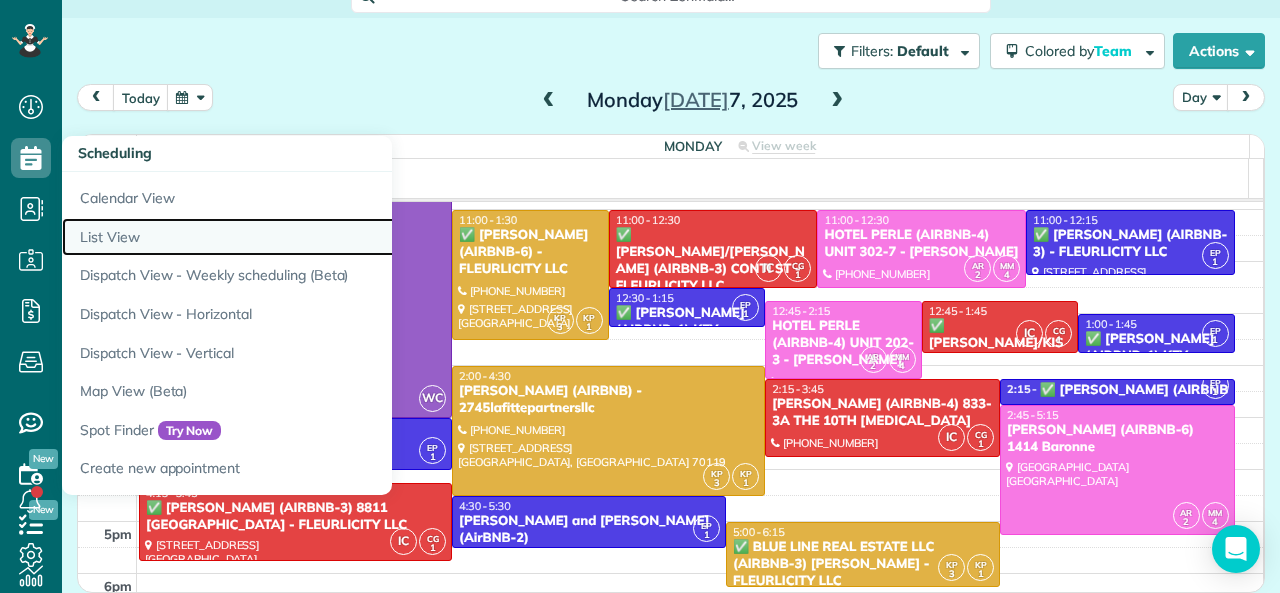 click on "List View" at bounding box center [312, 237] 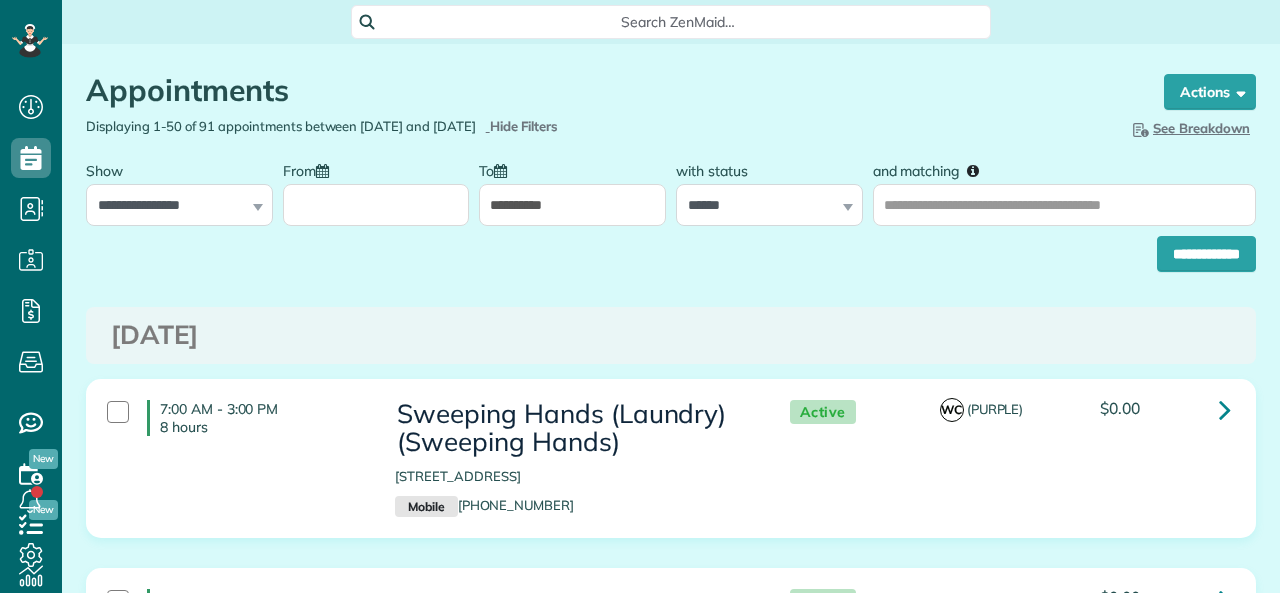 scroll, scrollTop: 0, scrollLeft: 0, axis: both 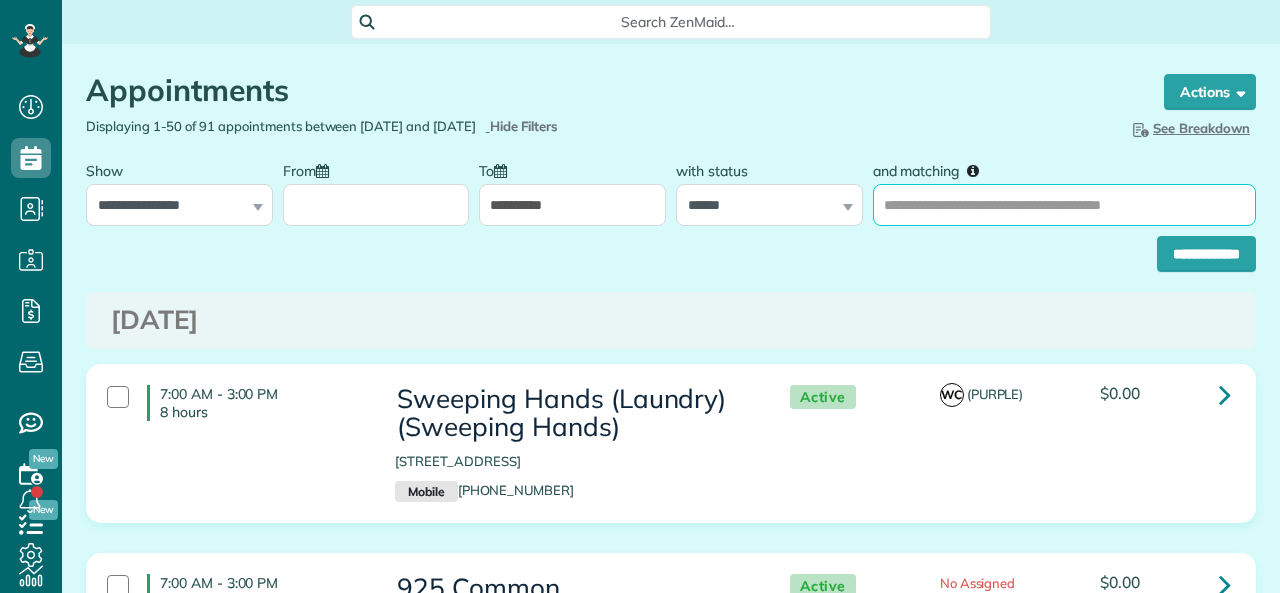 click on "and matching" at bounding box center [1064, 205] 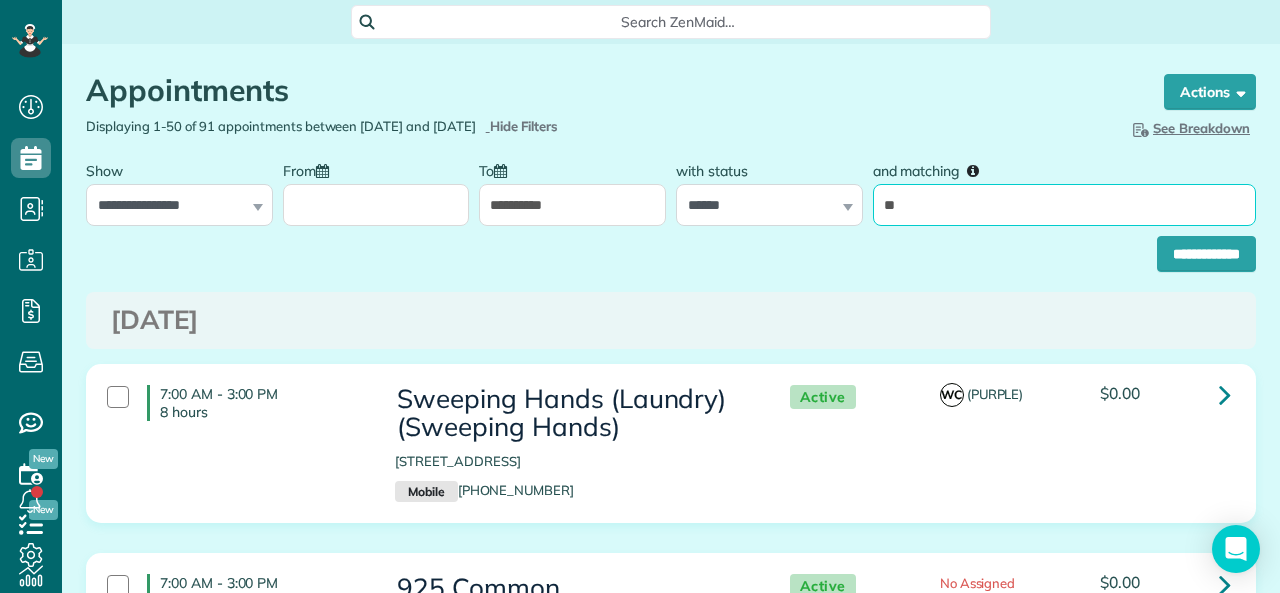 type on "*" 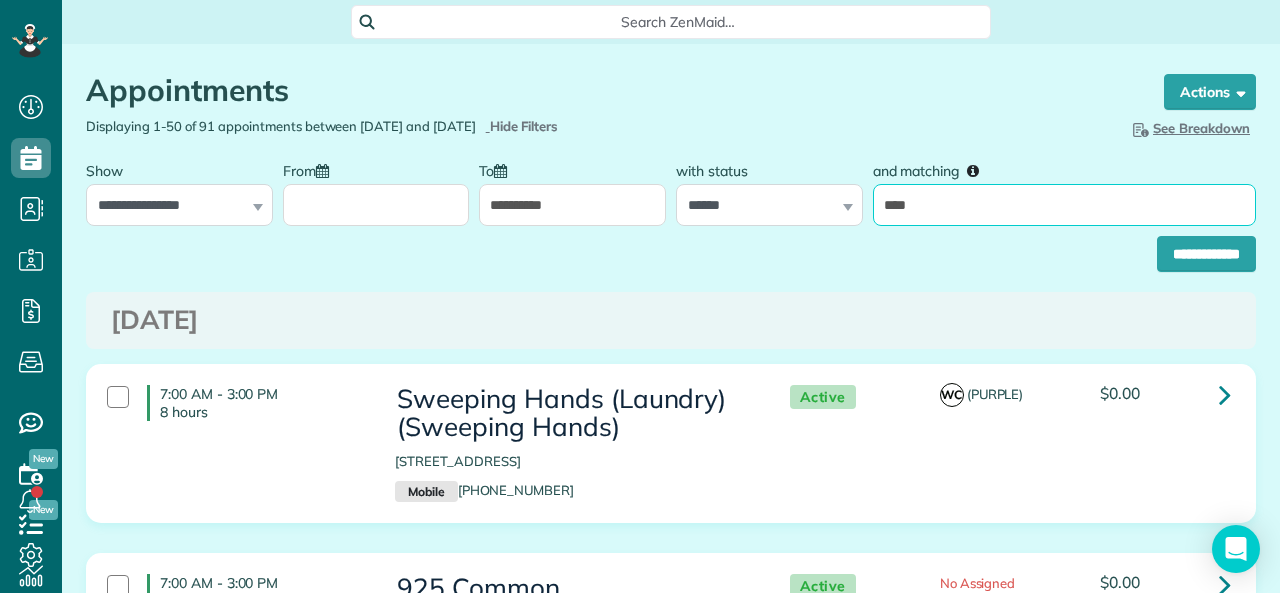 type on "****" 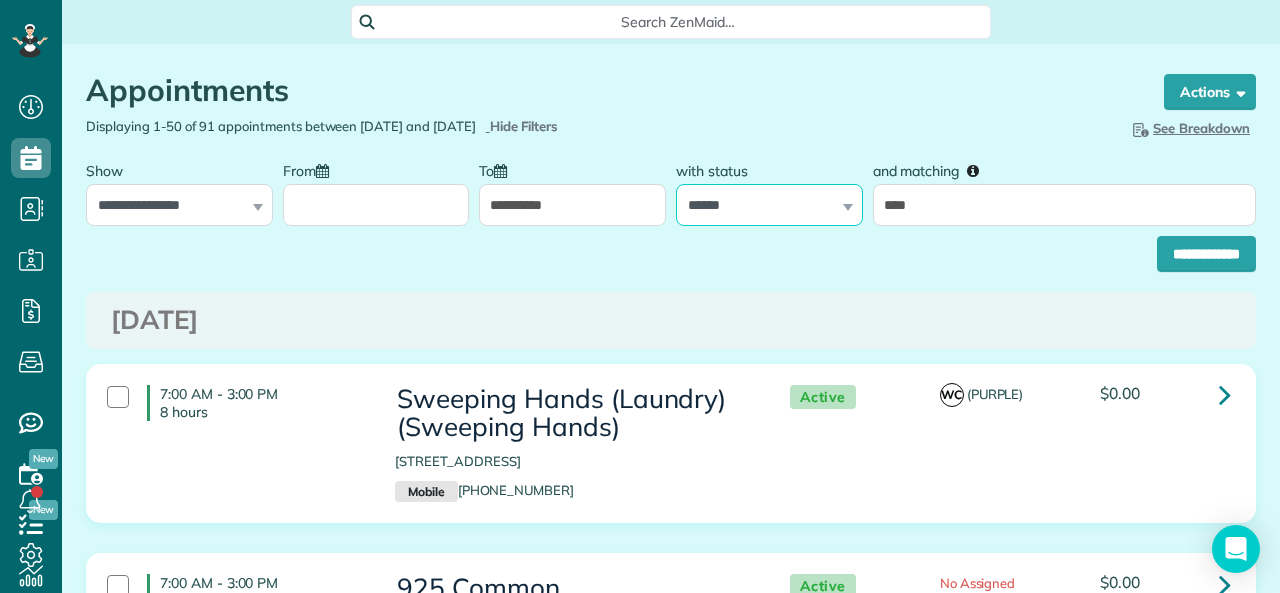 click on "**********" at bounding box center [769, 205] 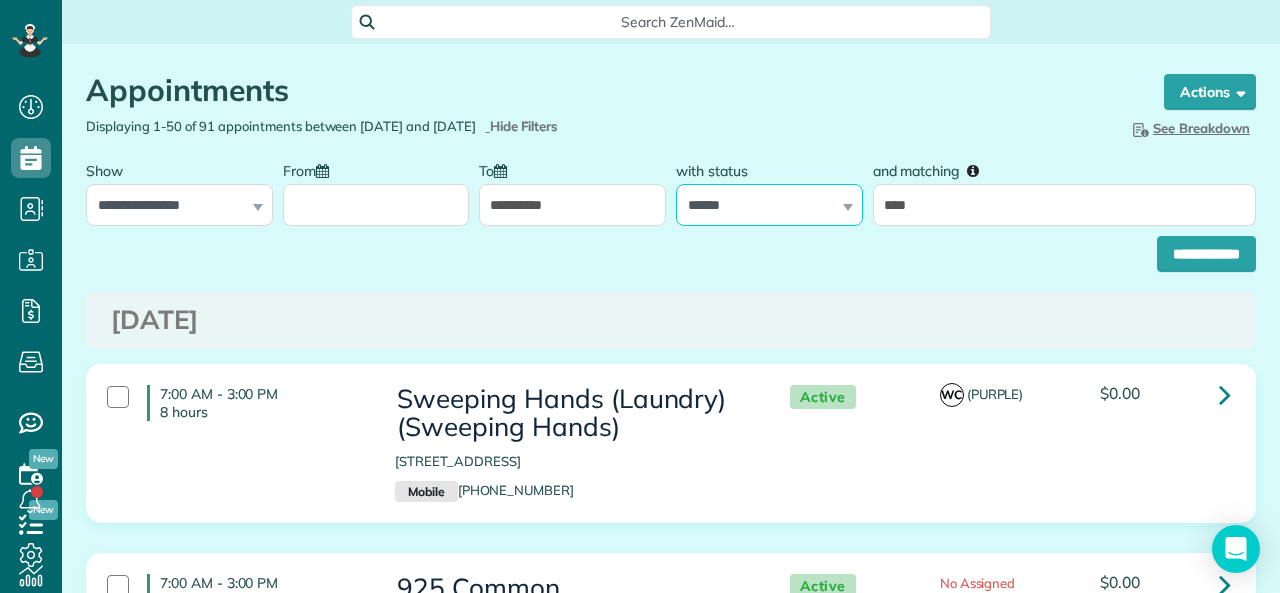 select 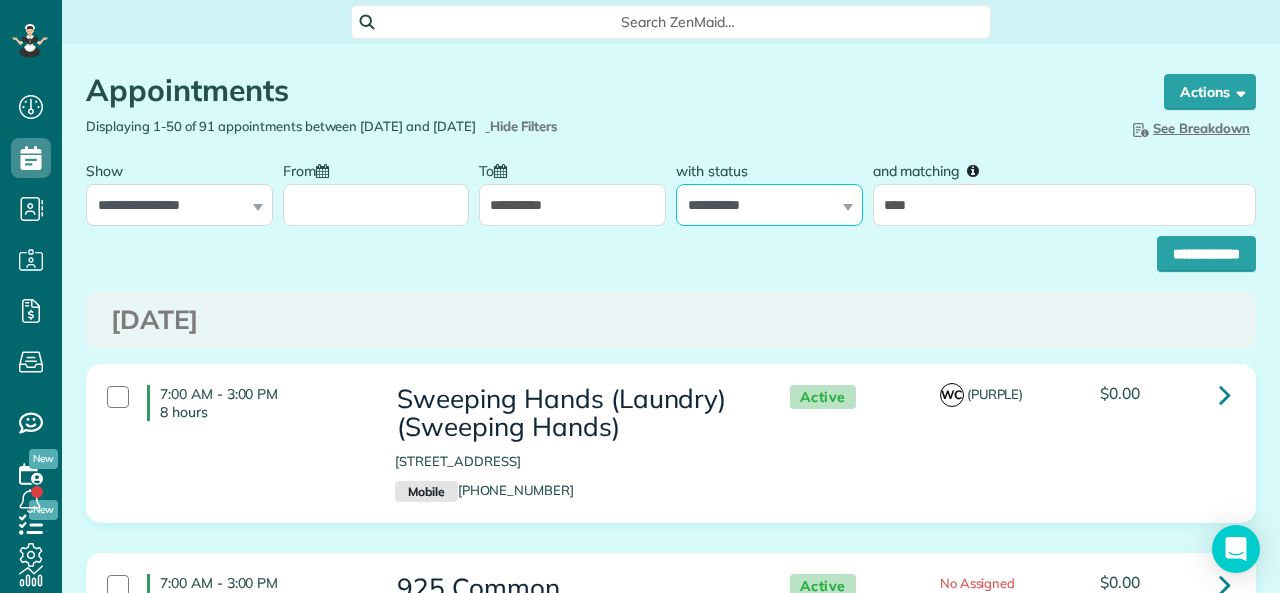 click on "**********" at bounding box center (769, 205) 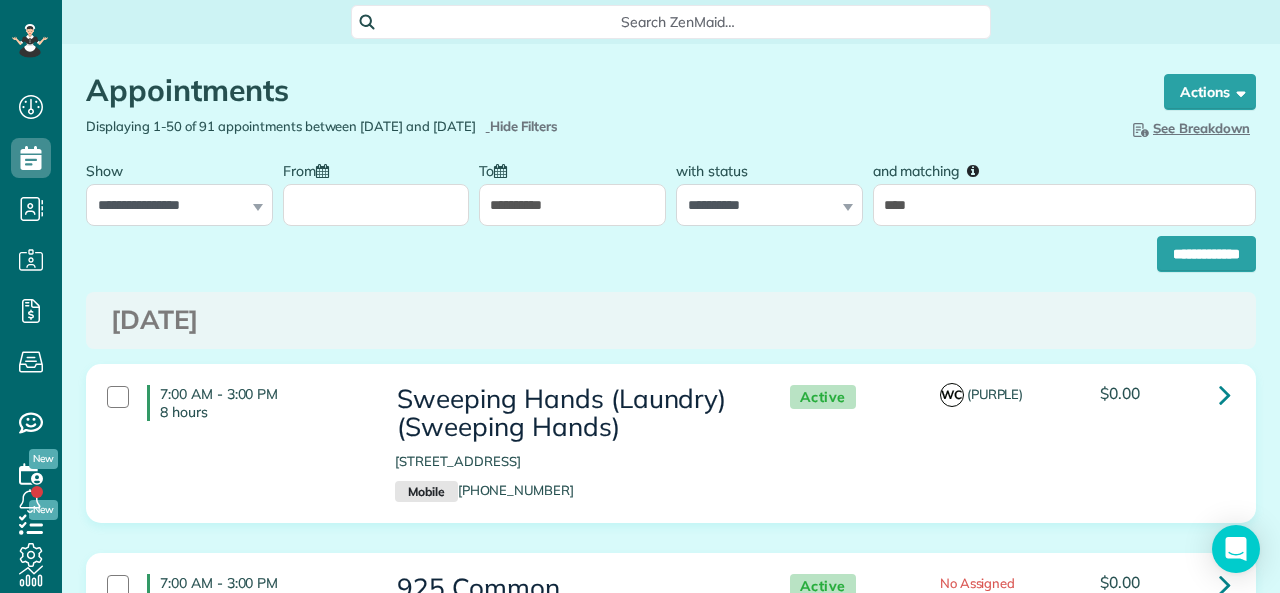 click on "**********" at bounding box center (572, 205) 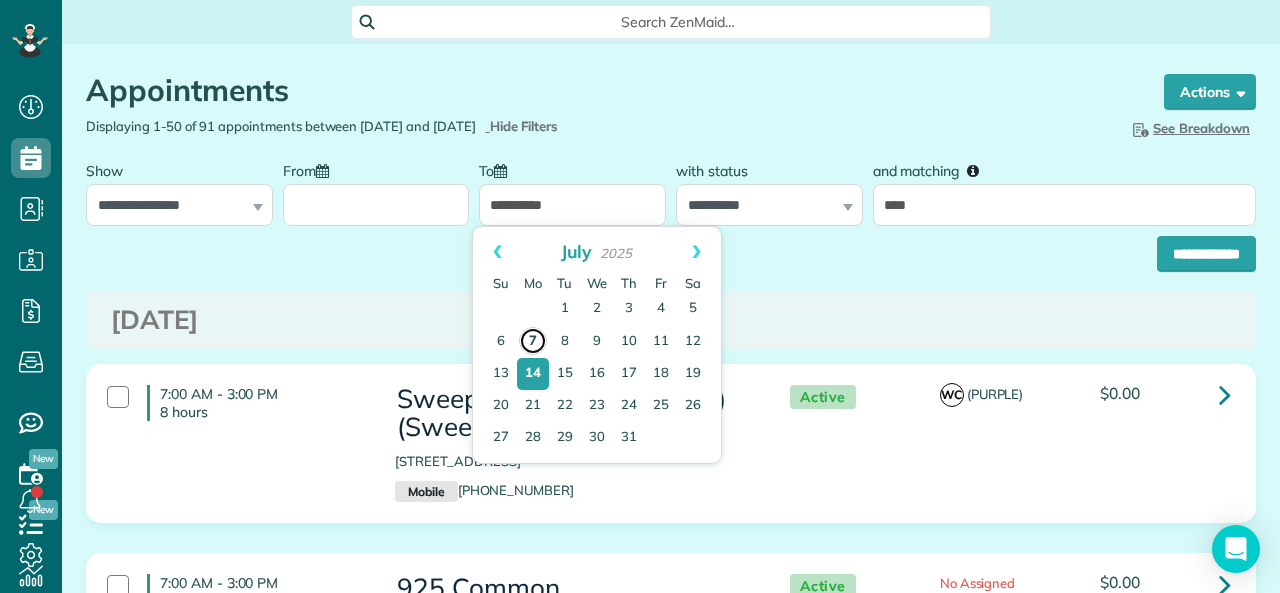 click on "7" at bounding box center (533, 341) 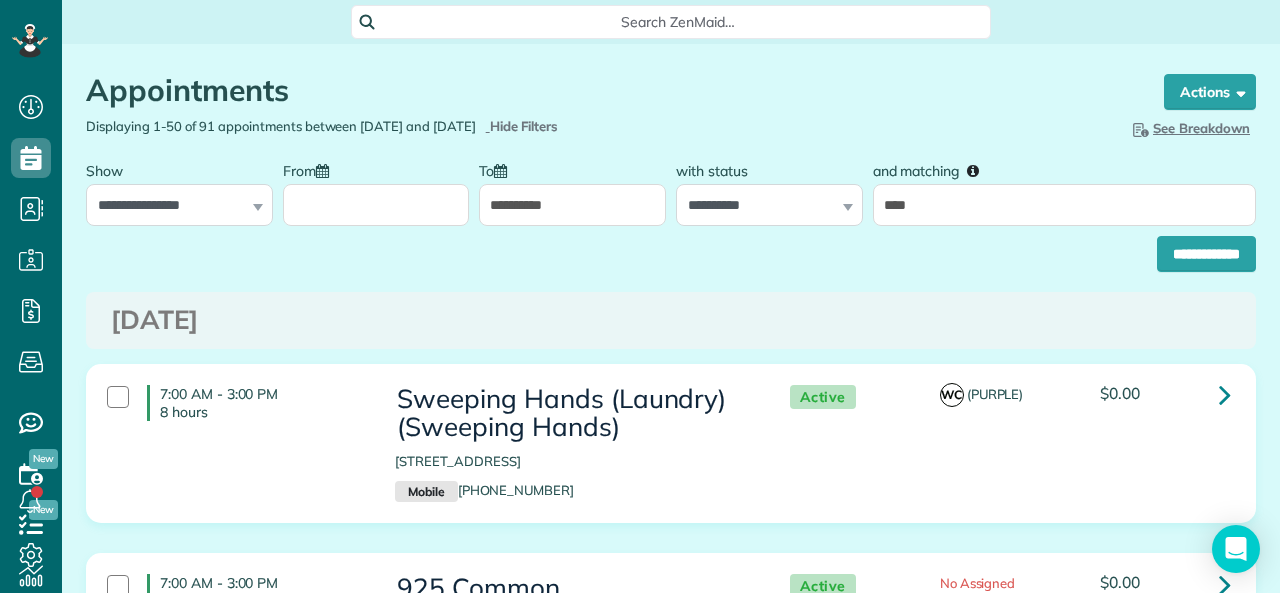 click on "From" at bounding box center [376, 205] 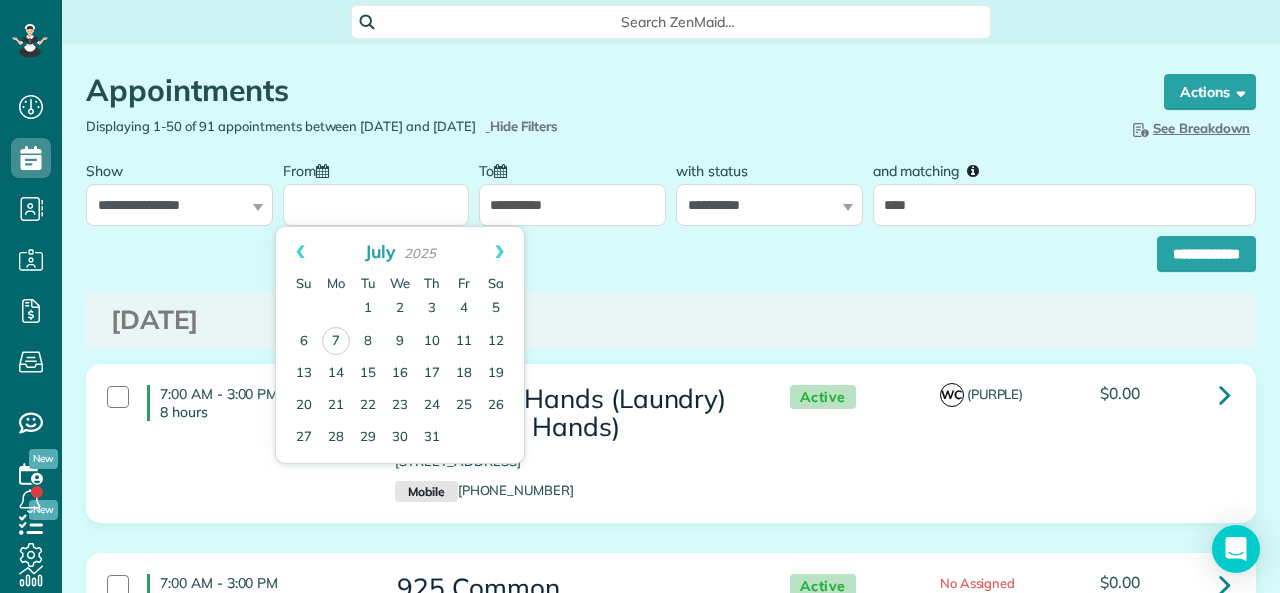 click on "From" at bounding box center (376, 205) 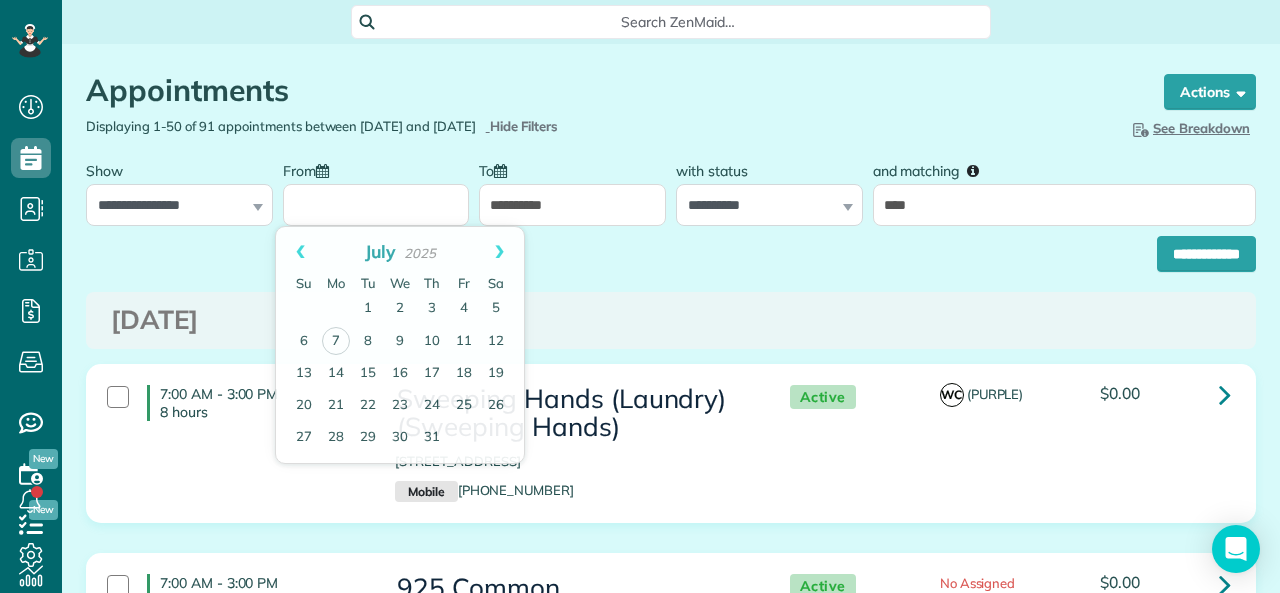 click at bounding box center (500, 171) 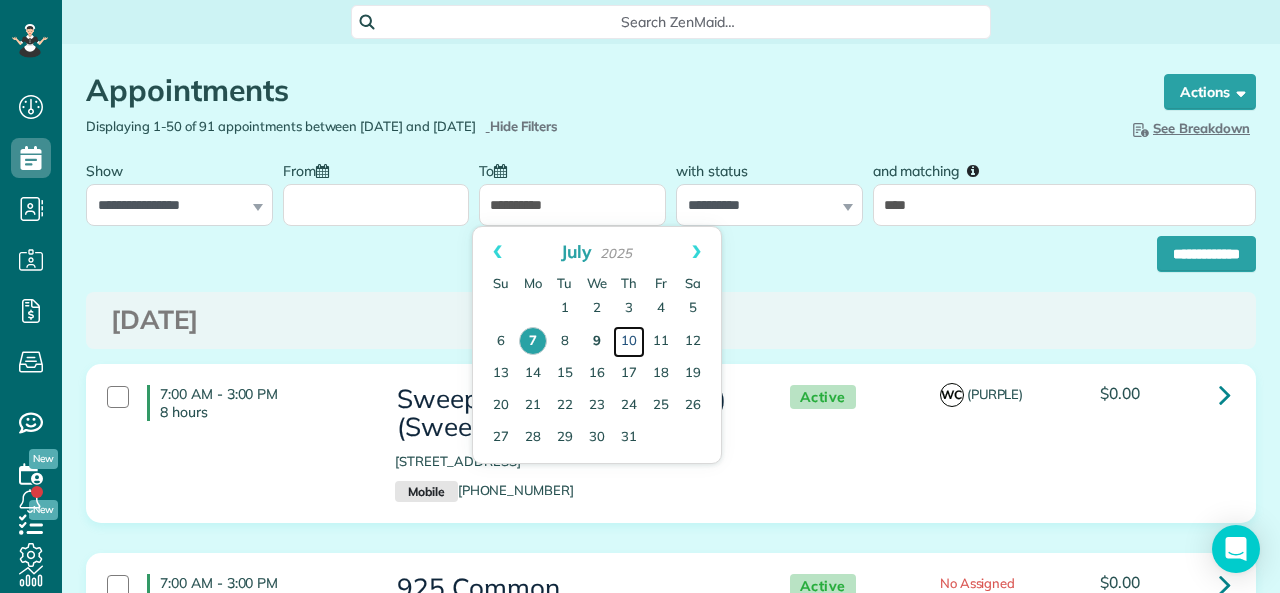 click on "10" at bounding box center (629, 342) 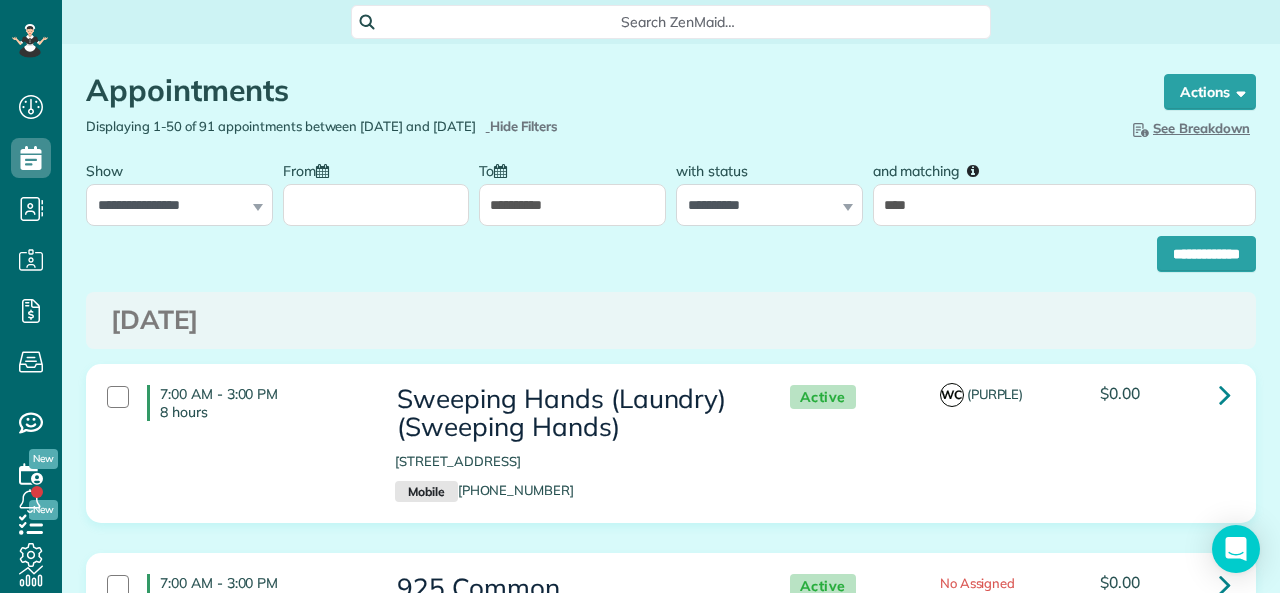 click on "From" at bounding box center (376, 205) 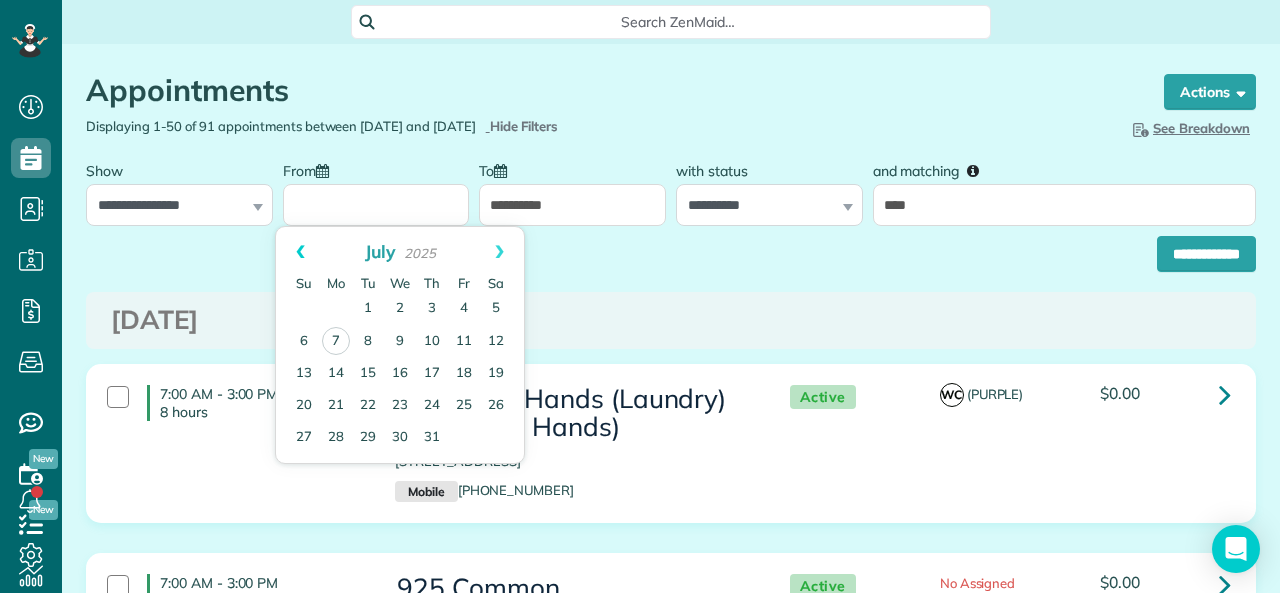 click on "Prev" at bounding box center (300, 252) 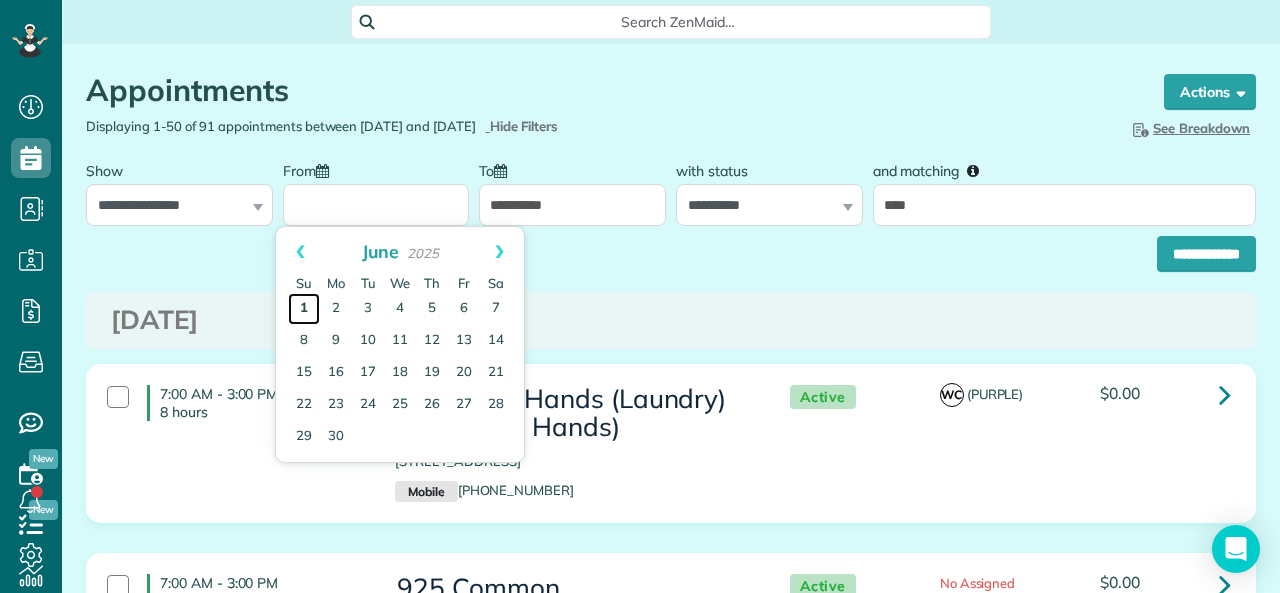 click on "1" at bounding box center (304, 309) 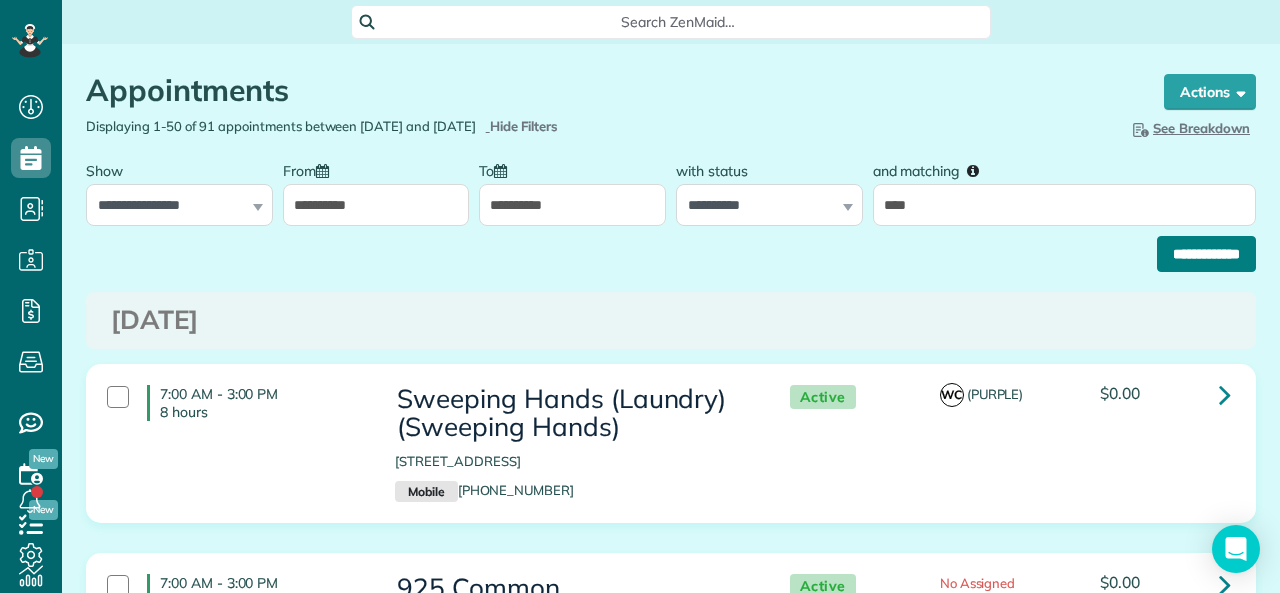 click on "**********" at bounding box center [1206, 254] 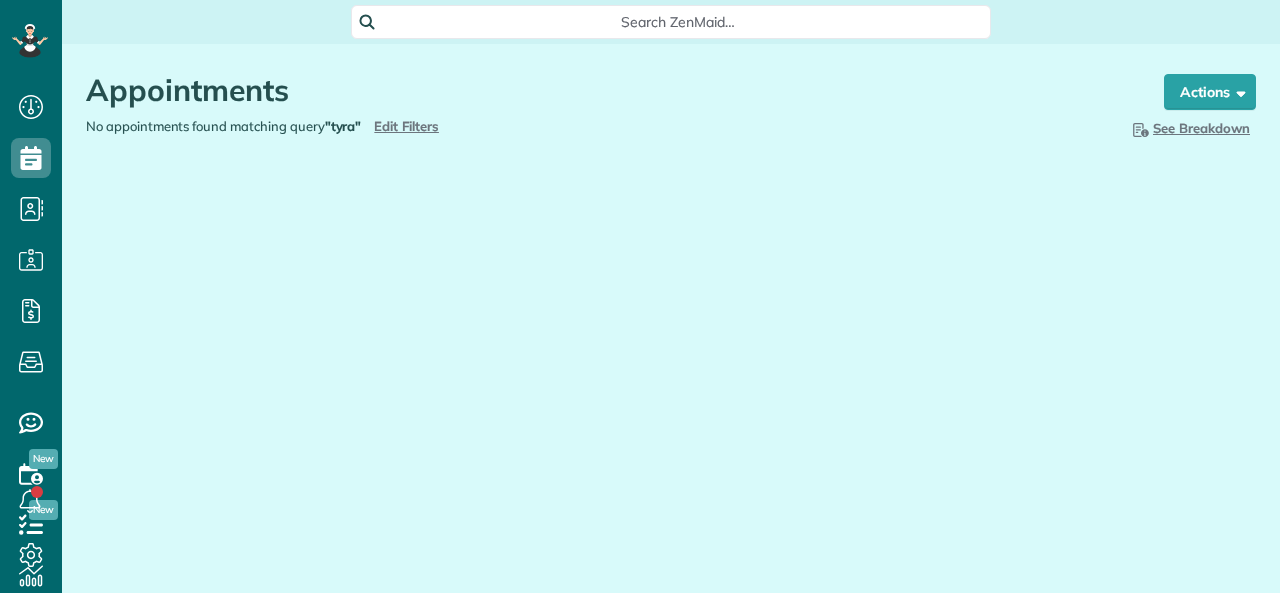 scroll, scrollTop: 0, scrollLeft: 0, axis: both 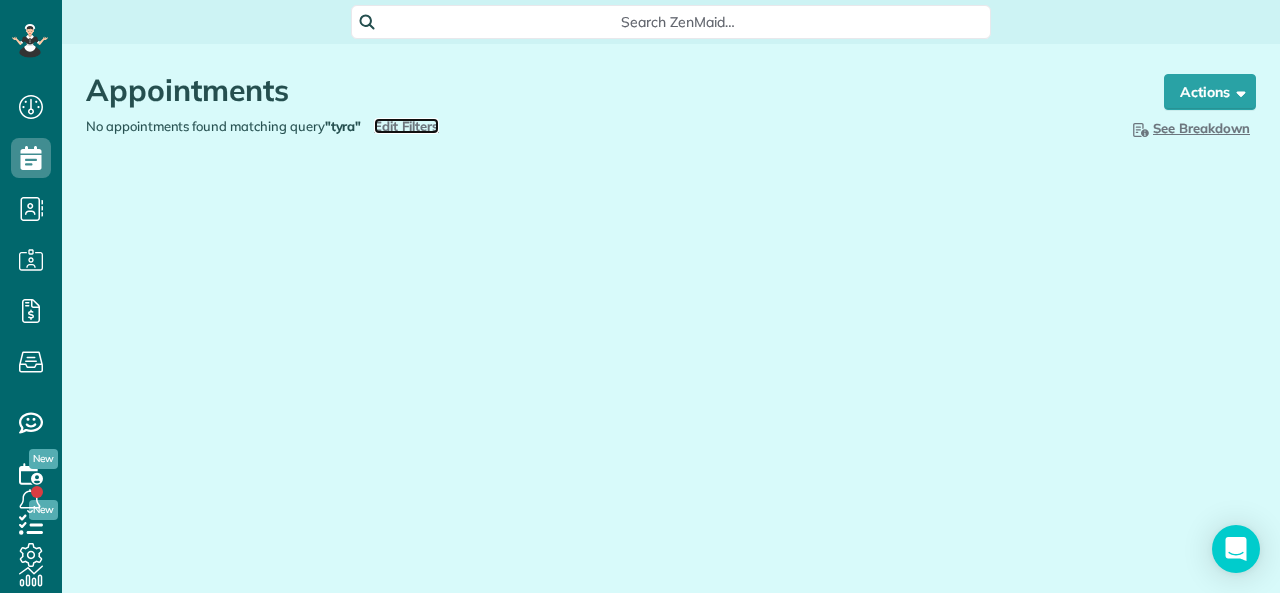 click on "Edit Filters" at bounding box center (406, 126) 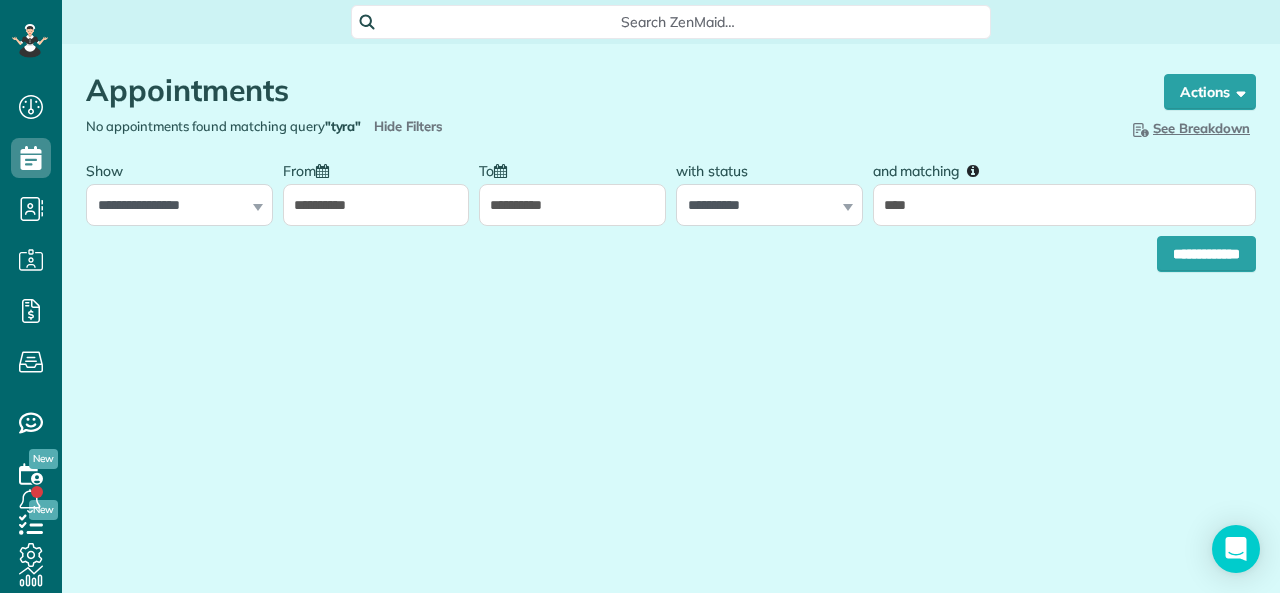 click on "From" at bounding box center (311, 169) 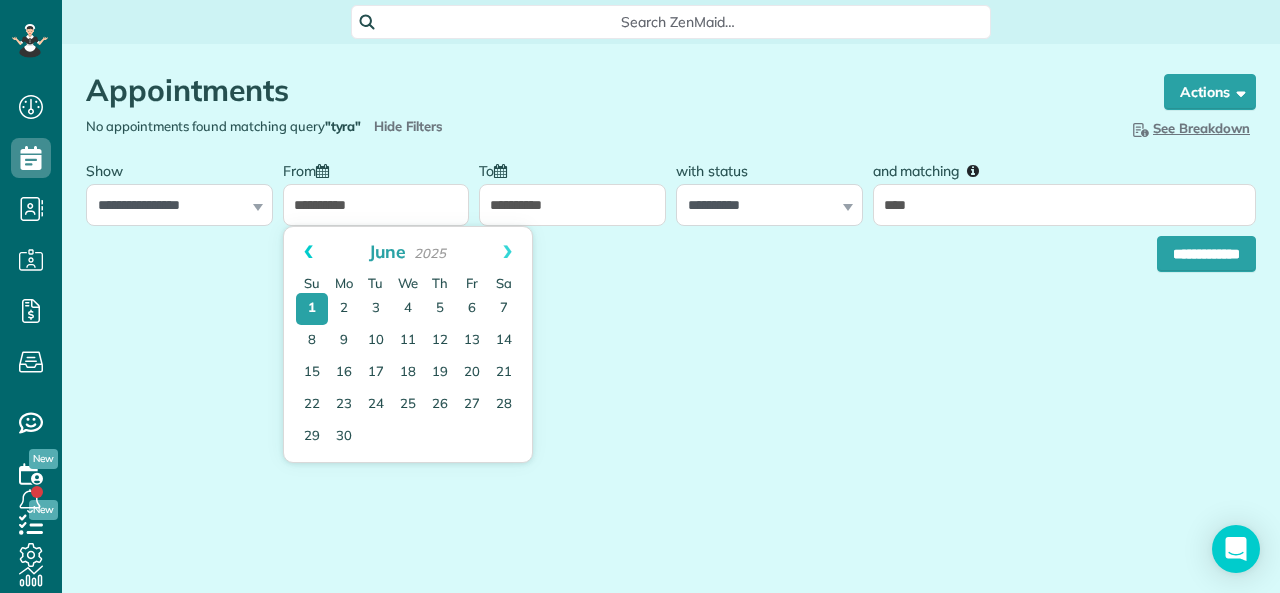 click on "Prev" at bounding box center (308, 252) 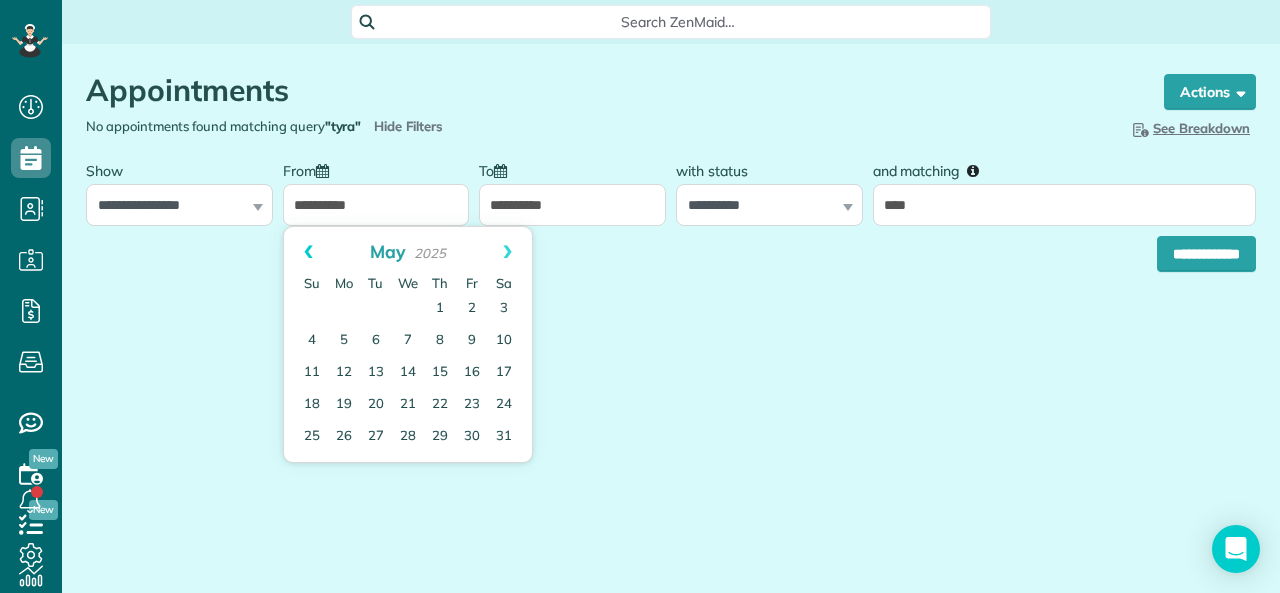 click on "Prev" at bounding box center (308, 252) 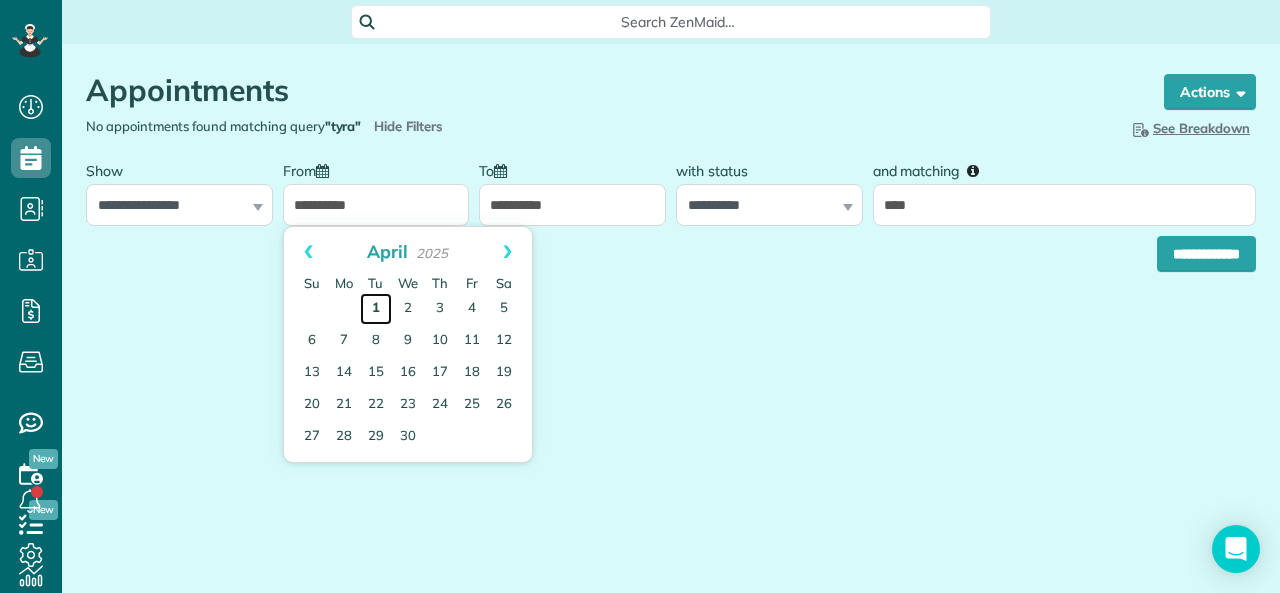 click on "1" at bounding box center [376, 309] 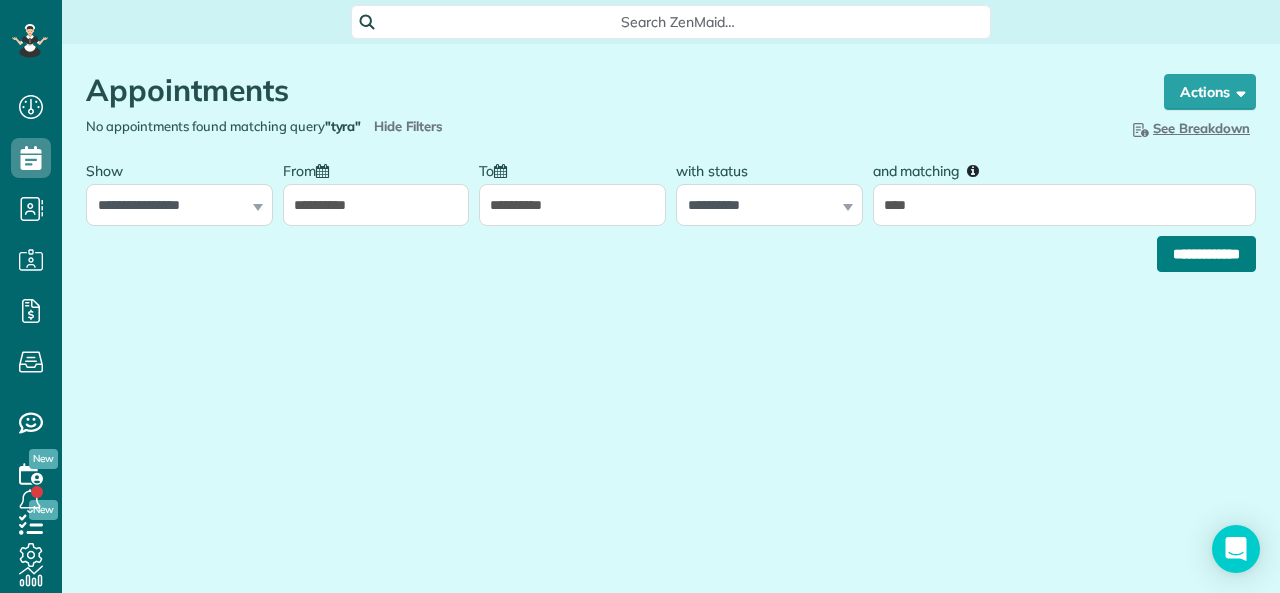 click on "**********" at bounding box center (1206, 254) 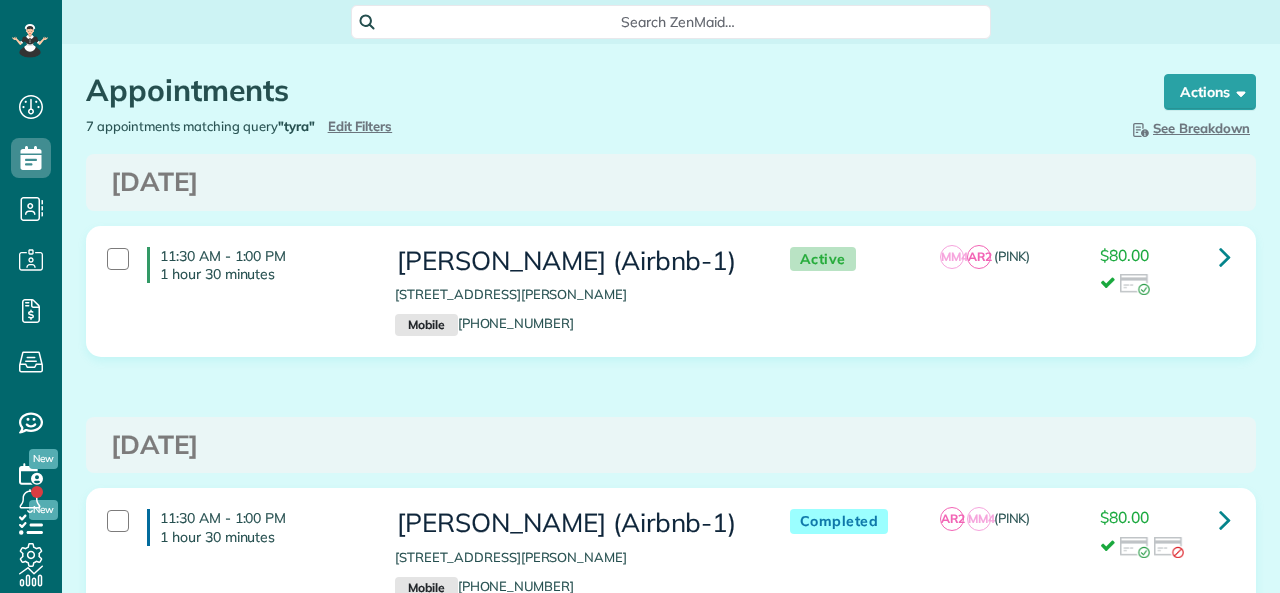 scroll, scrollTop: 0, scrollLeft: 0, axis: both 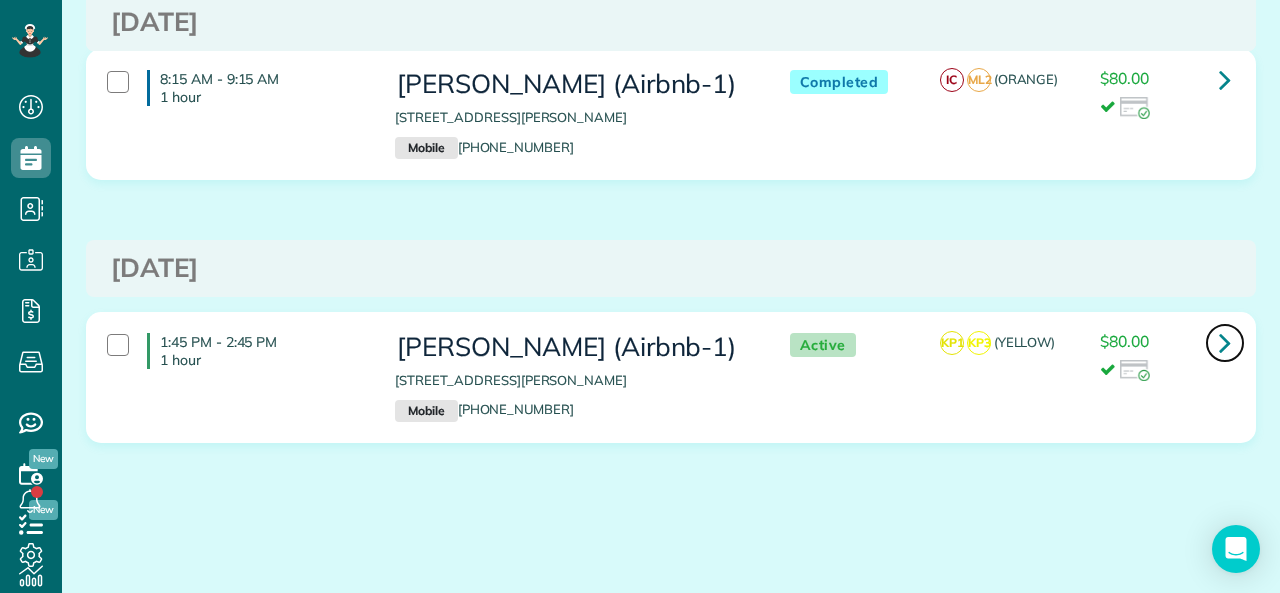click at bounding box center [1225, 342] 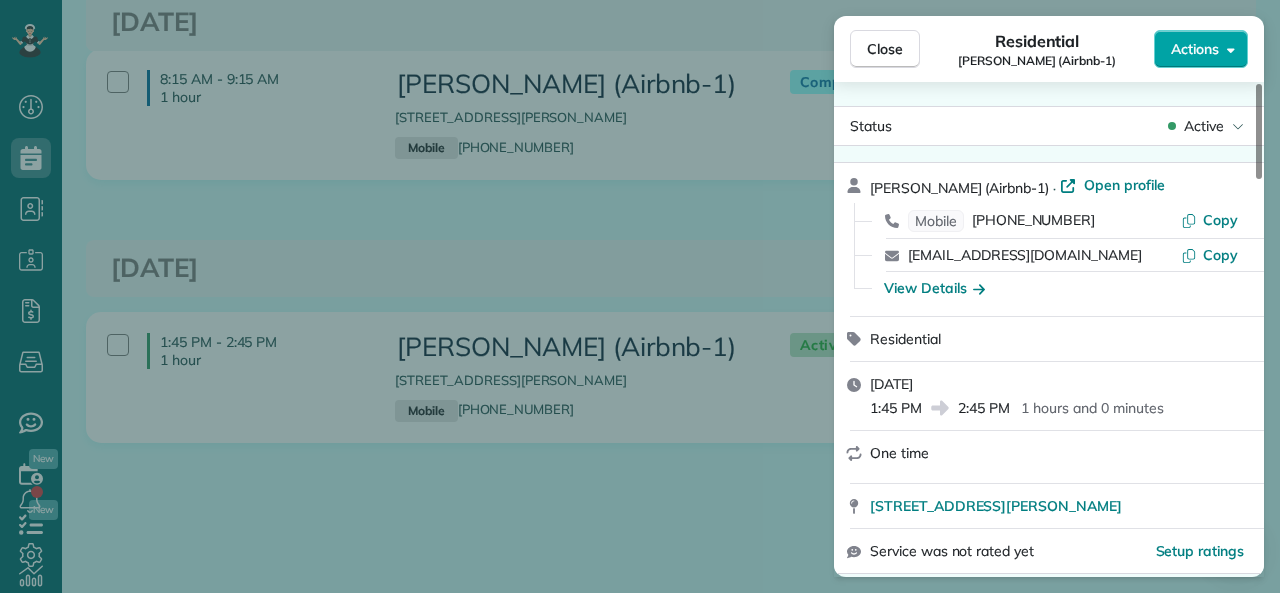click on "Actions" at bounding box center (1201, 49) 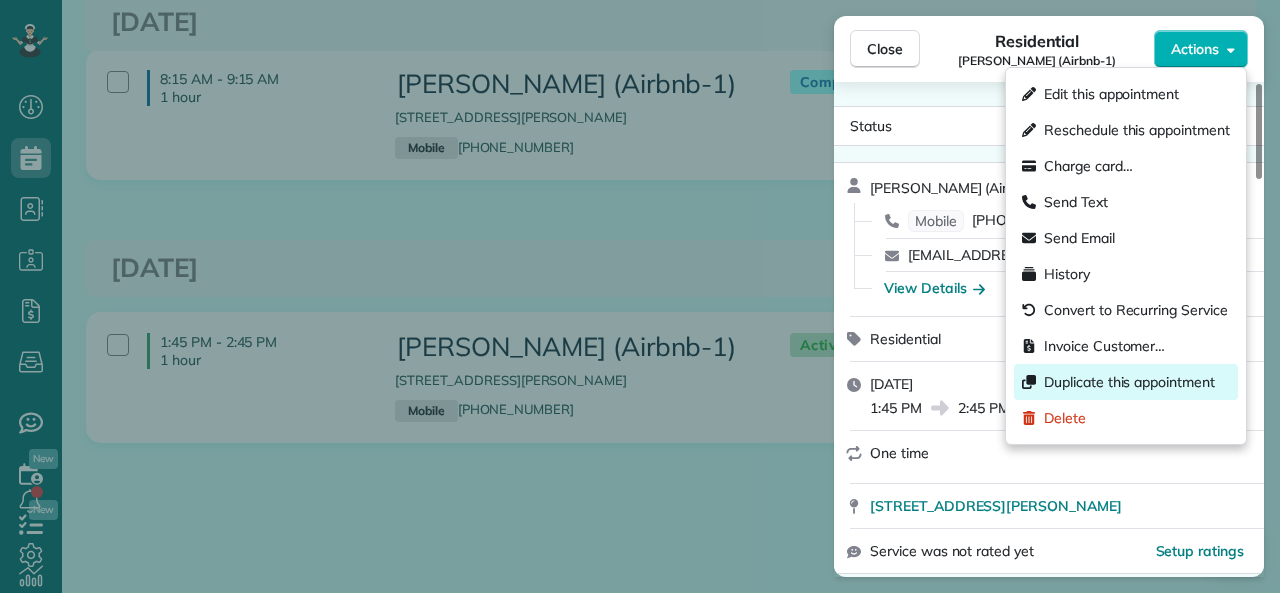 click on "Duplicate this appointment" at bounding box center (1129, 382) 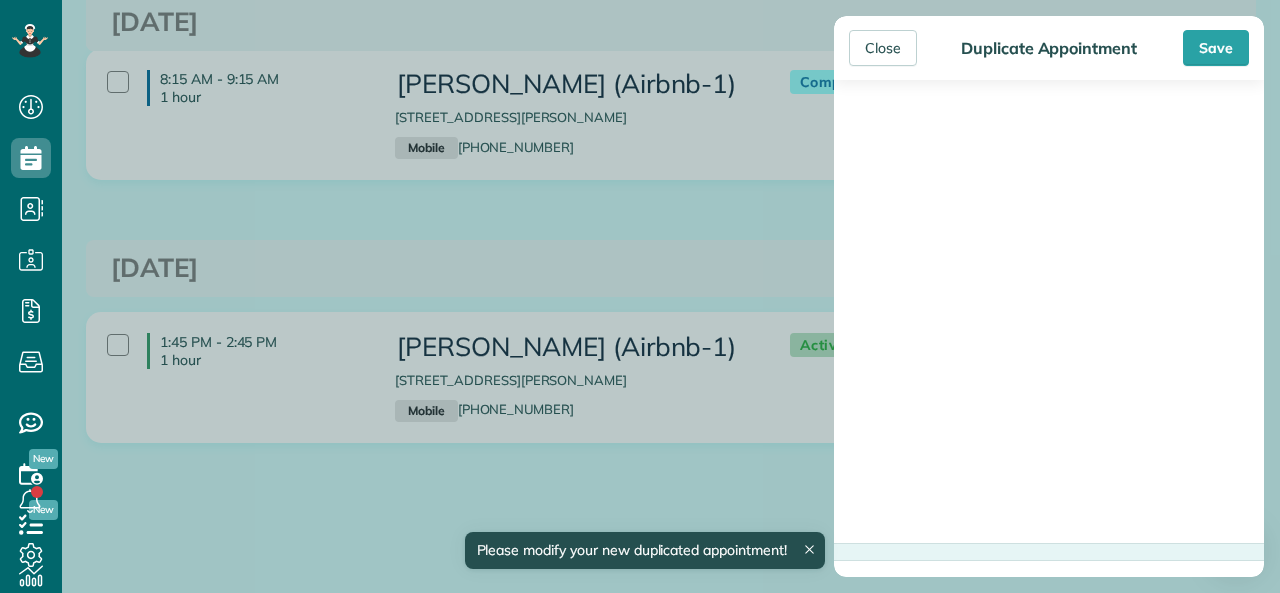 scroll, scrollTop: 1855, scrollLeft: 0, axis: vertical 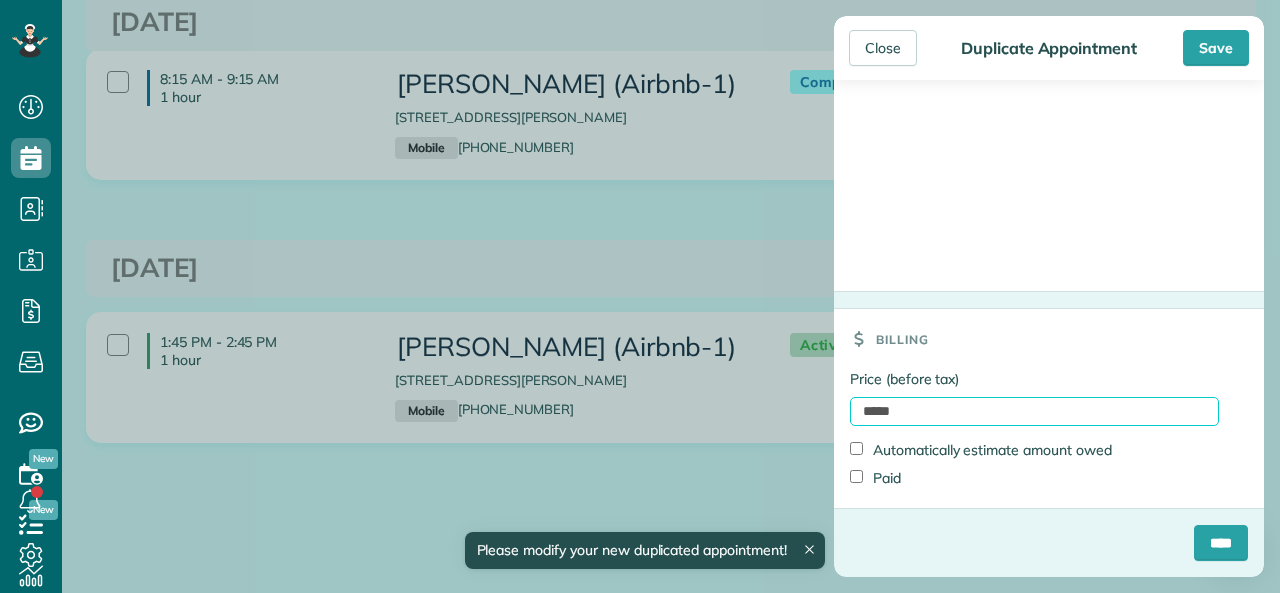 click on "*****" at bounding box center [1034, 411] 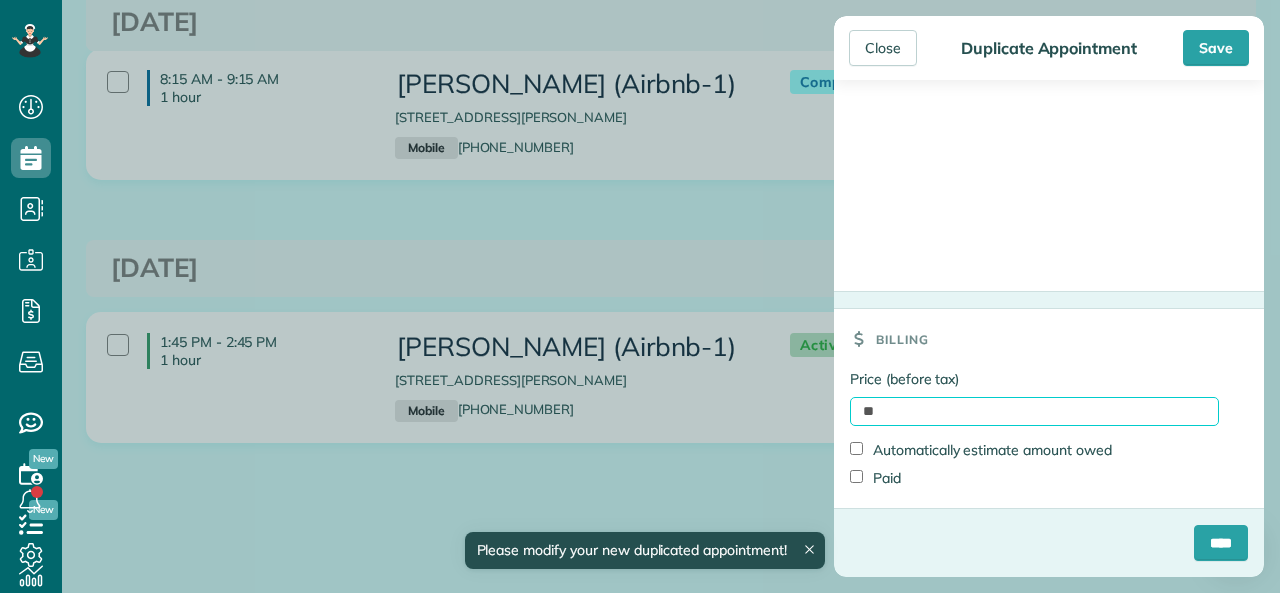 type on "******" 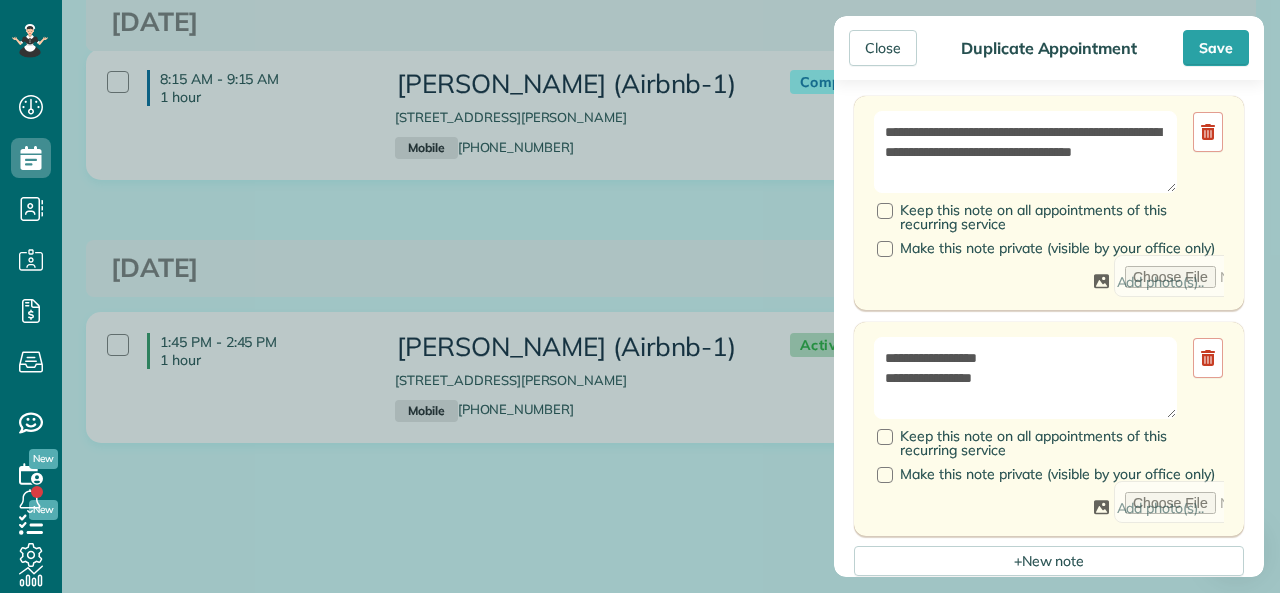 scroll, scrollTop: 955, scrollLeft: 0, axis: vertical 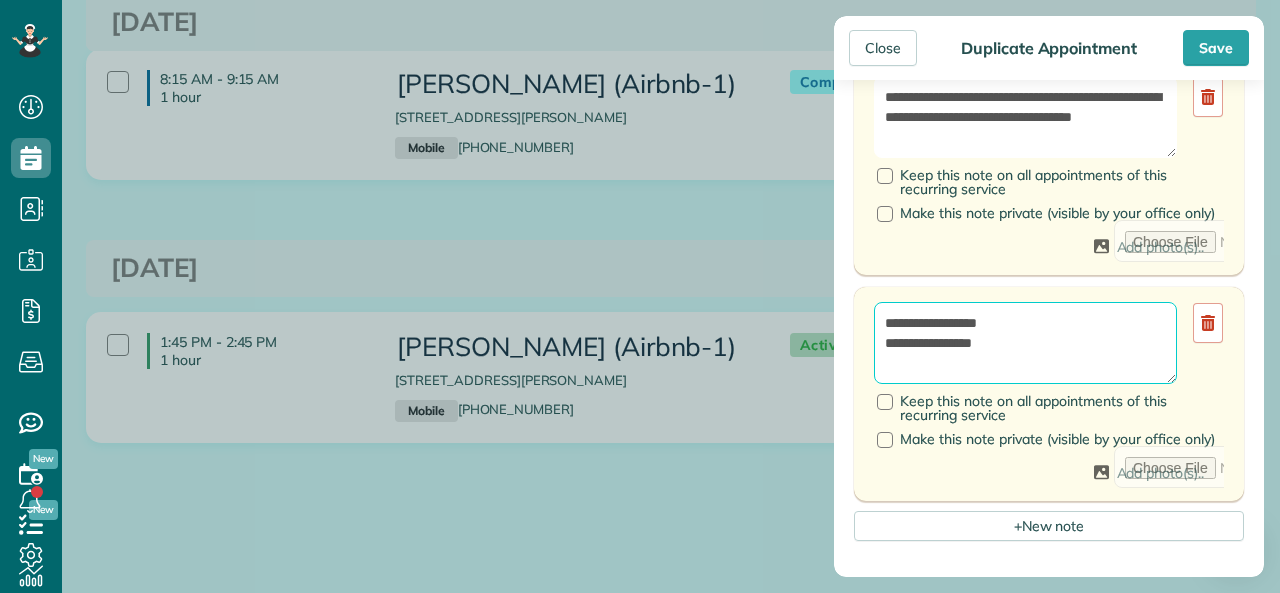 drag, startPoint x: 949, startPoint y: 360, endPoint x: 1042, endPoint y: 357, distance: 93.04838 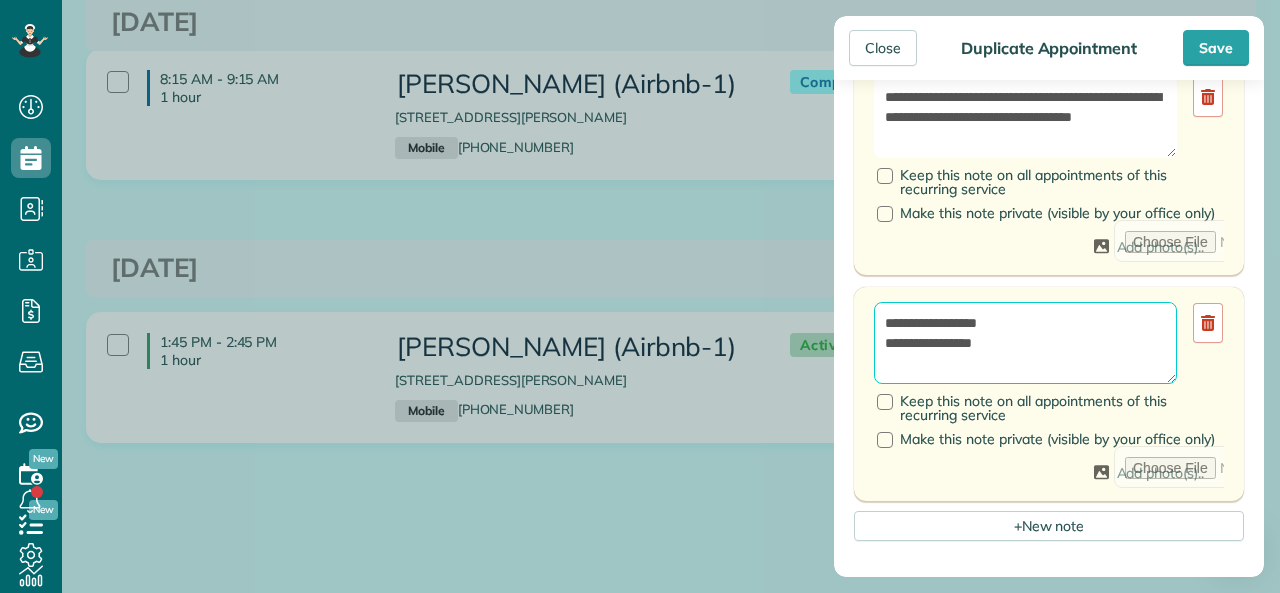 click on "**********" at bounding box center [1025, 343] 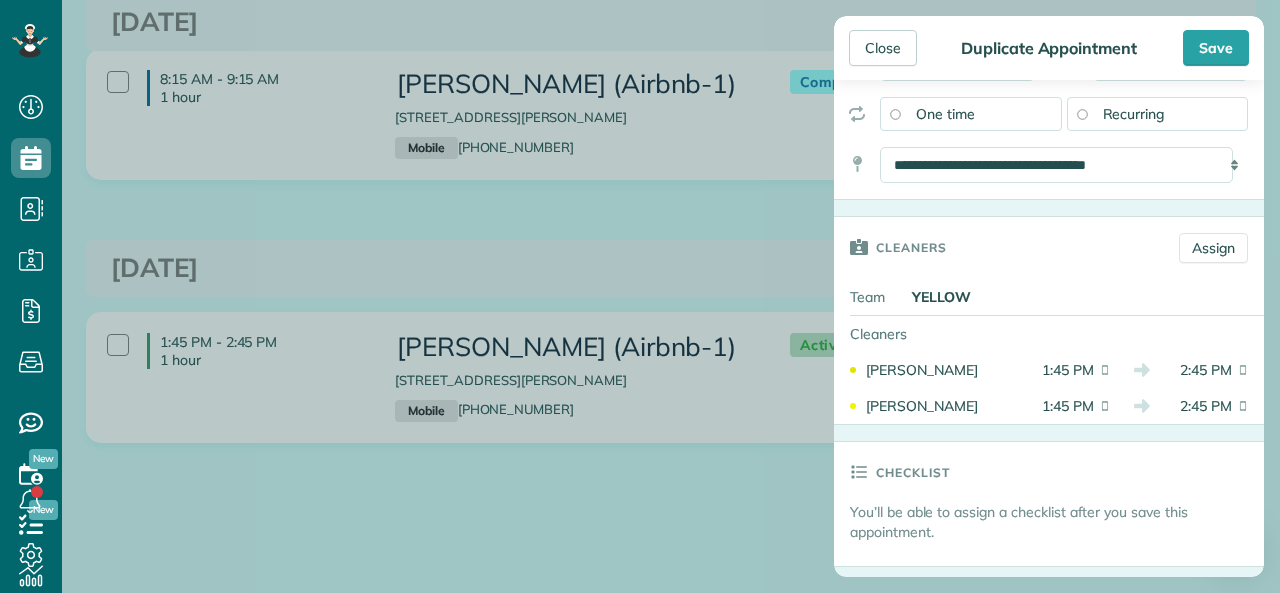 scroll, scrollTop: 255, scrollLeft: 0, axis: vertical 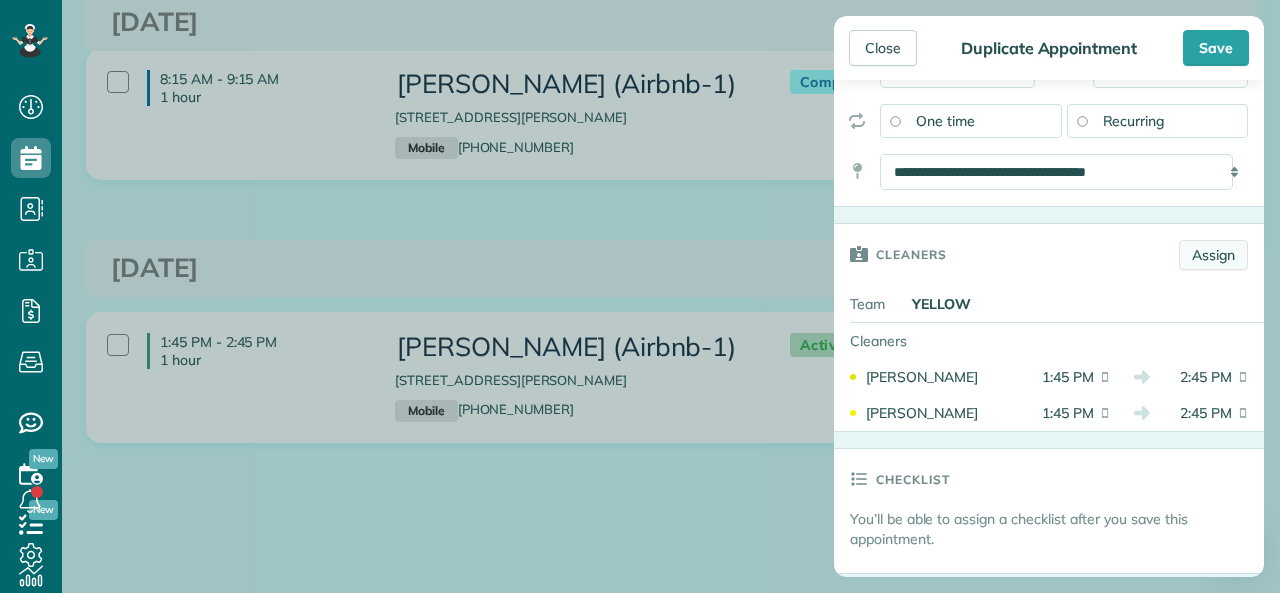 type on "**********" 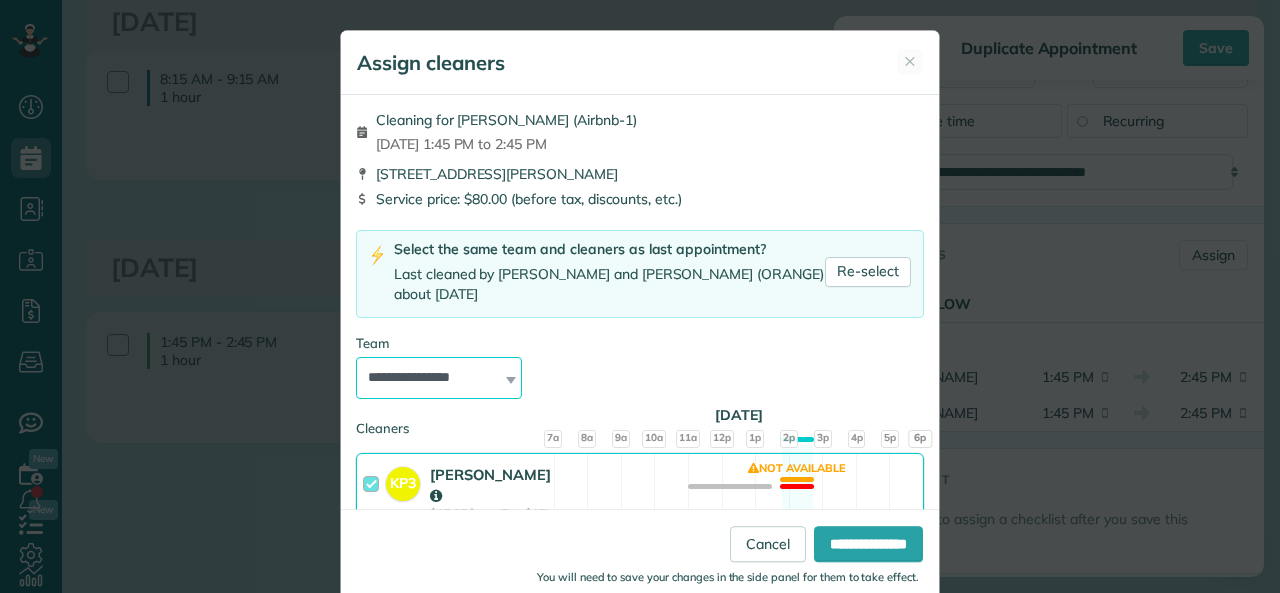 click on "**********" at bounding box center [439, 378] 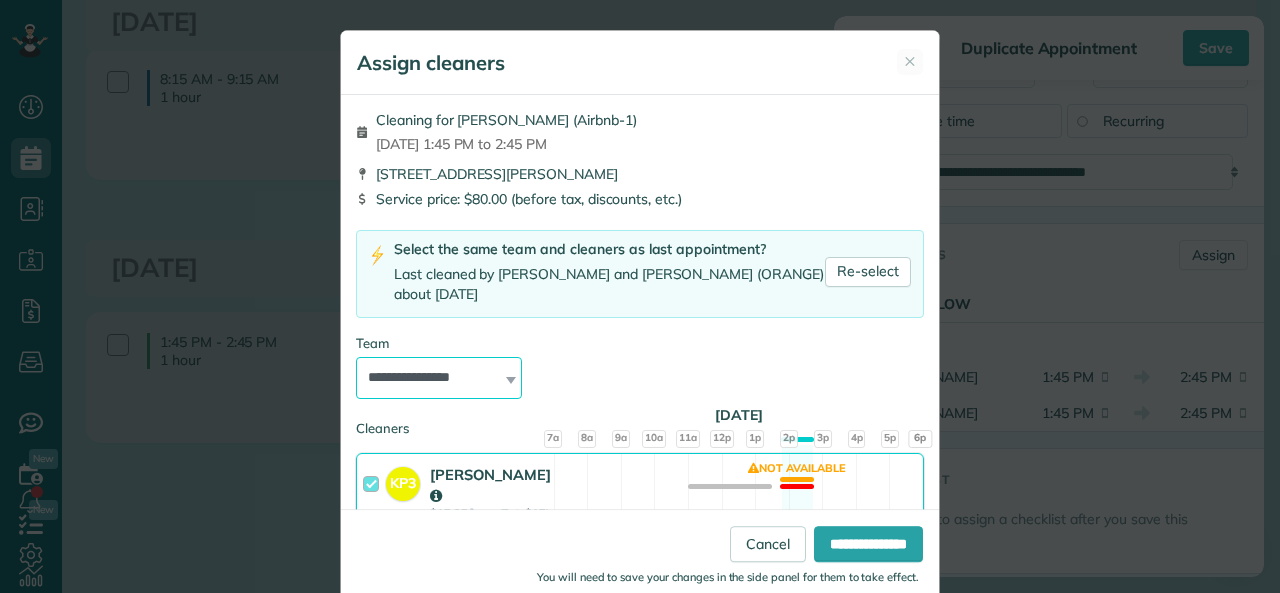 select on "*****" 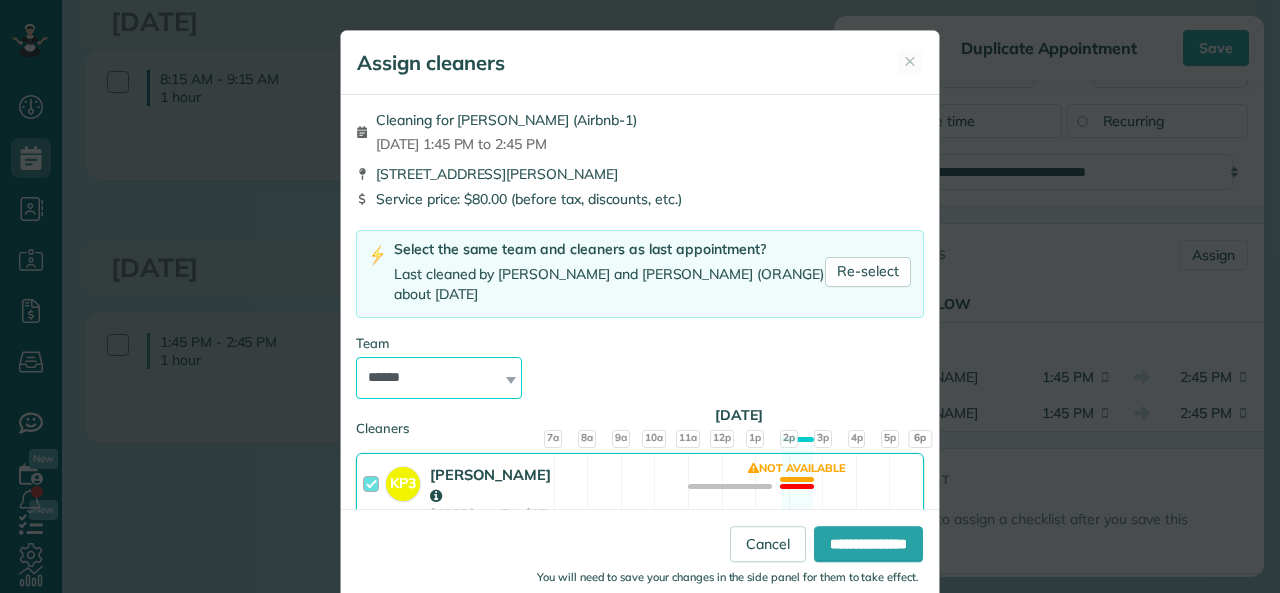 click on "**********" at bounding box center [439, 378] 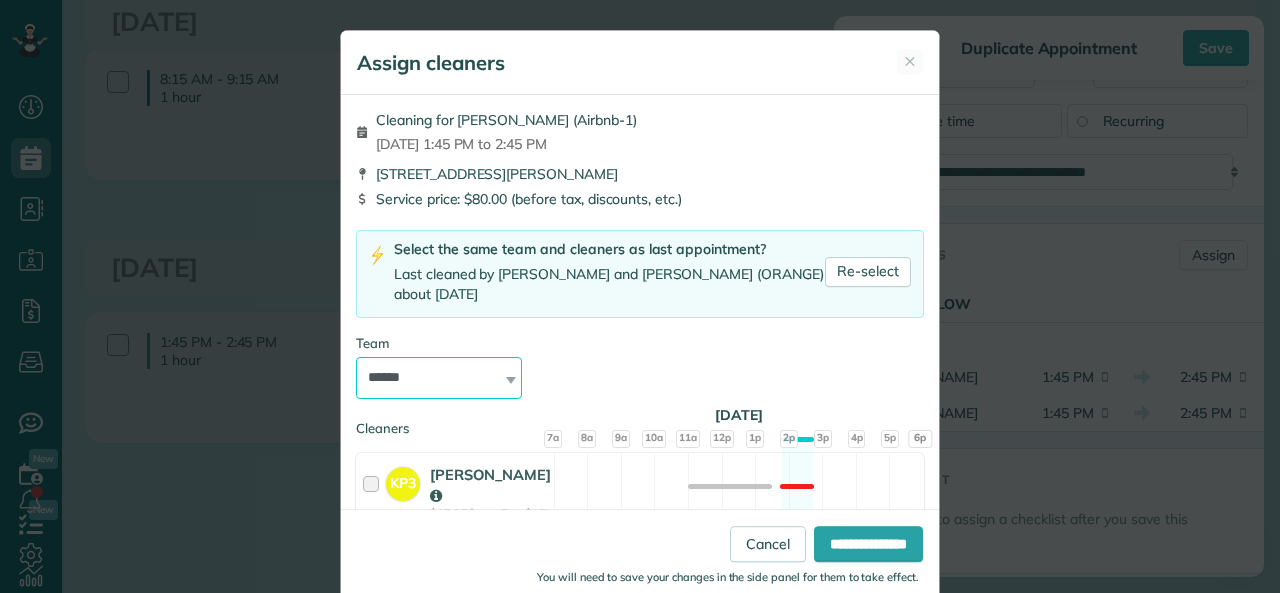 click on "**********" at bounding box center (439, 378) 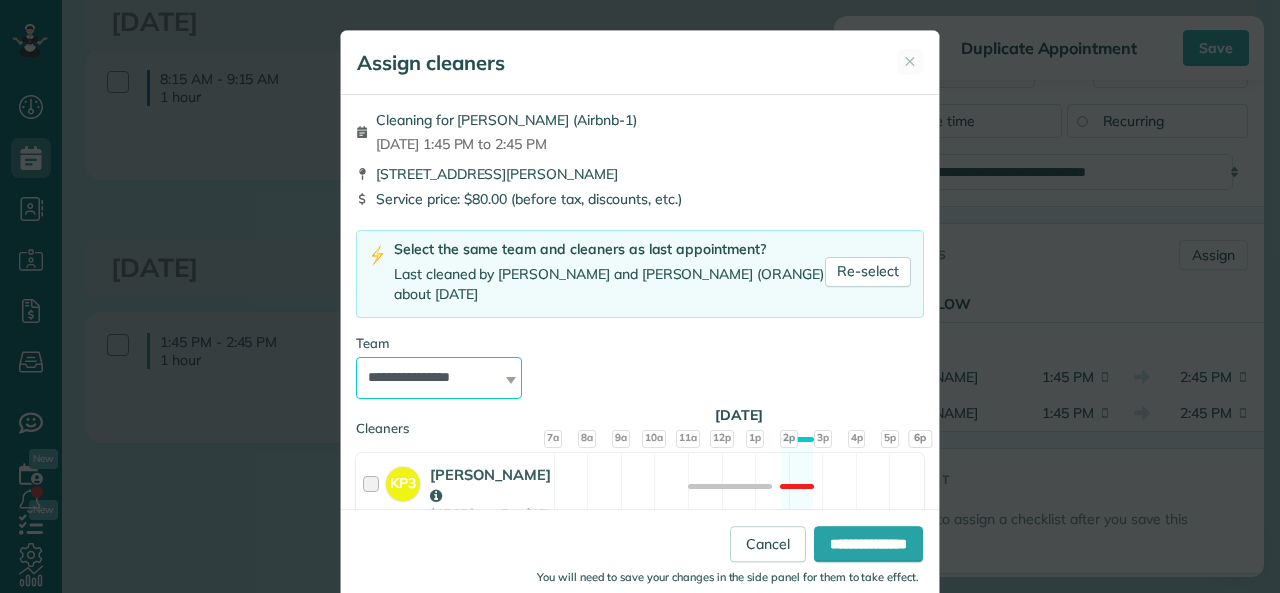 click on "**********" at bounding box center [439, 378] 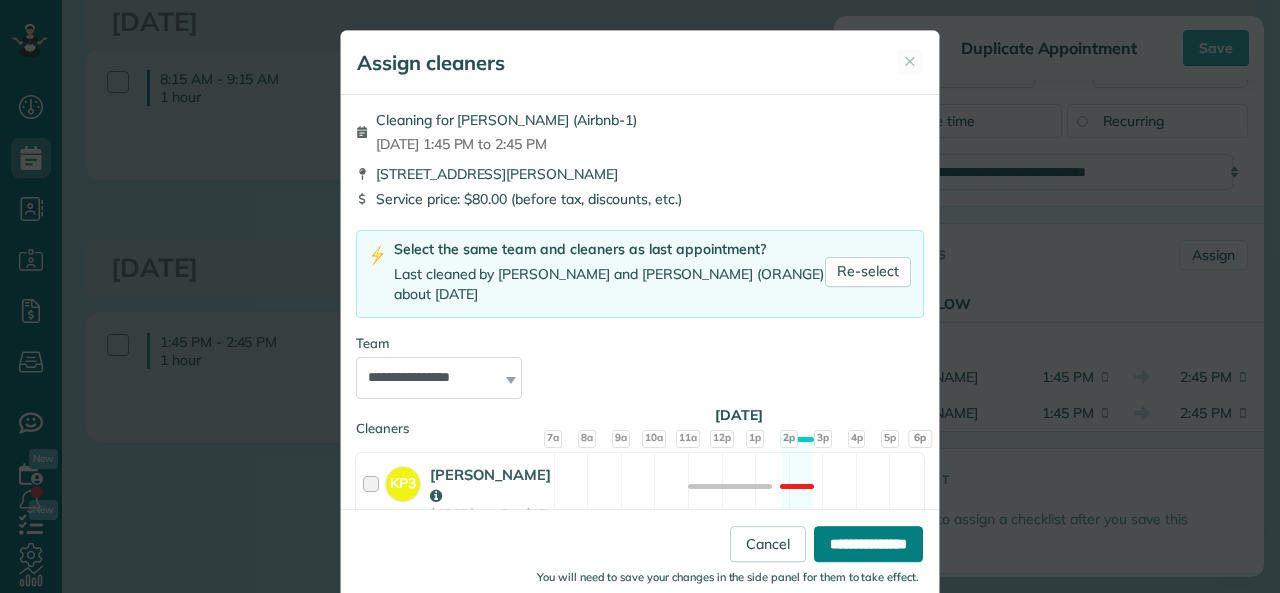 click on "**********" at bounding box center [868, 544] 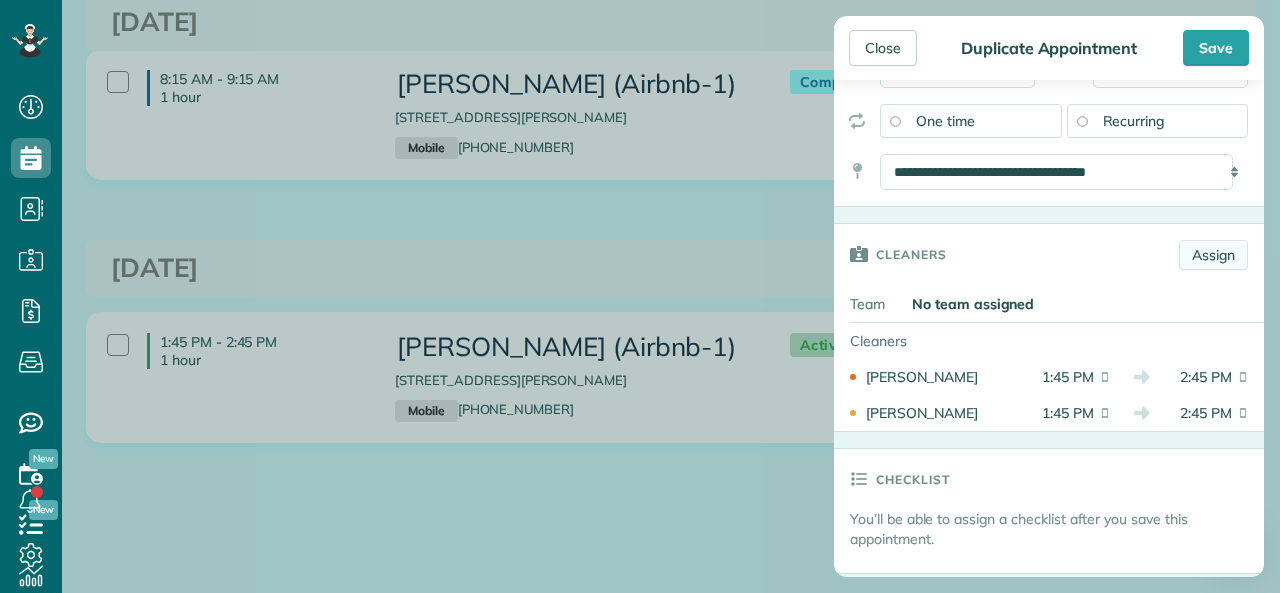 click on "Assign" at bounding box center [1213, 255] 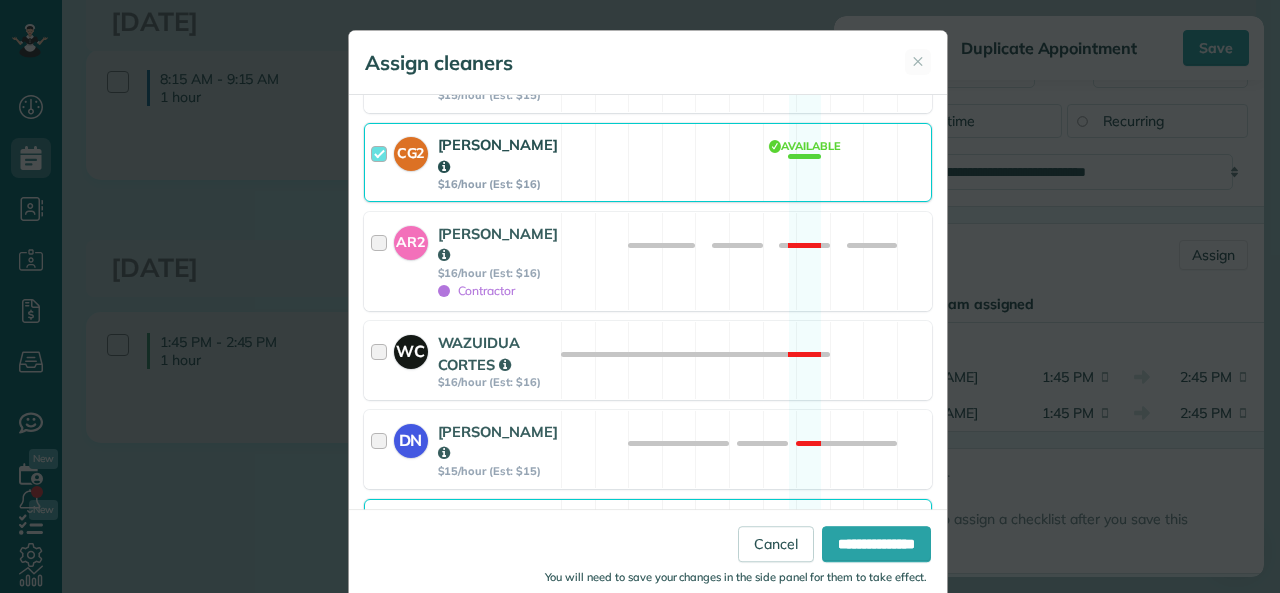 click at bounding box center [382, 162] 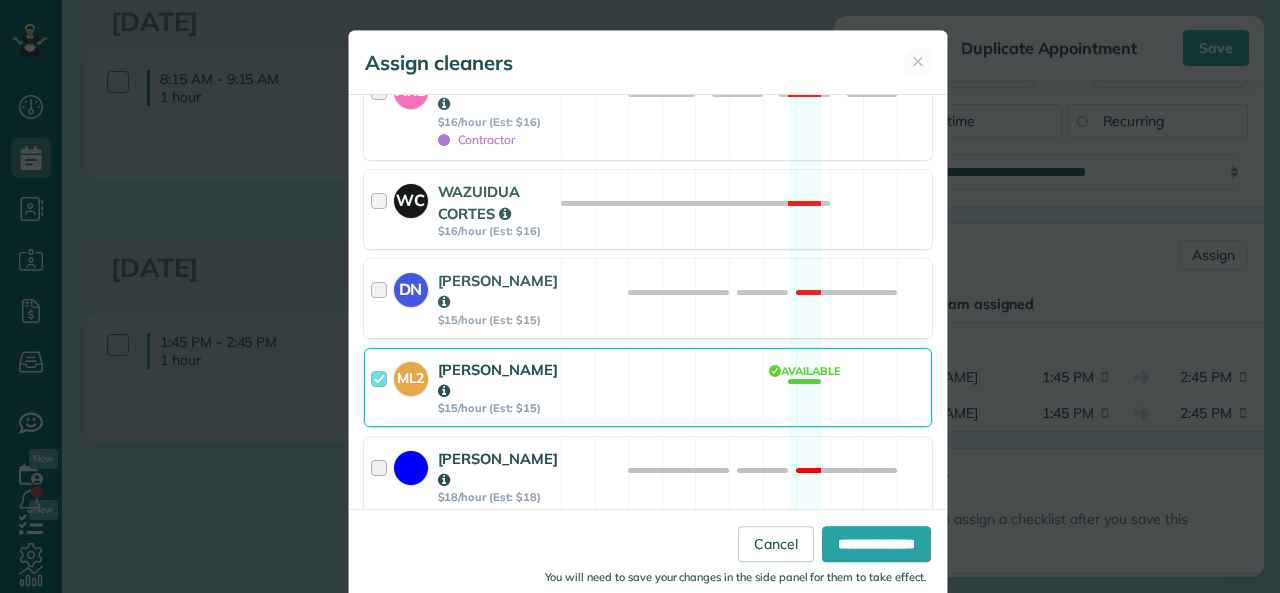 scroll, scrollTop: 1302, scrollLeft: 0, axis: vertical 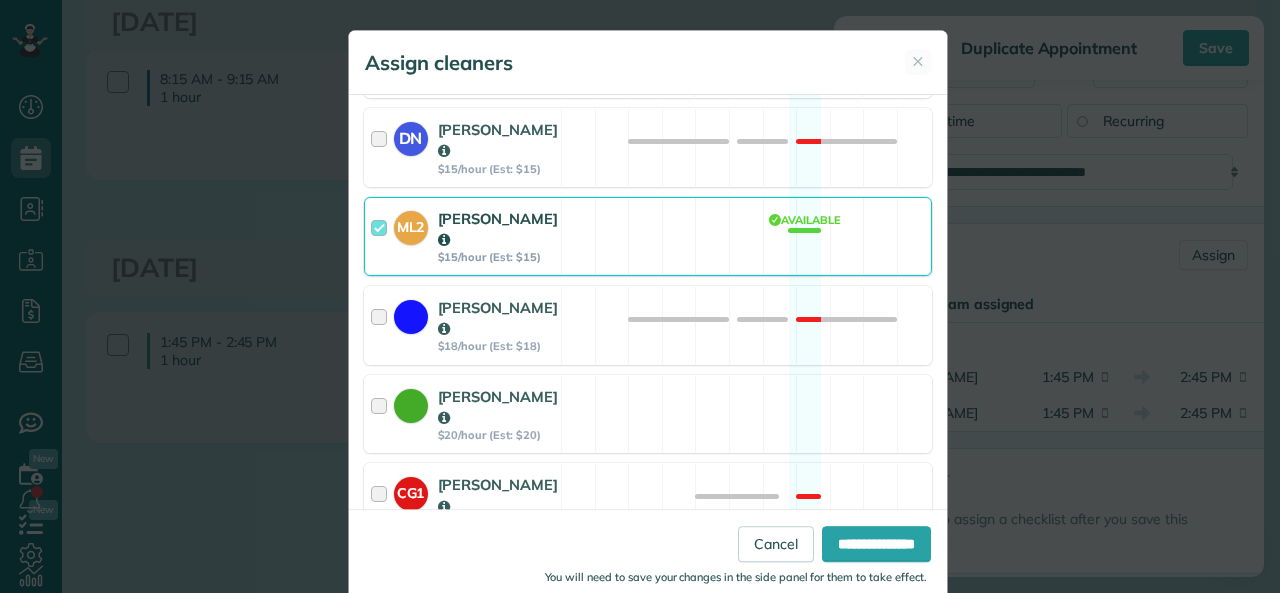 click at bounding box center [382, 236] 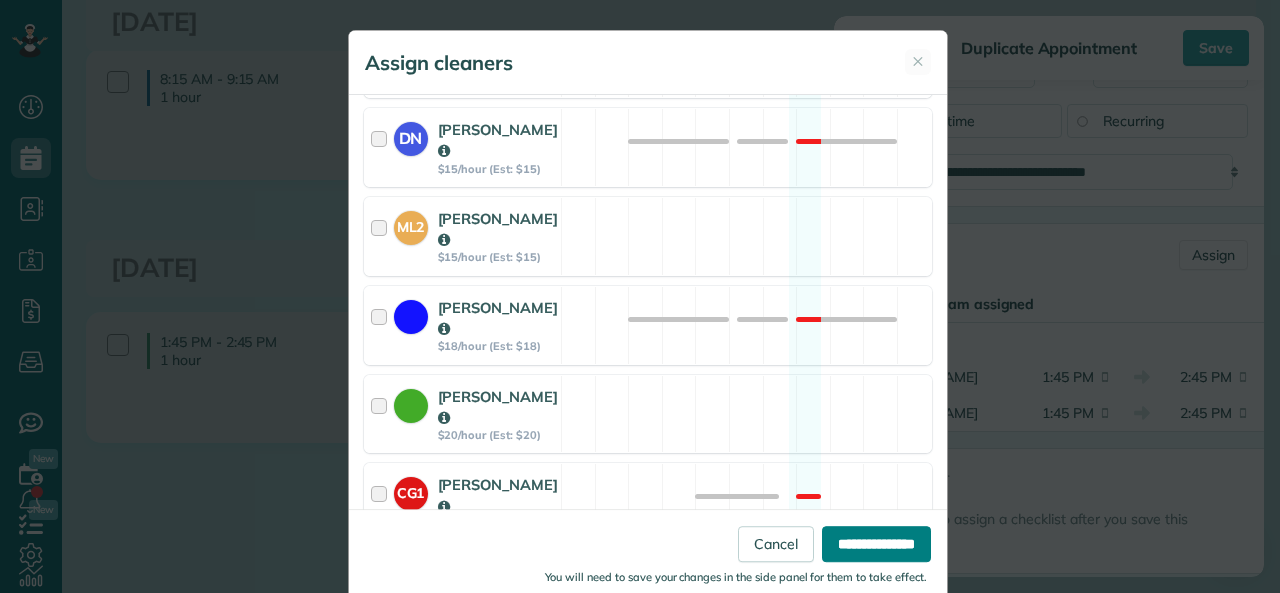 click on "**********" at bounding box center [876, 544] 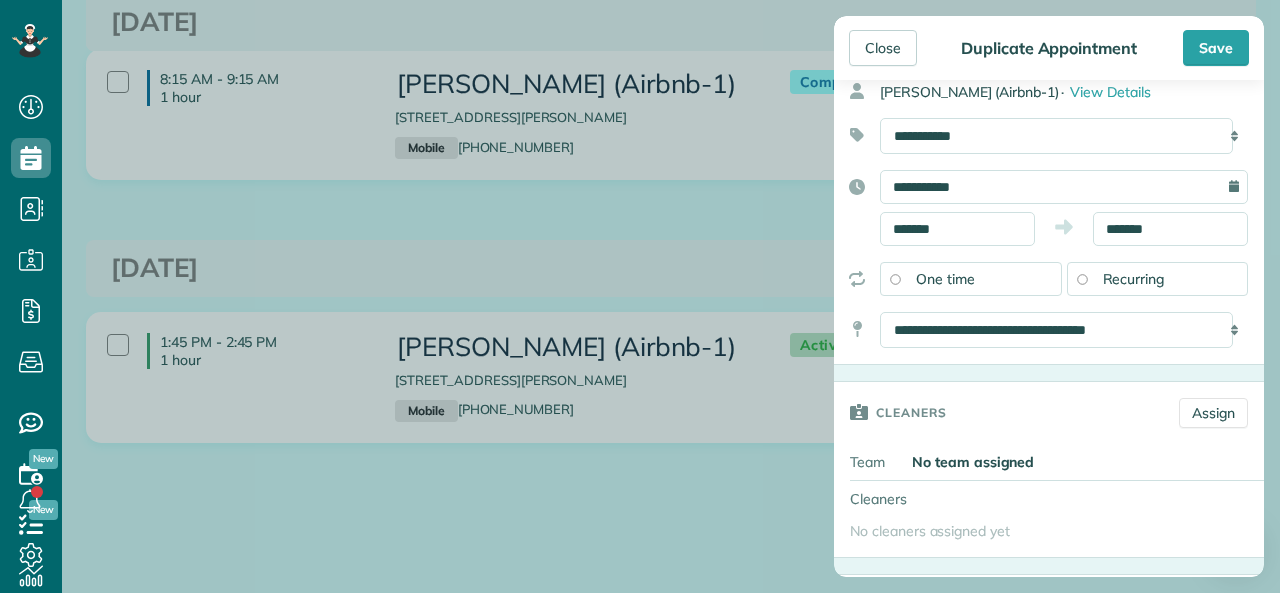 scroll, scrollTop: 0, scrollLeft: 0, axis: both 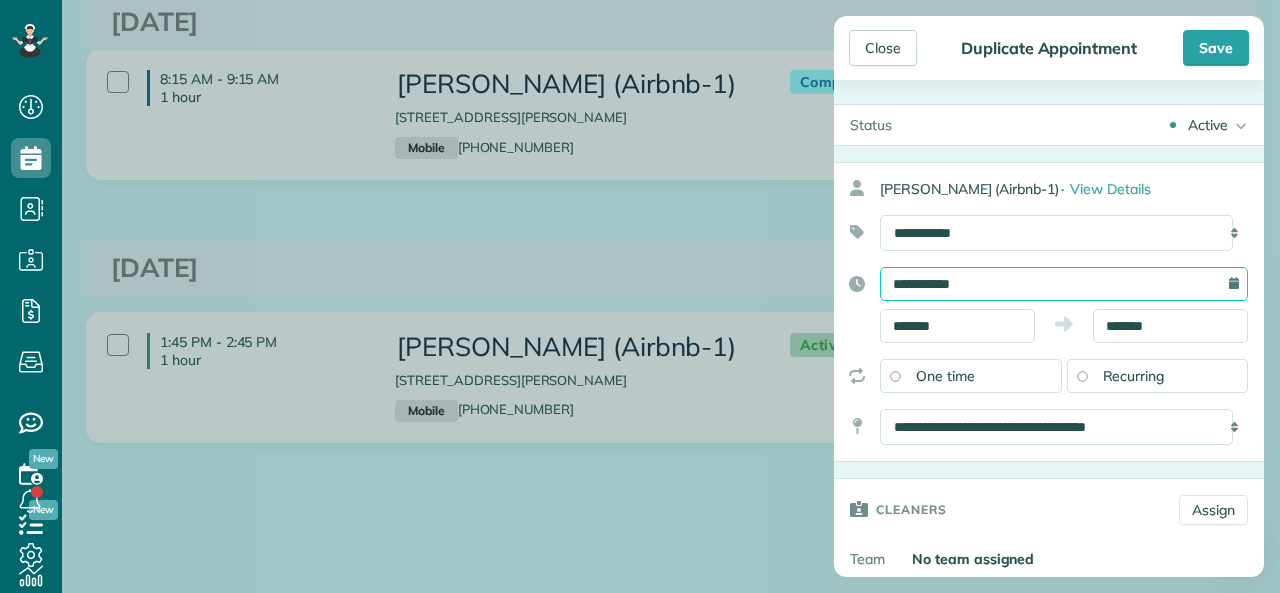 click on "**********" at bounding box center (1064, 284) 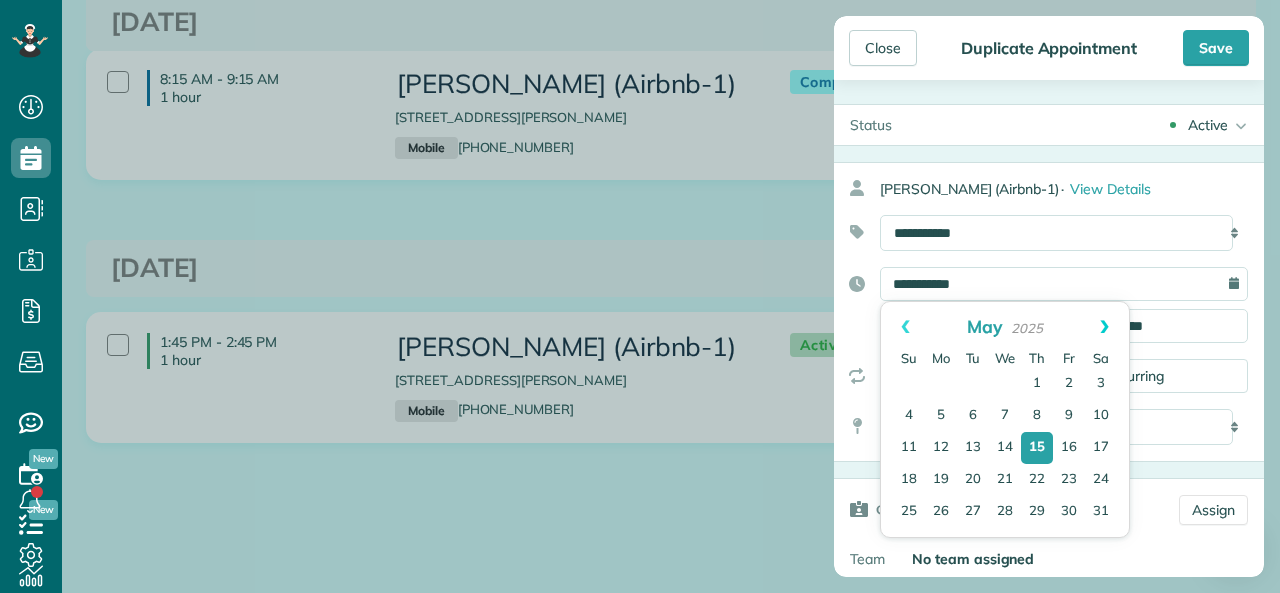 click on "Next" at bounding box center [1104, 327] 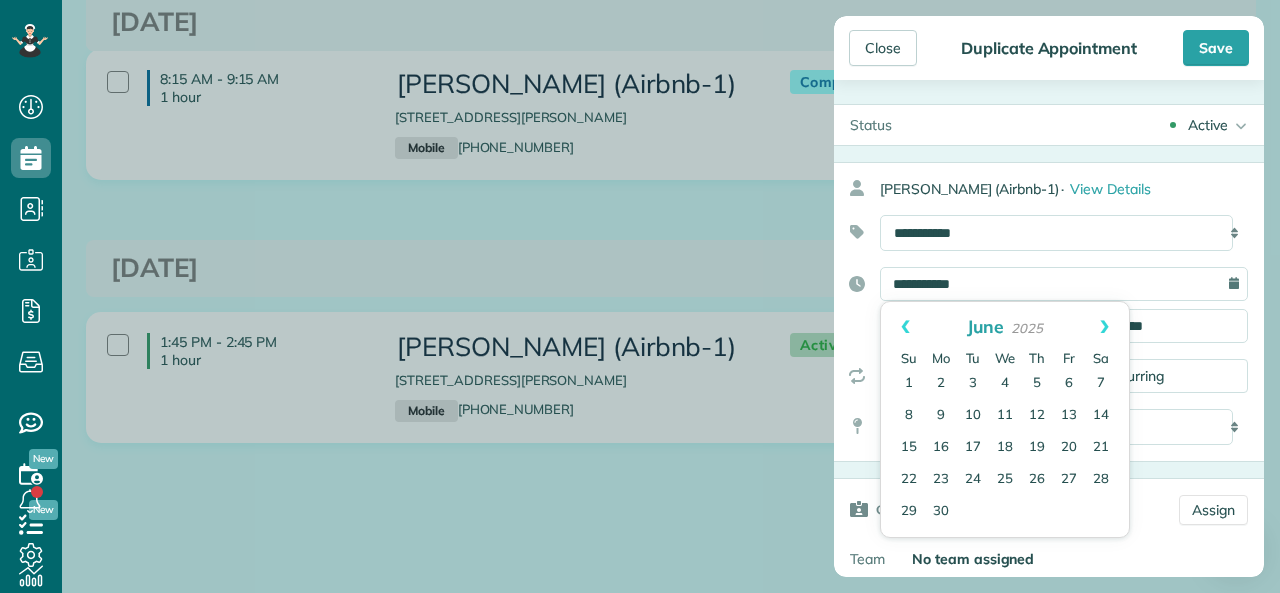 click on "Next" at bounding box center (1104, 327) 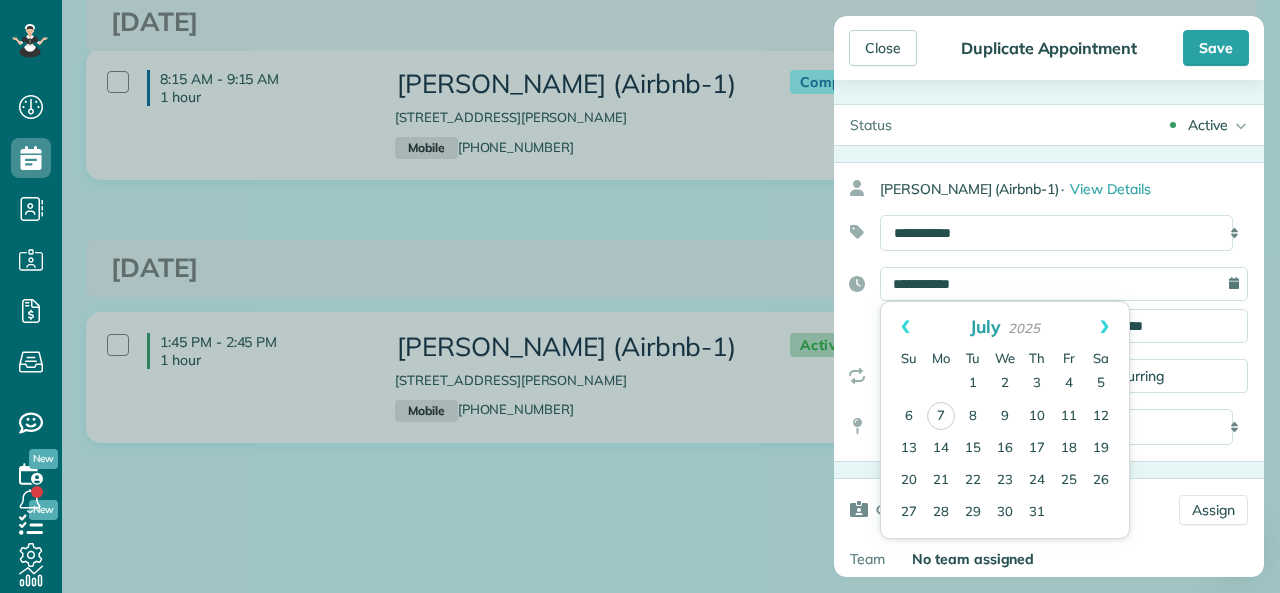 click on "Next" at bounding box center (1104, 327) 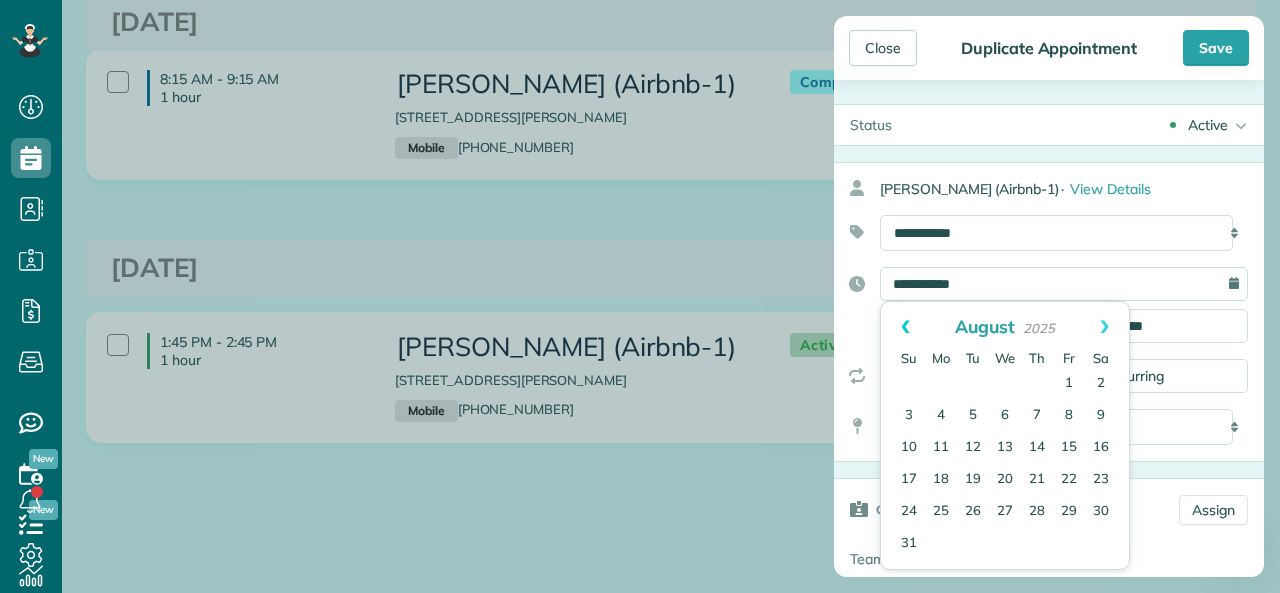 click on "Prev" at bounding box center [905, 327] 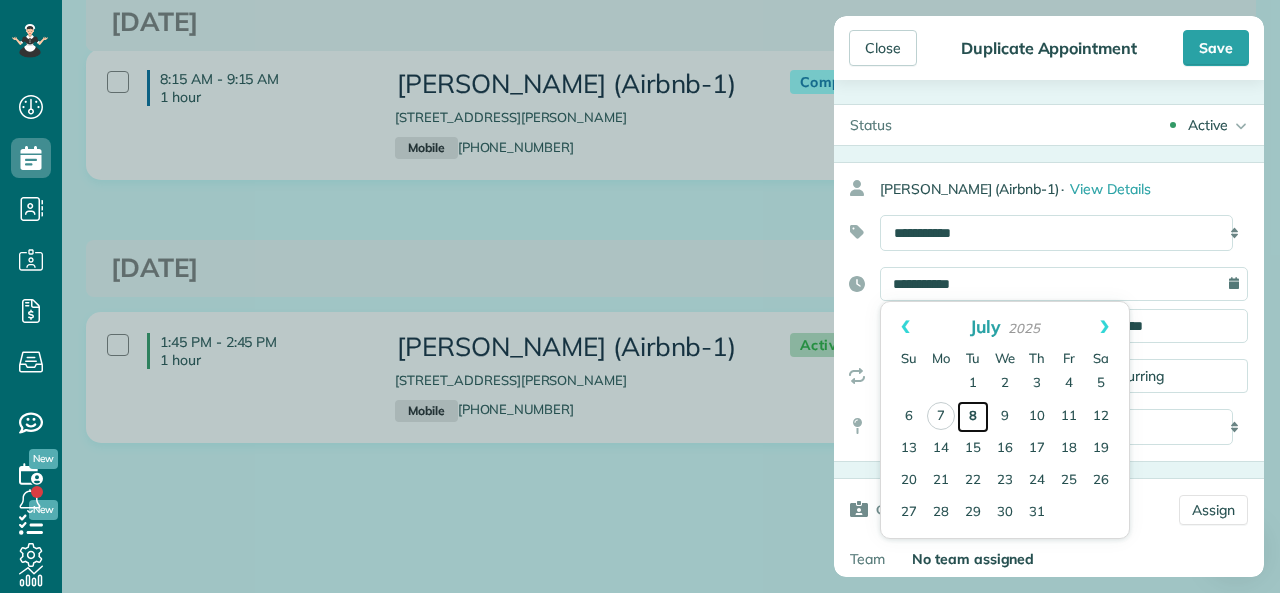 click on "8" at bounding box center [973, 417] 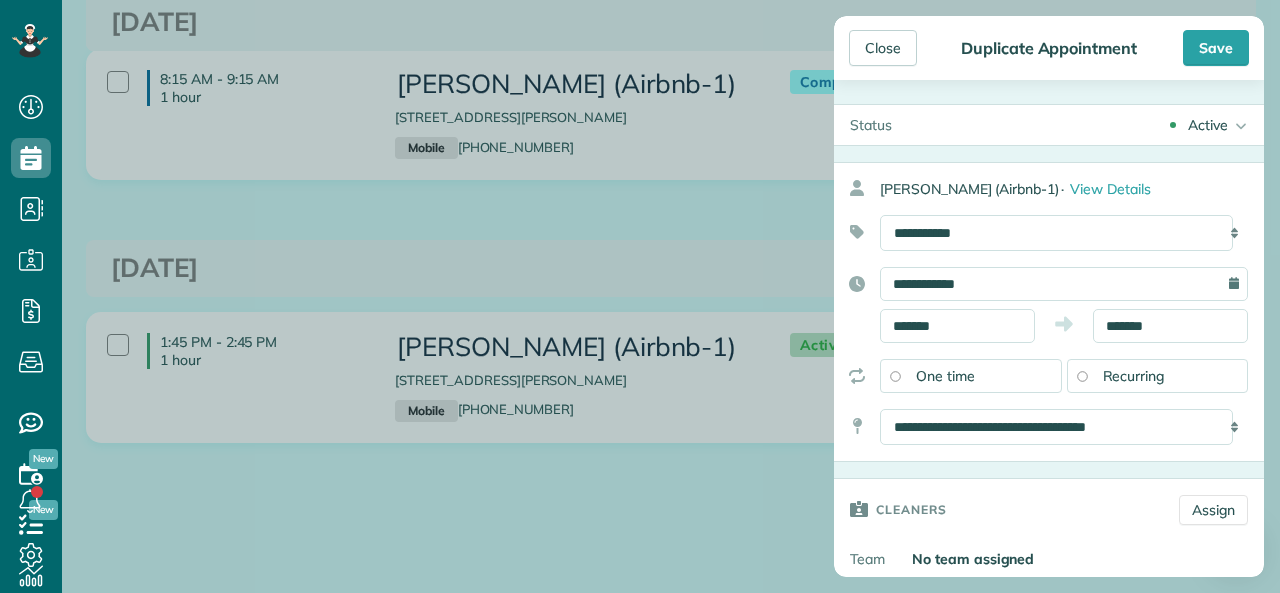 click on "Active" at bounding box center [1208, 125] 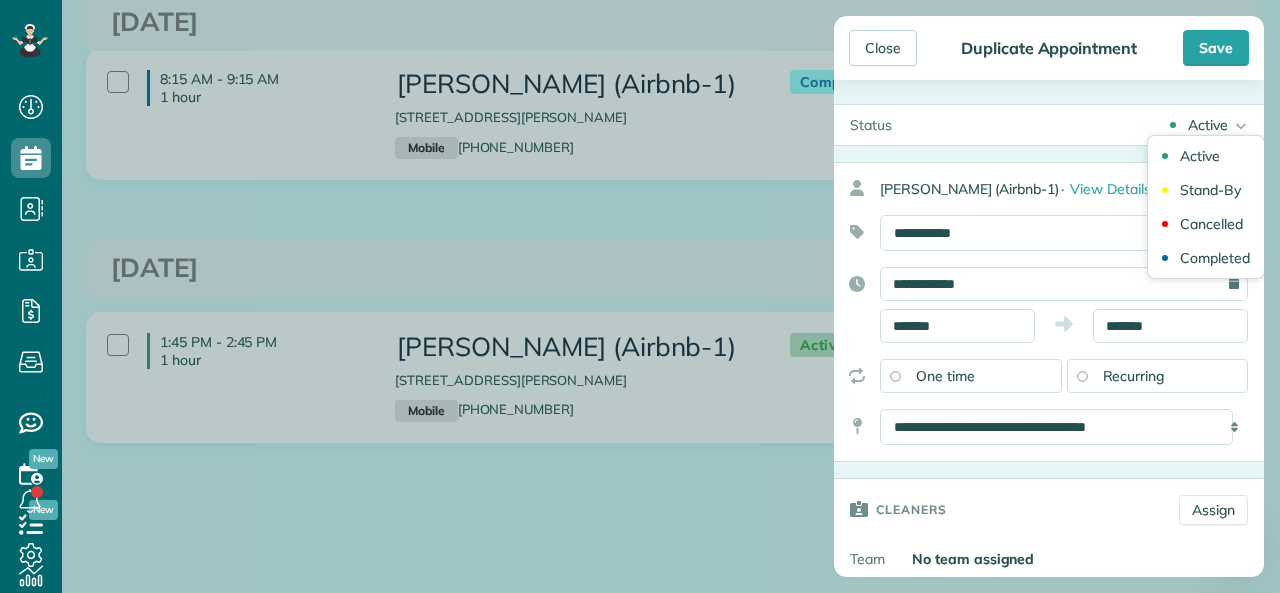click on "Active" at bounding box center [1208, 125] 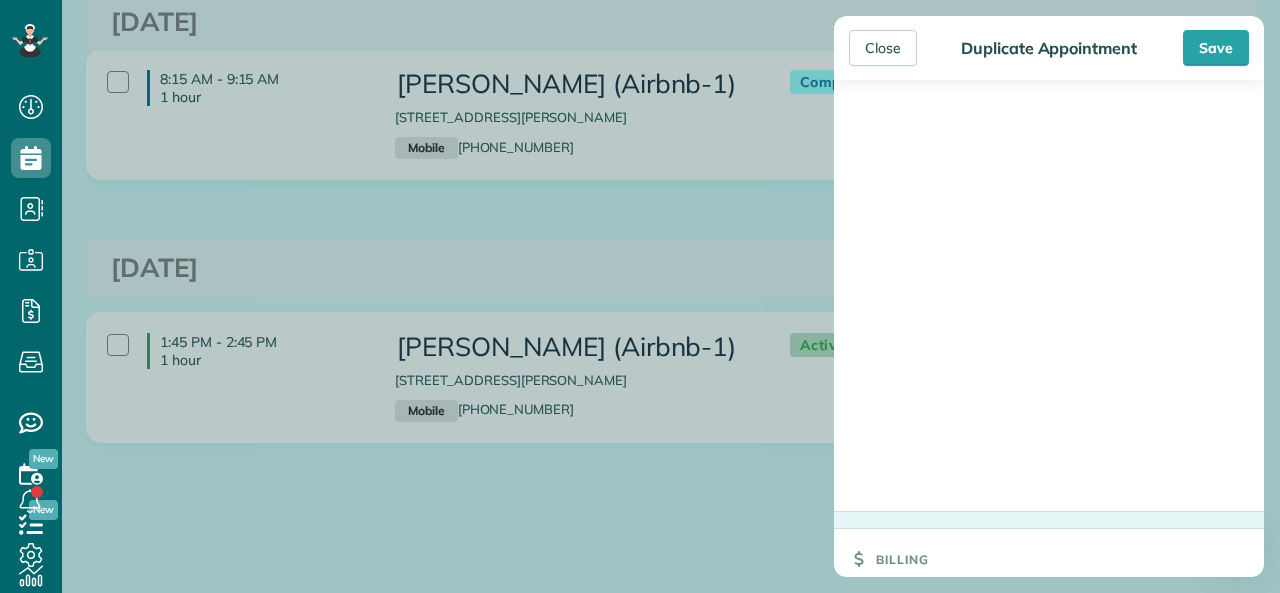 scroll, scrollTop: 1823, scrollLeft: 0, axis: vertical 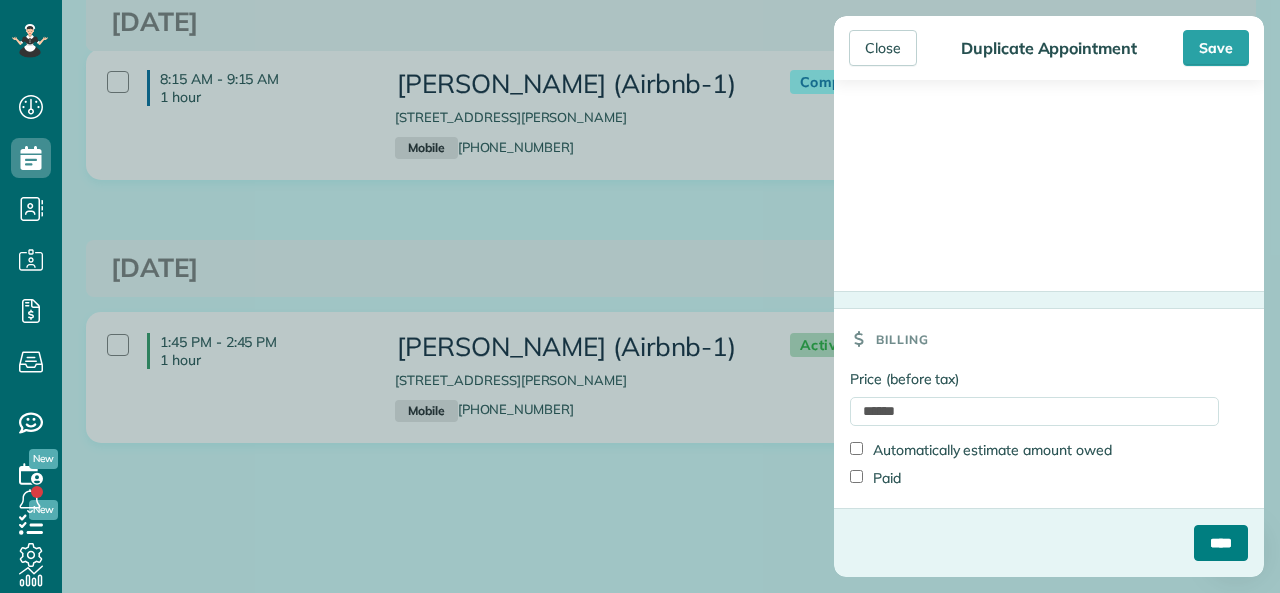 click on "****" at bounding box center (1221, 543) 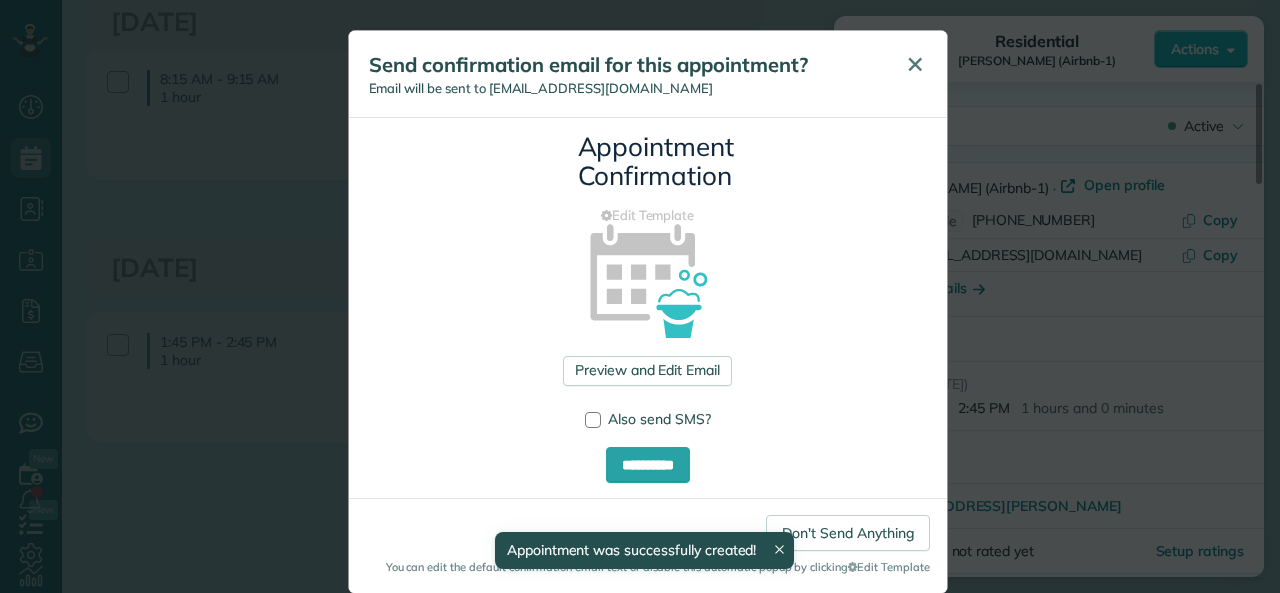click on "✕" at bounding box center (915, 64) 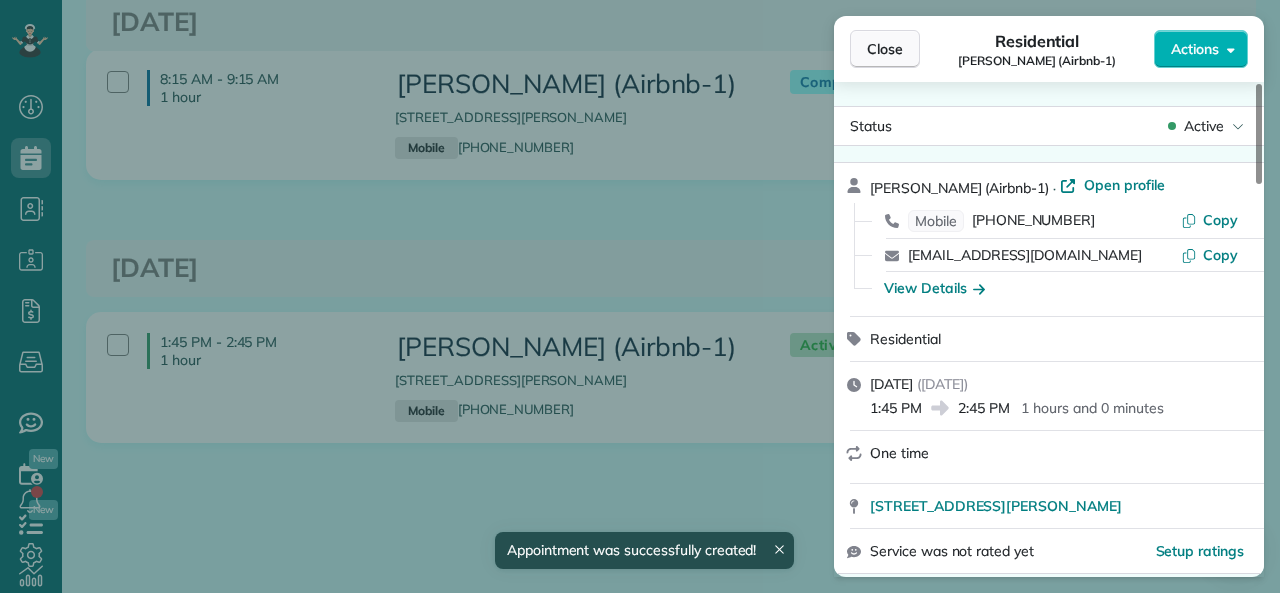 click on "Close" at bounding box center (885, 49) 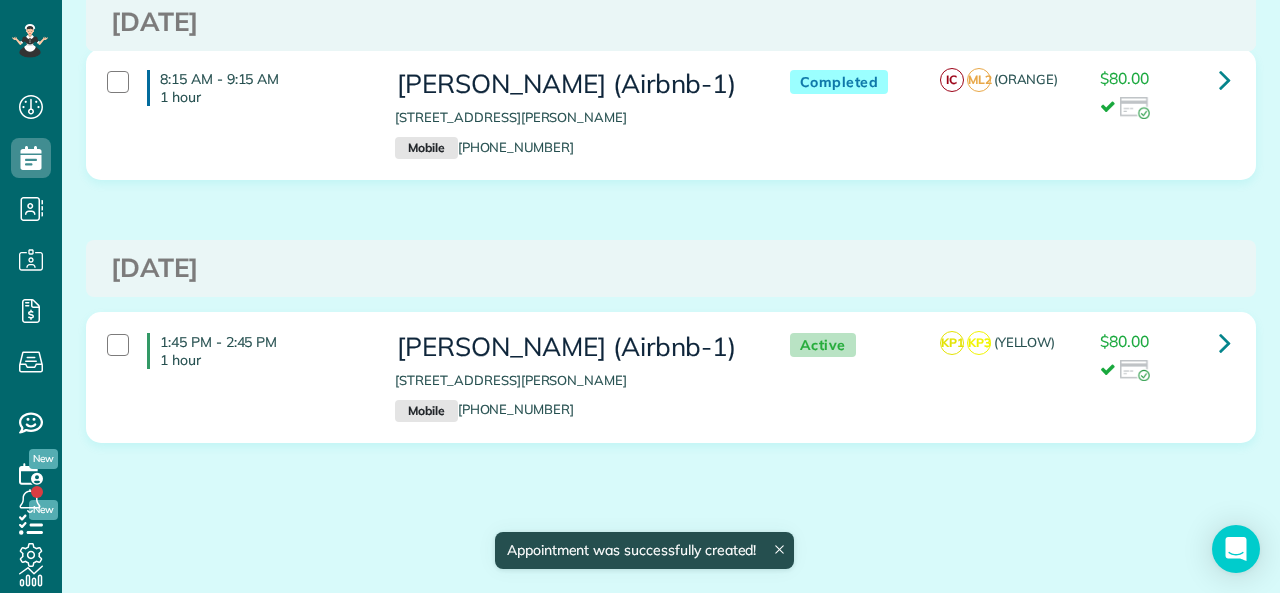 click 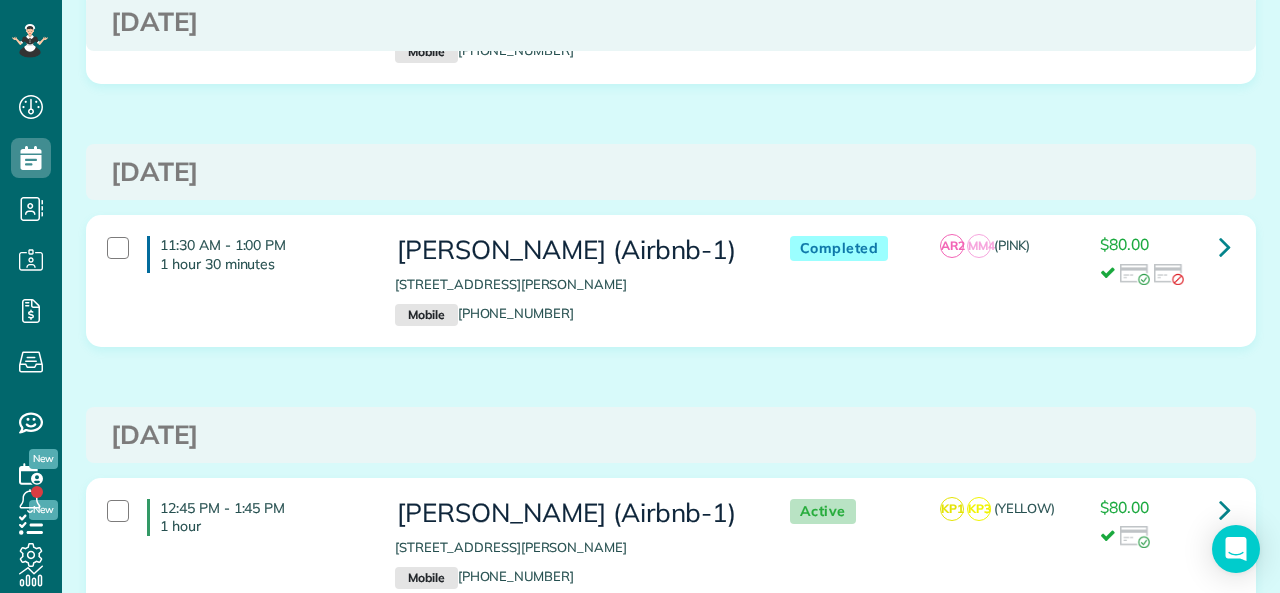 scroll, scrollTop: 0, scrollLeft: 0, axis: both 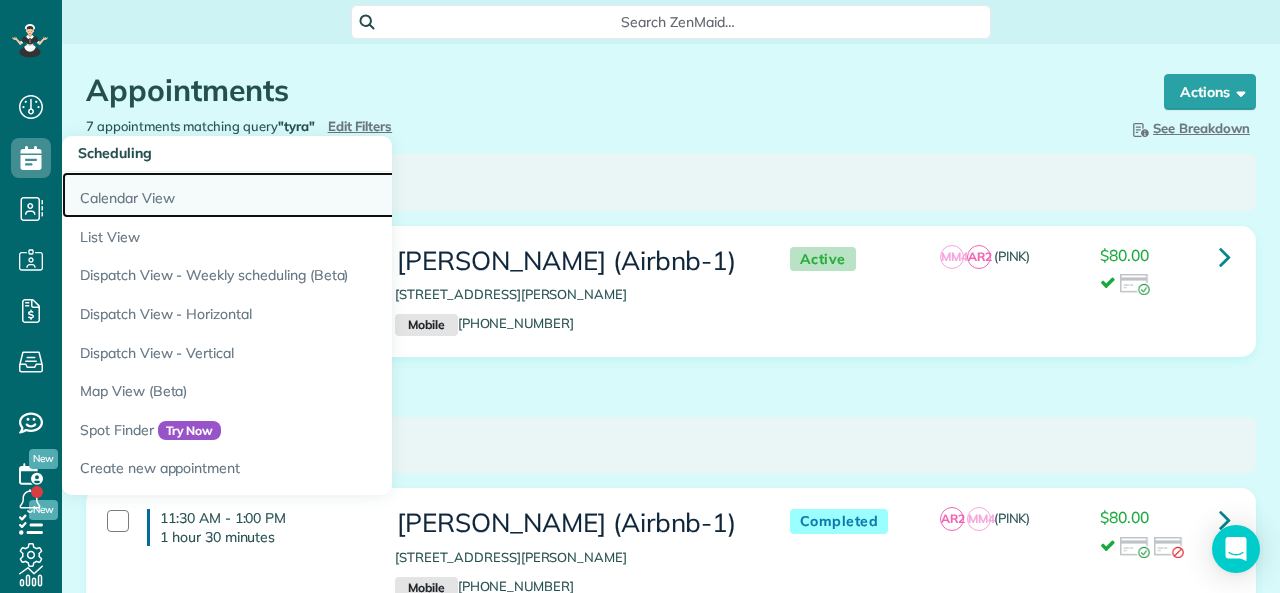 click on "Calendar View" at bounding box center [312, 195] 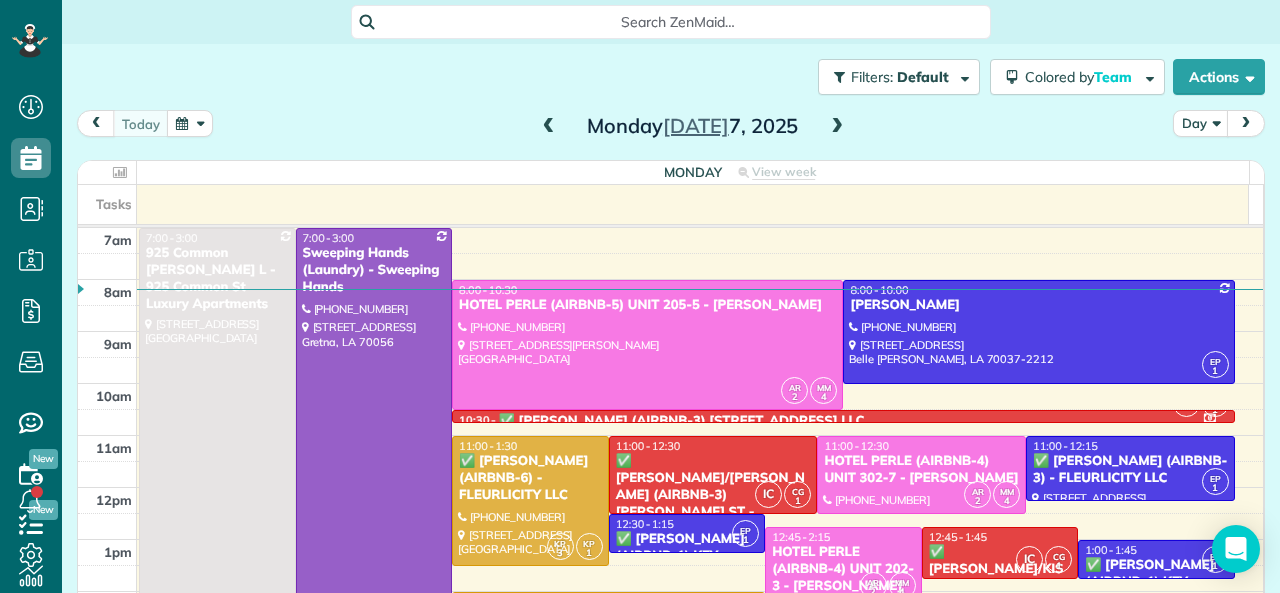 scroll, scrollTop: 0, scrollLeft: 0, axis: both 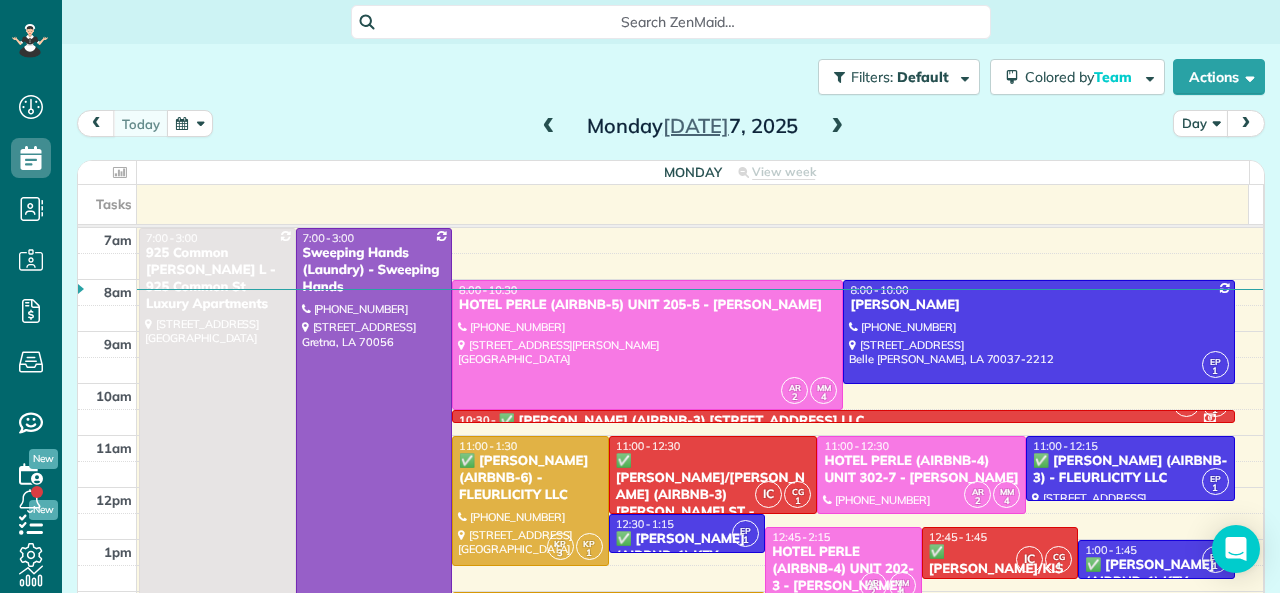 click at bounding box center [837, 127] 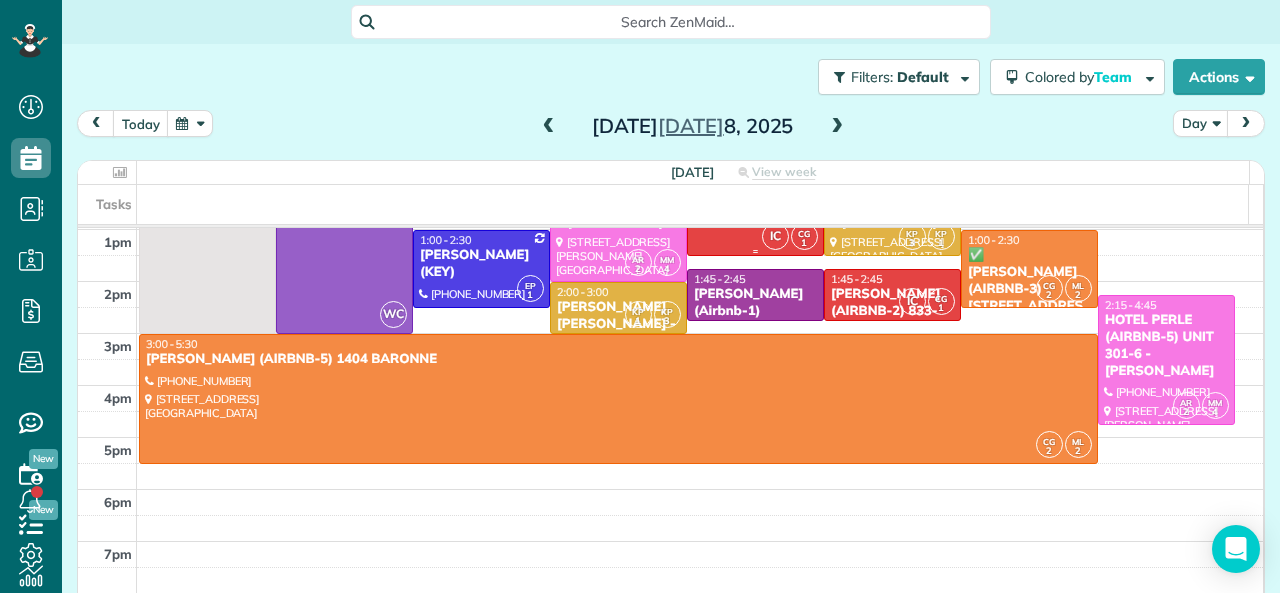 scroll, scrollTop: 200, scrollLeft: 0, axis: vertical 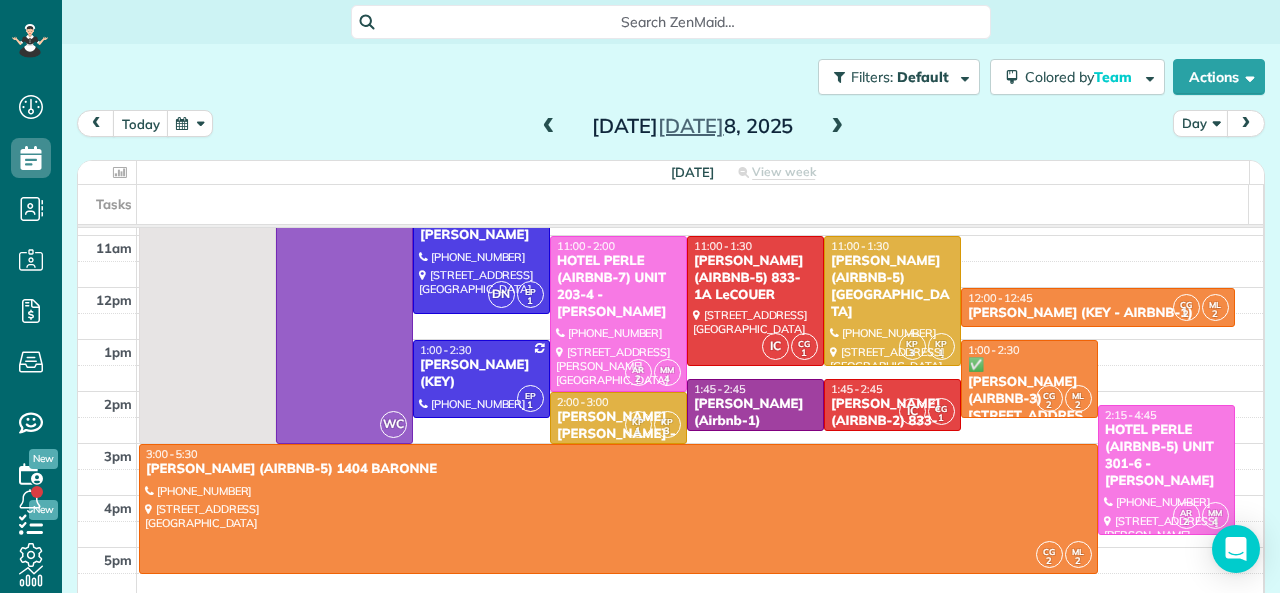 click at bounding box center [837, 127] 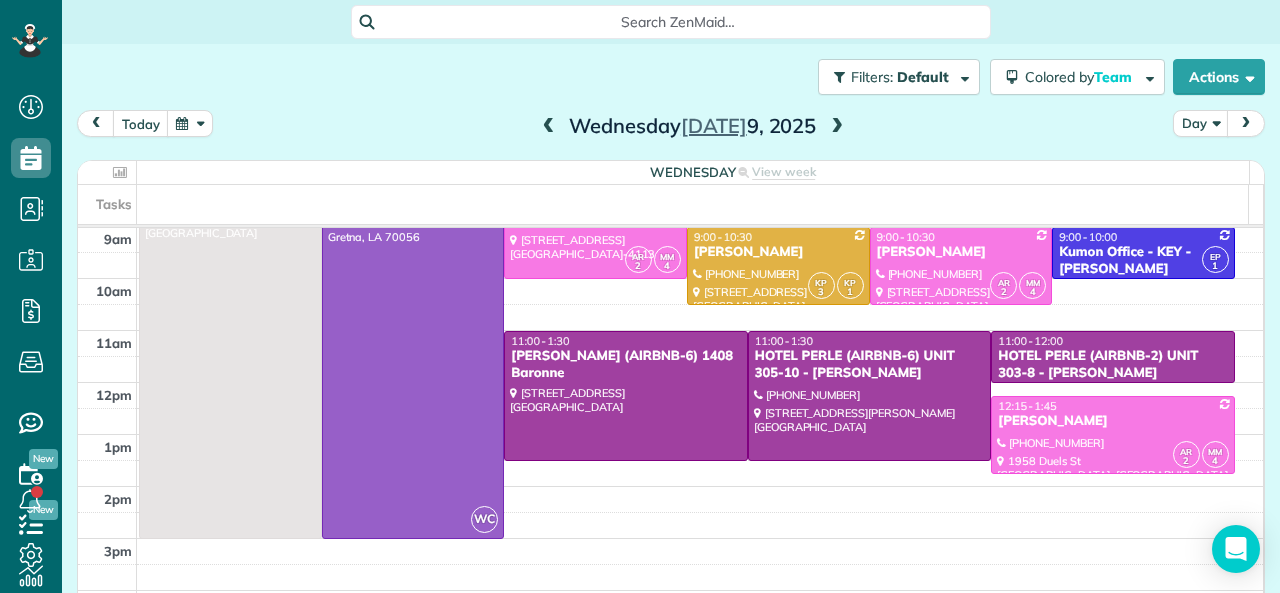 scroll, scrollTop: 0, scrollLeft: 0, axis: both 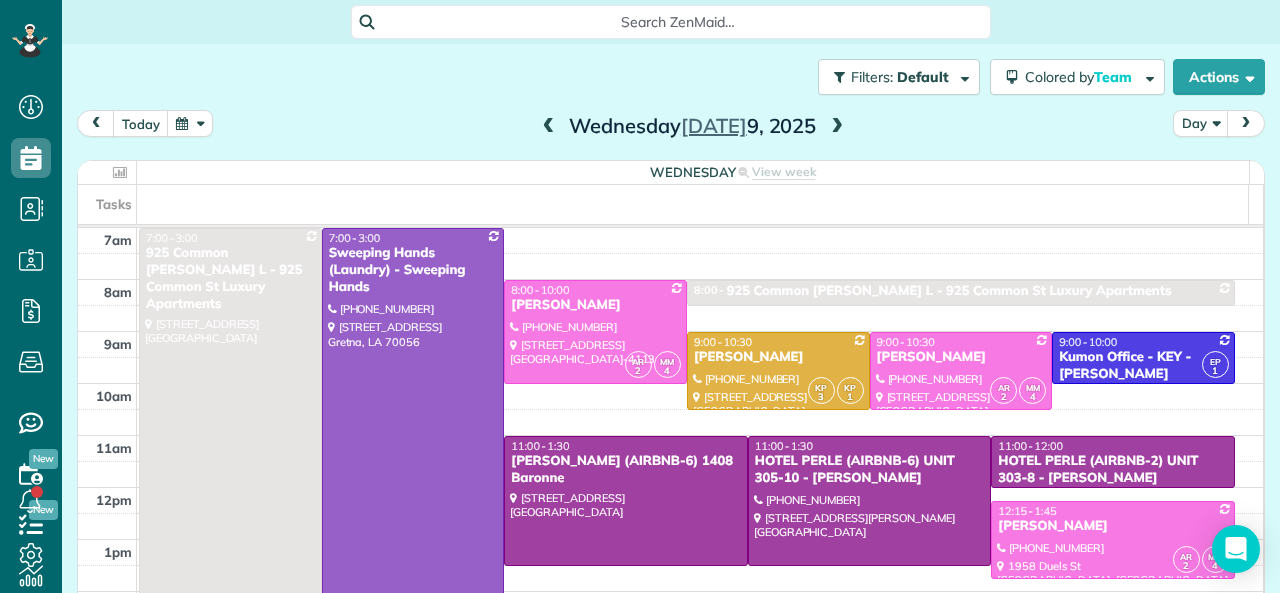 click at bounding box center (549, 127) 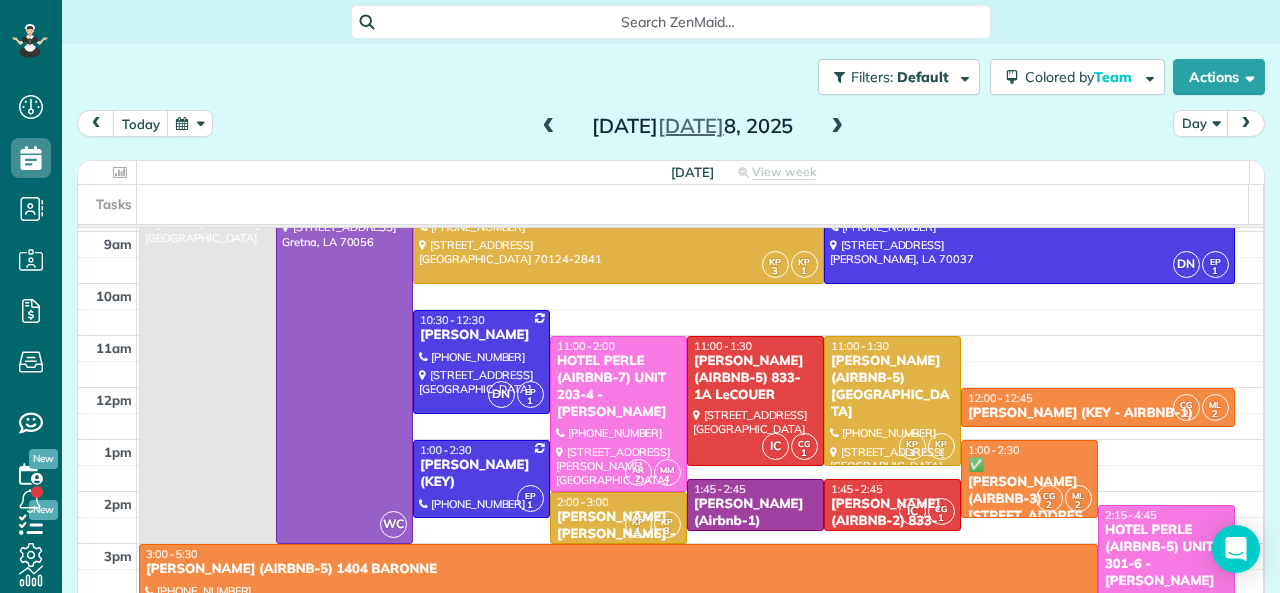 scroll, scrollTop: 200, scrollLeft: 0, axis: vertical 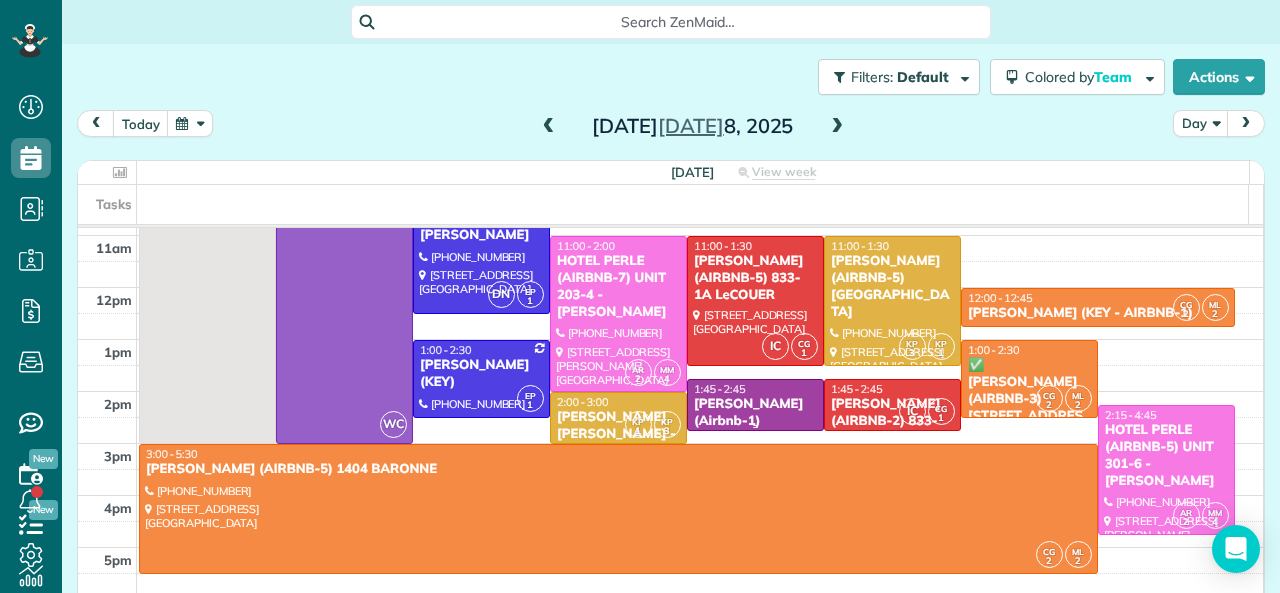 click on "[PERSON_NAME] (Airbnb-1)" at bounding box center [755, 413] 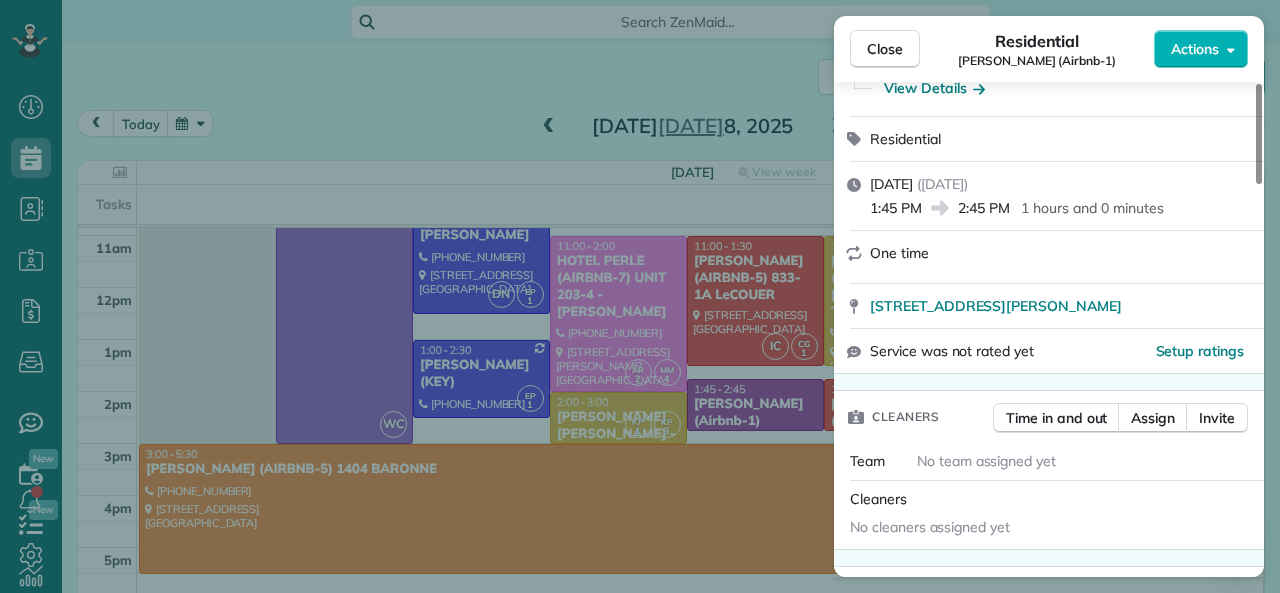scroll, scrollTop: 0, scrollLeft: 0, axis: both 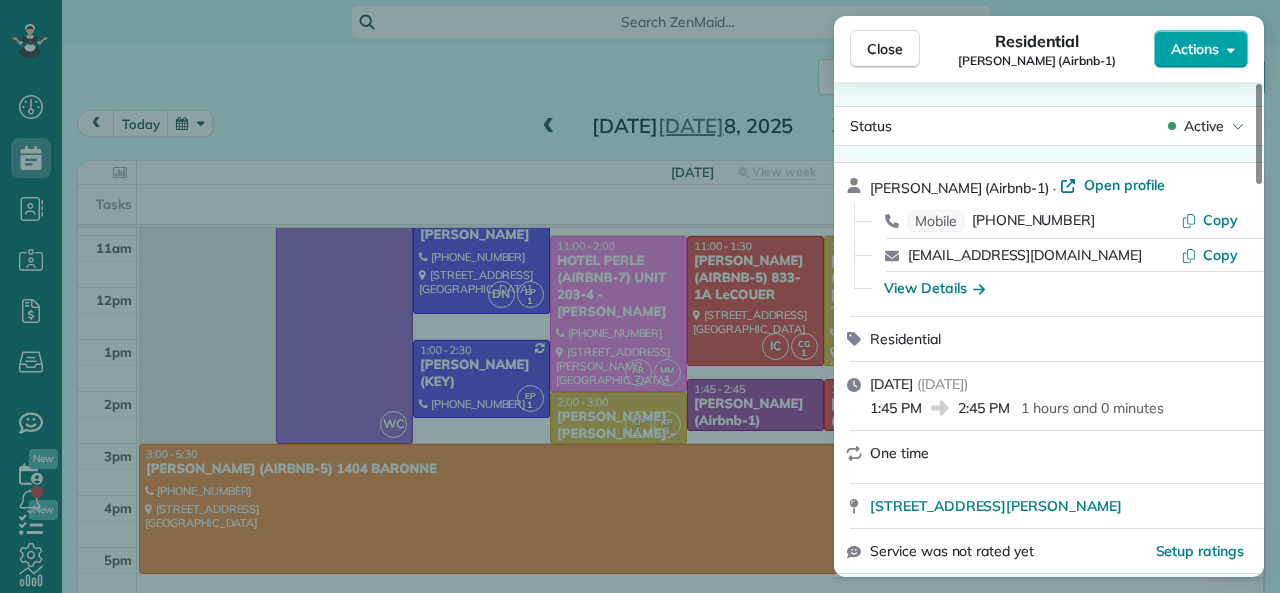 click on "Actions" at bounding box center [1195, 49] 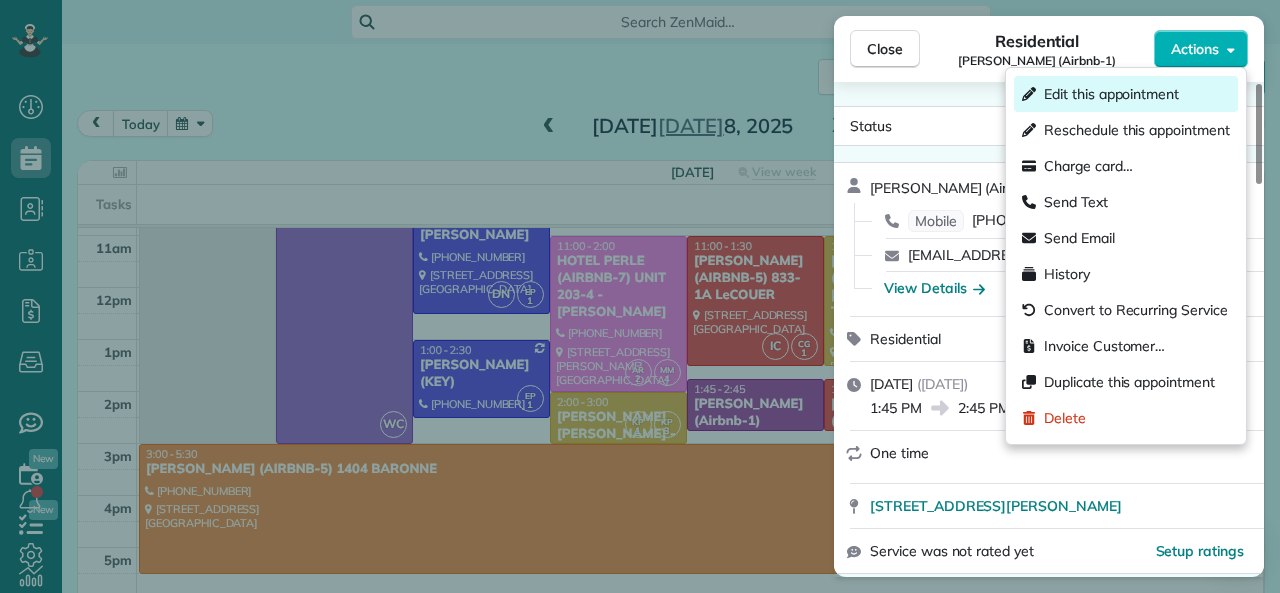 click on "Edit this appointment" at bounding box center (1111, 94) 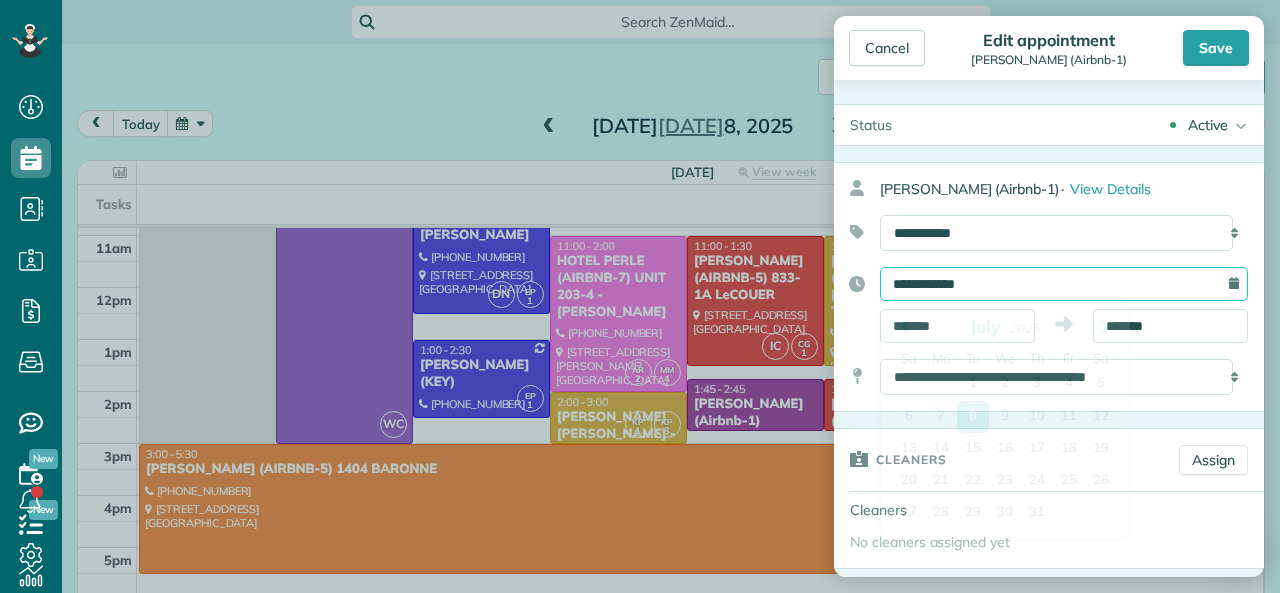 click on "**********" at bounding box center [1064, 284] 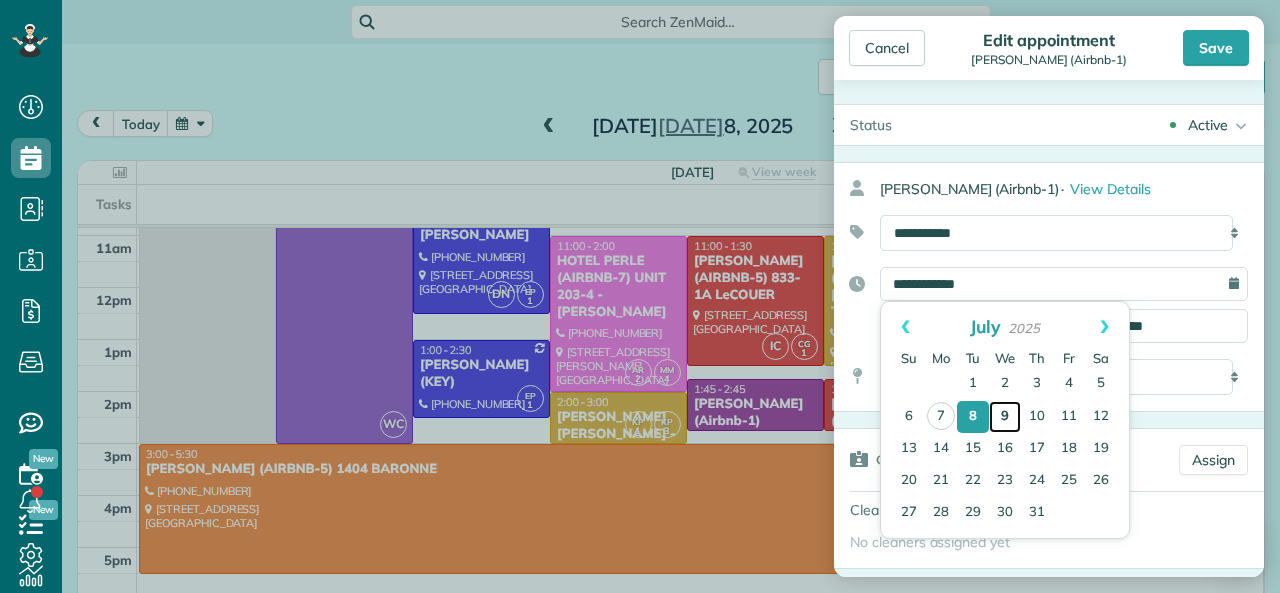 click on "9" at bounding box center [1005, 417] 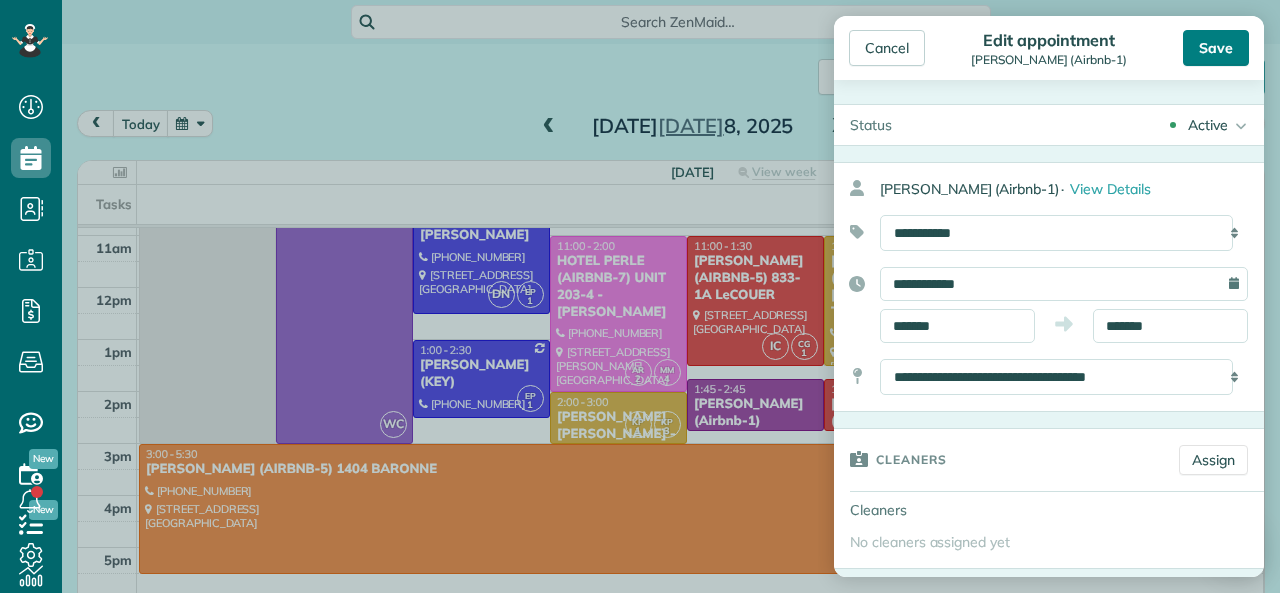 click on "Save" at bounding box center [1216, 48] 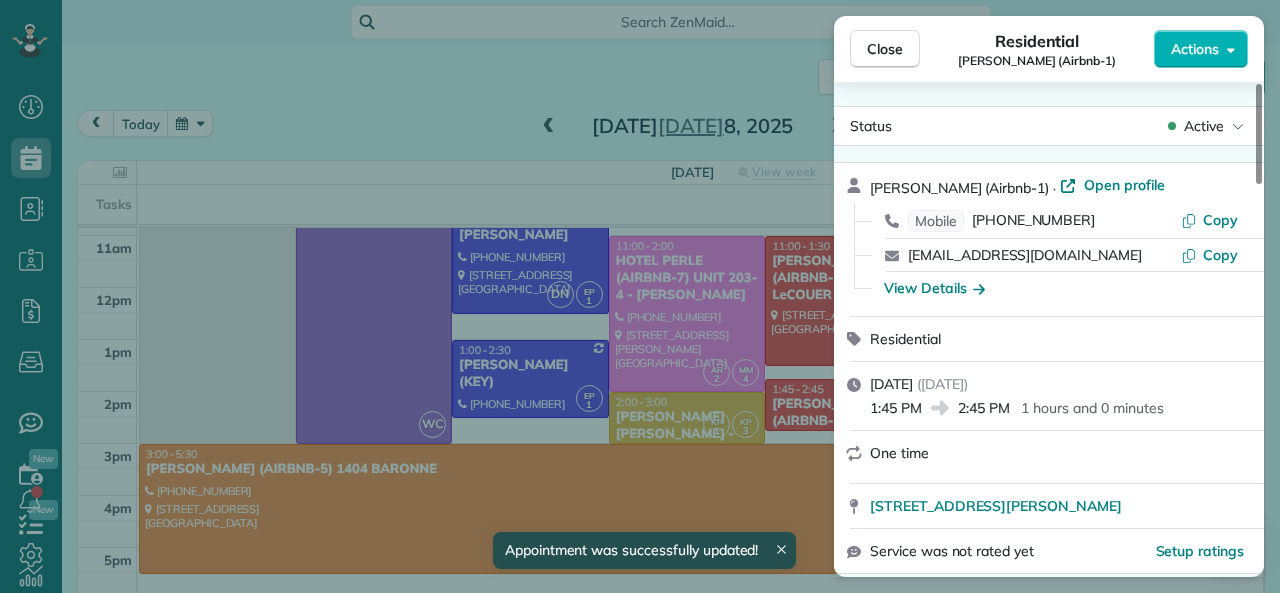 click on "Close" at bounding box center (885, 49) 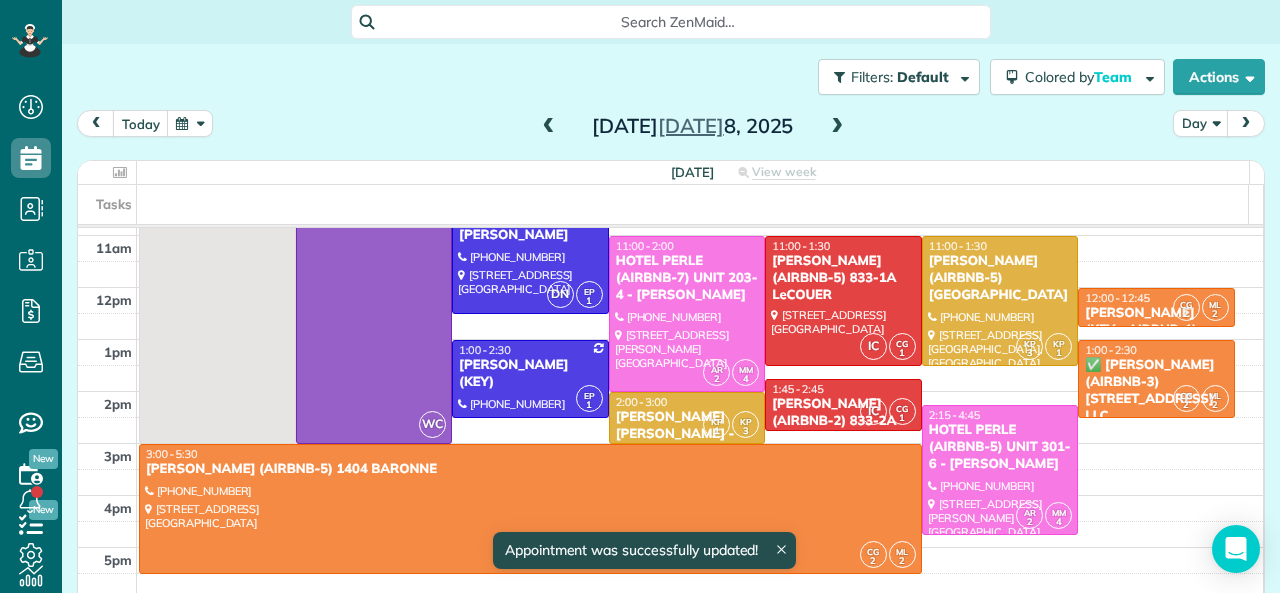 click at bounding box center [837, 127] 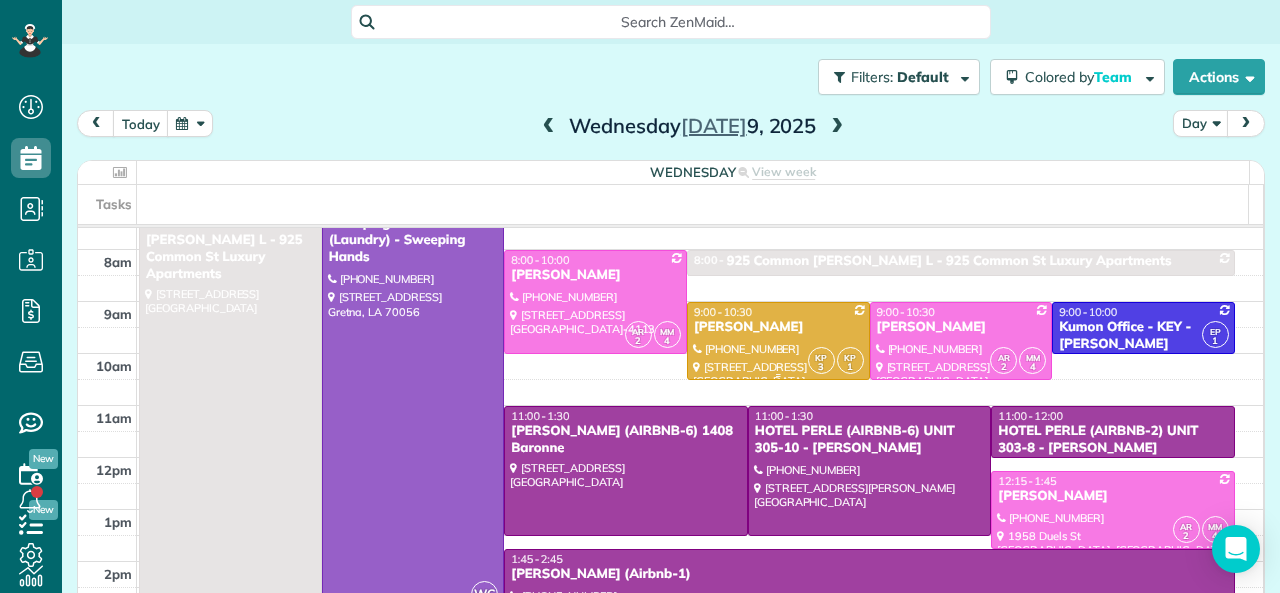 scroll, scrollTop: 0, scrollLeft: 0, axis: both 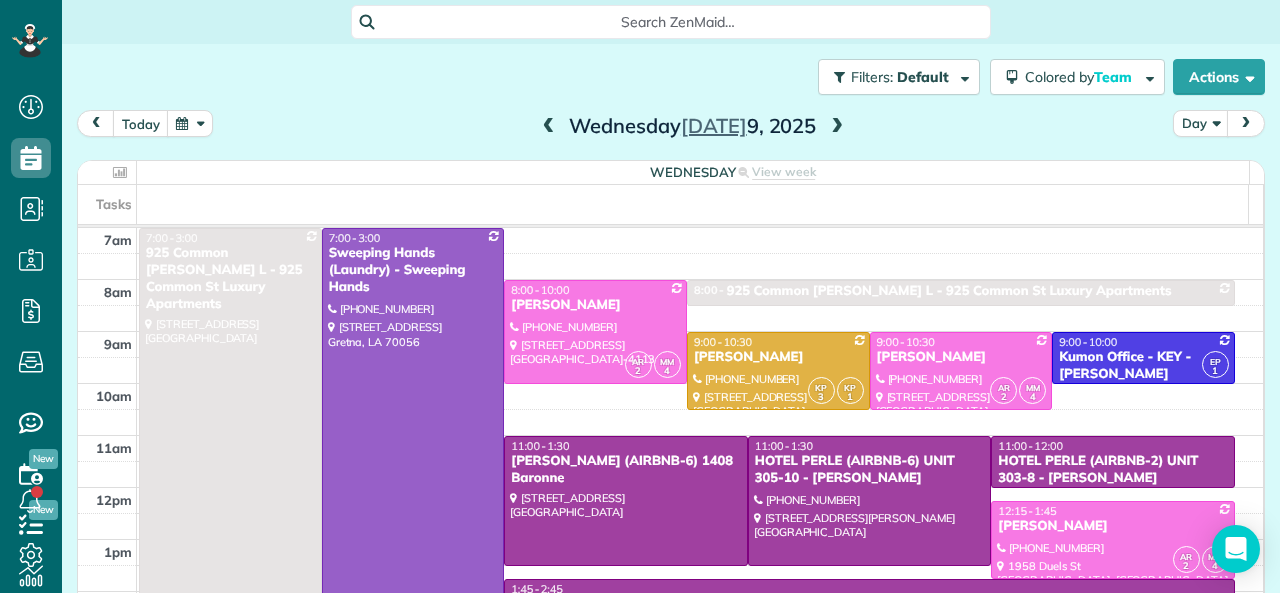 click at bounding box center [549, 127] 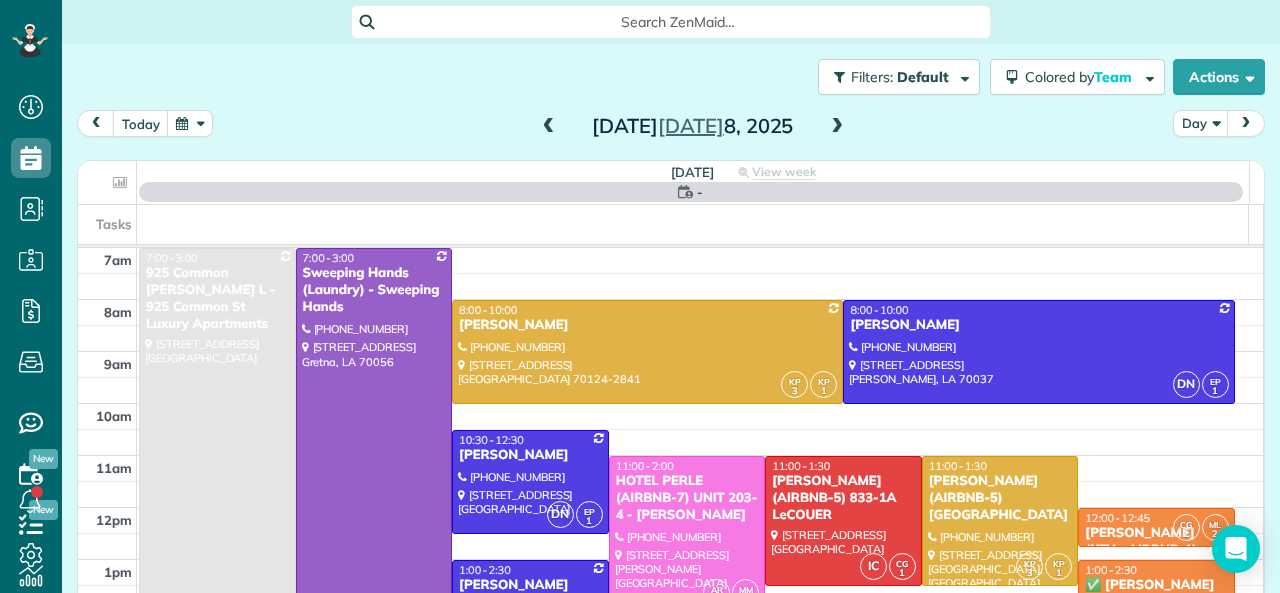 click at bounding box center [549, 127] 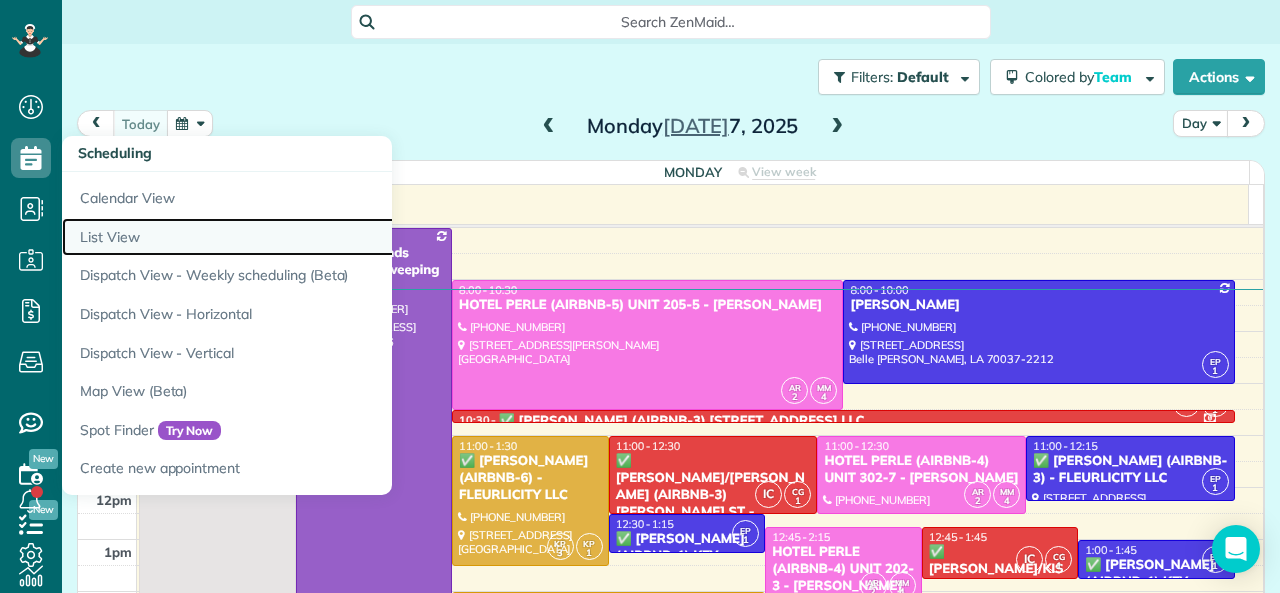 click on "List View" at bounding box center [312, 237] 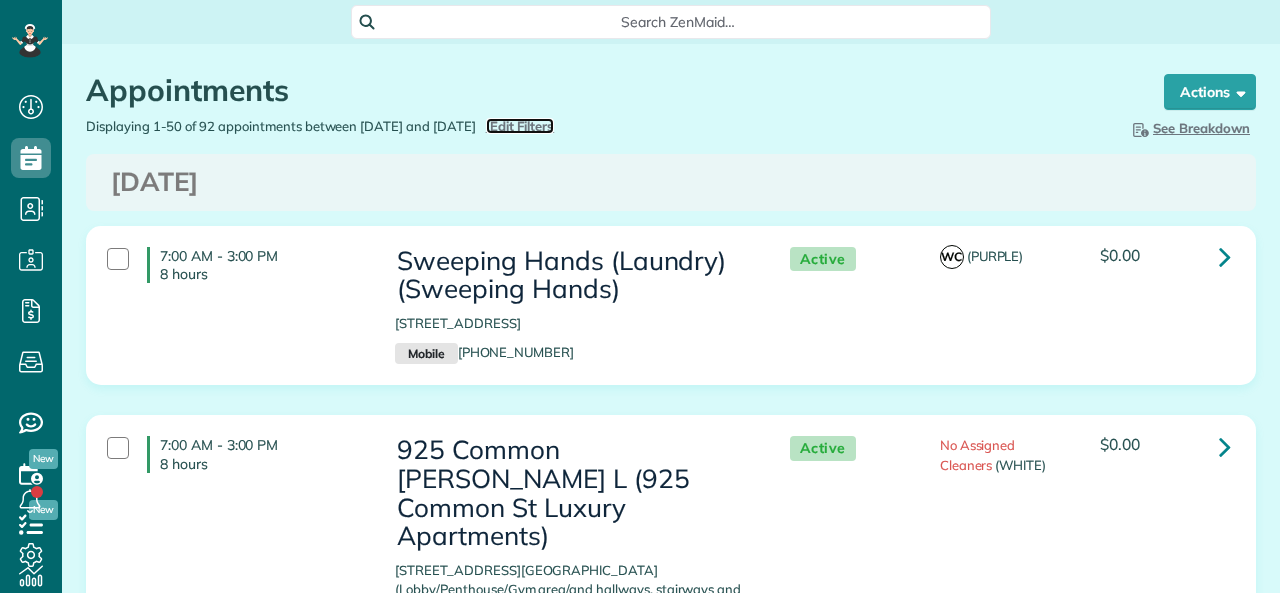 click on "Edit Filters" at bounding box center [522, 126] 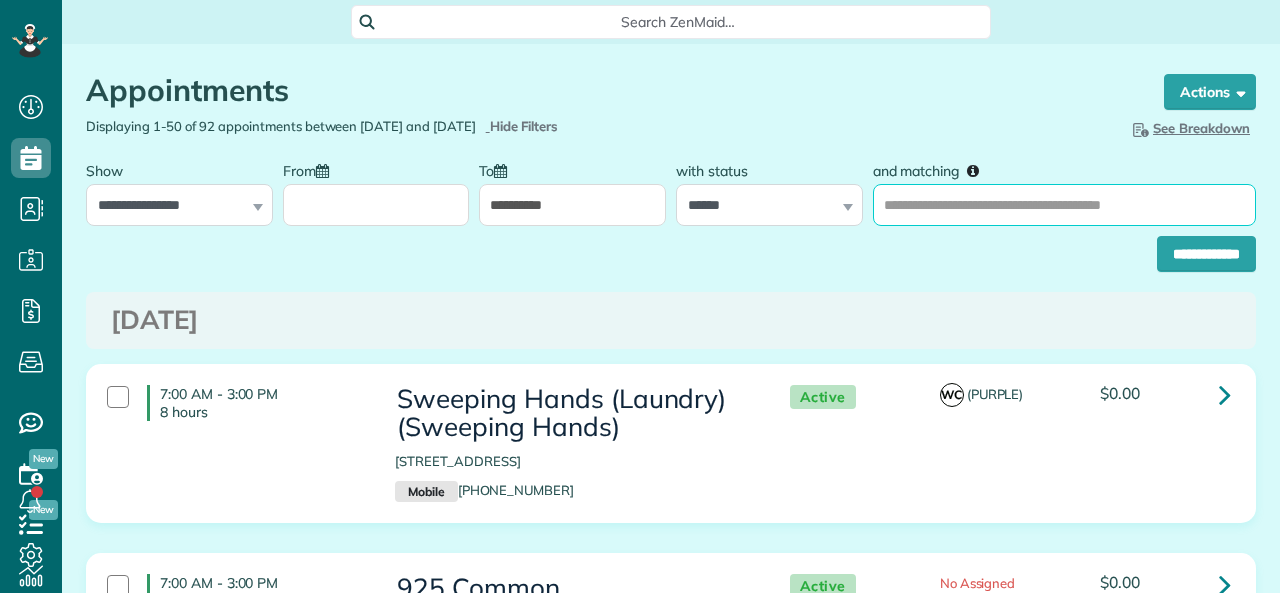 click on "and matching" at bounding box center [1064, 205] 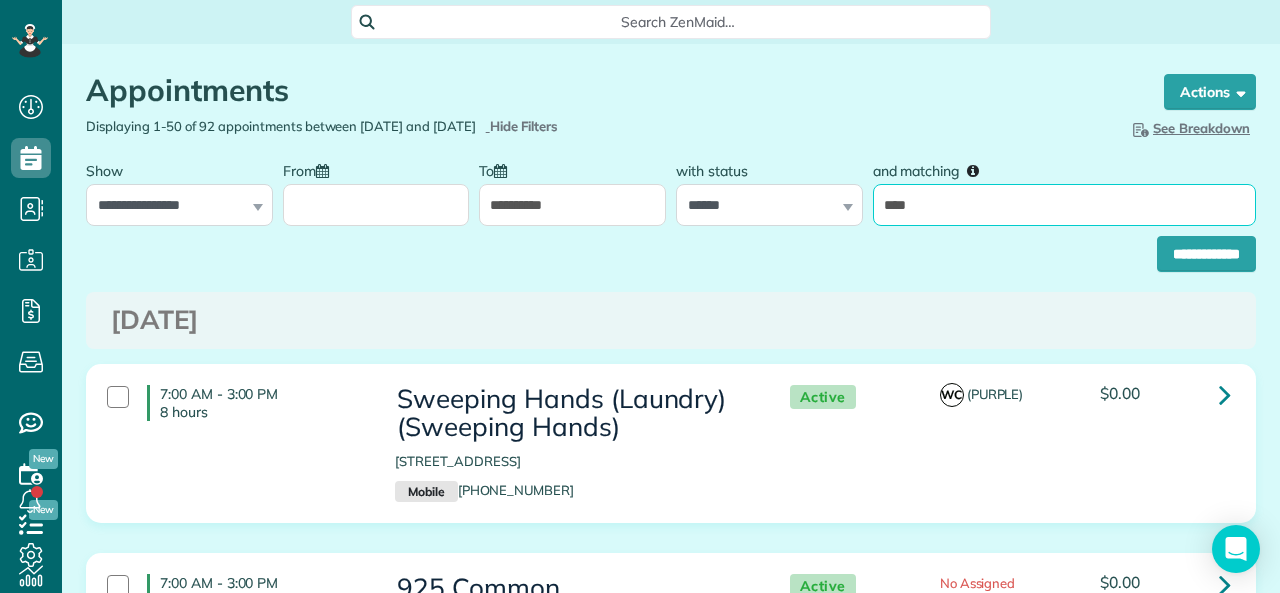 type on "**********" 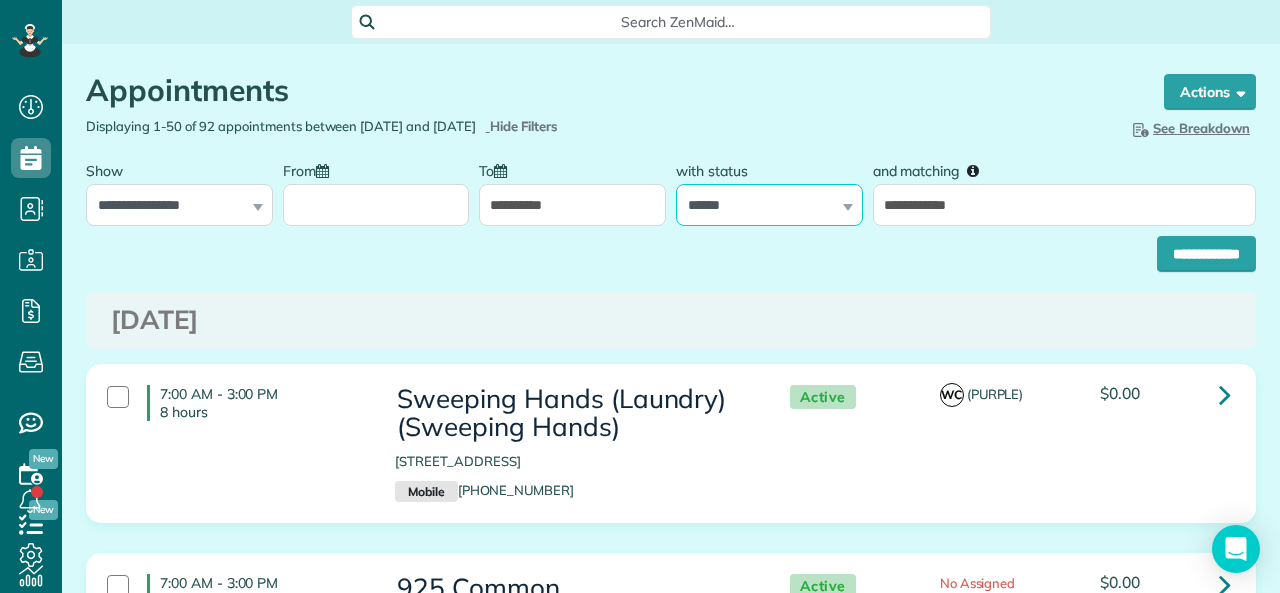 click on "**********" at bounding box center (769, 205) 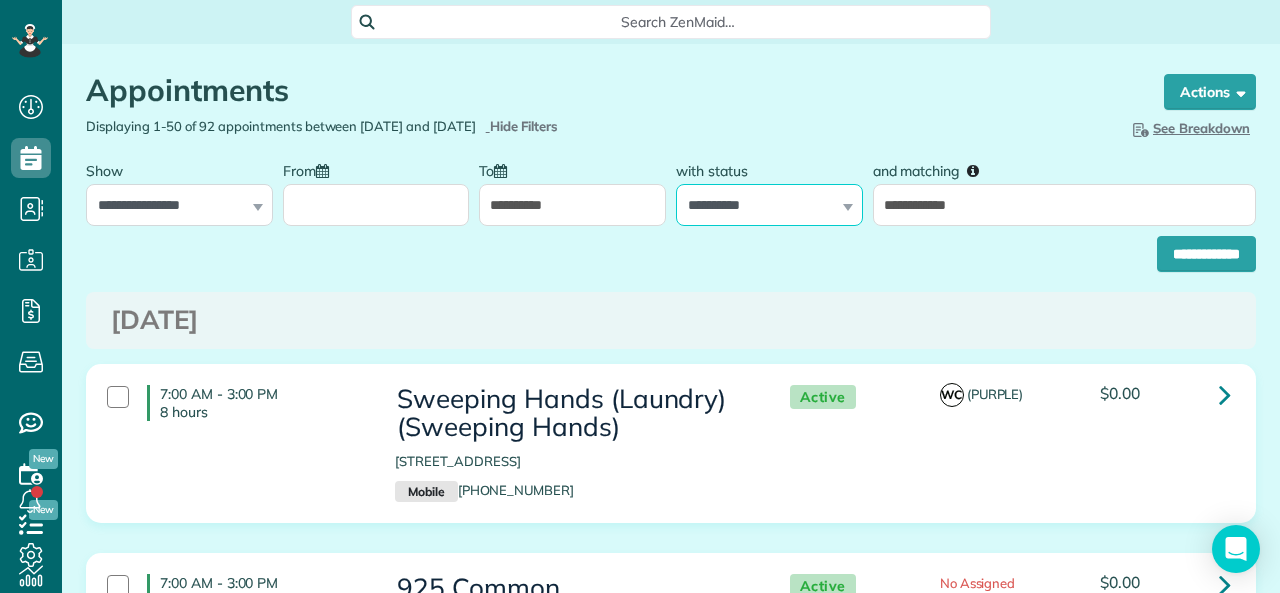 click on "**********" at bounding box center [769, 205] 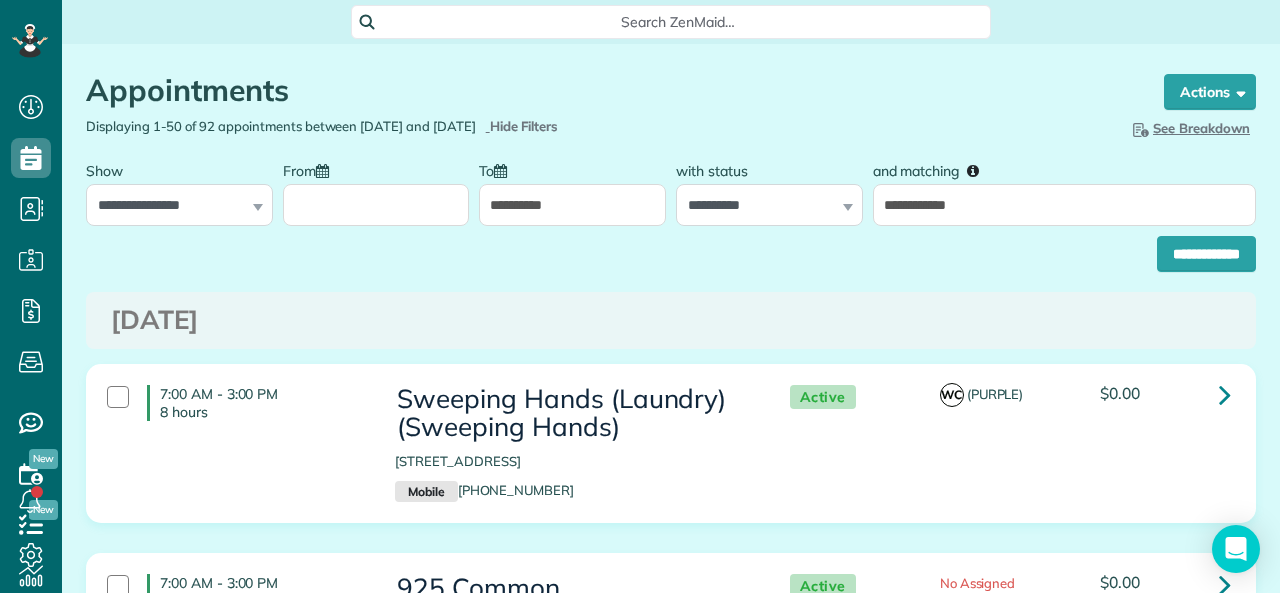 click on "**********" at bounding box center (572, 205) 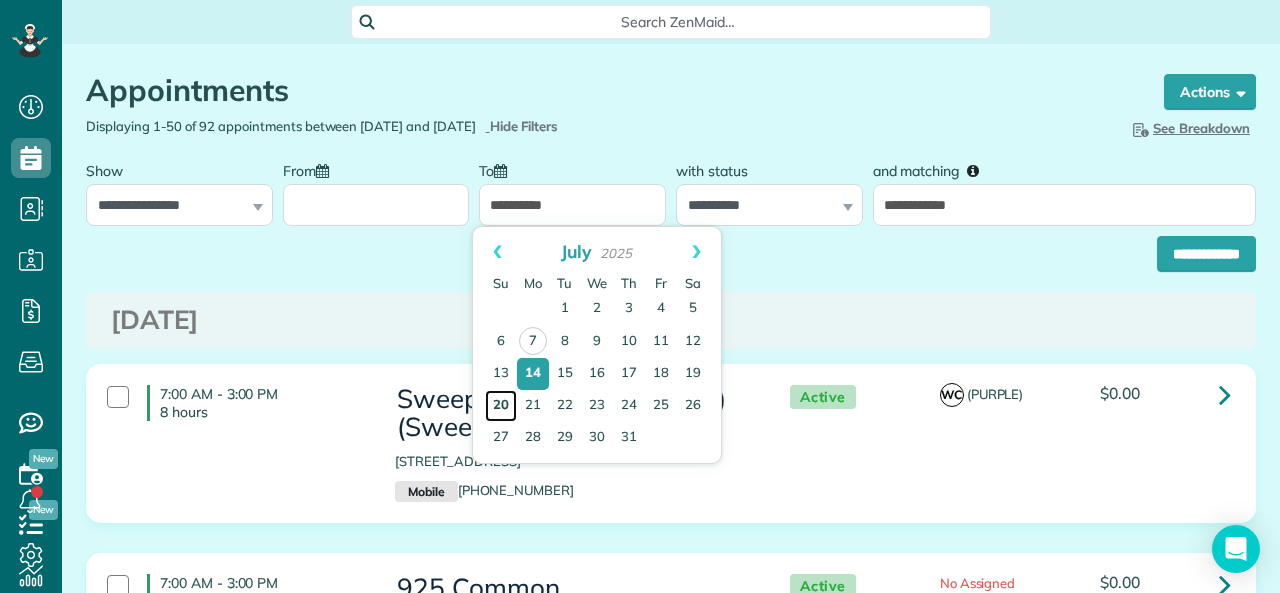 click on "20" at bounding box center (501, 406) 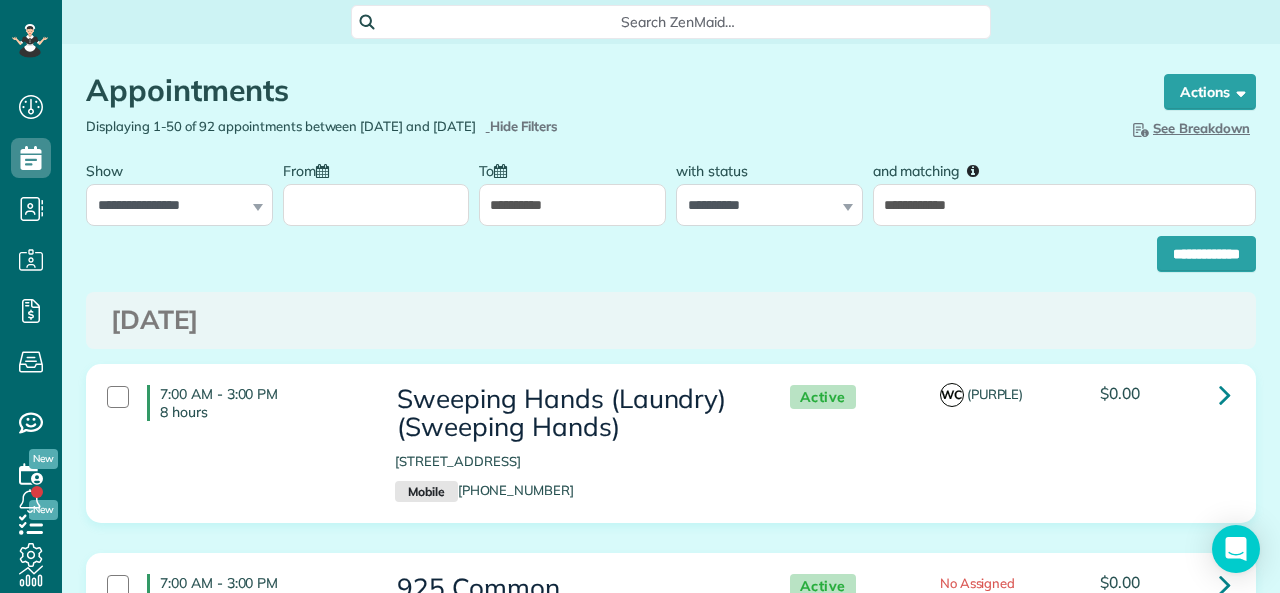 click on "From" at bounding box center [376, 205] 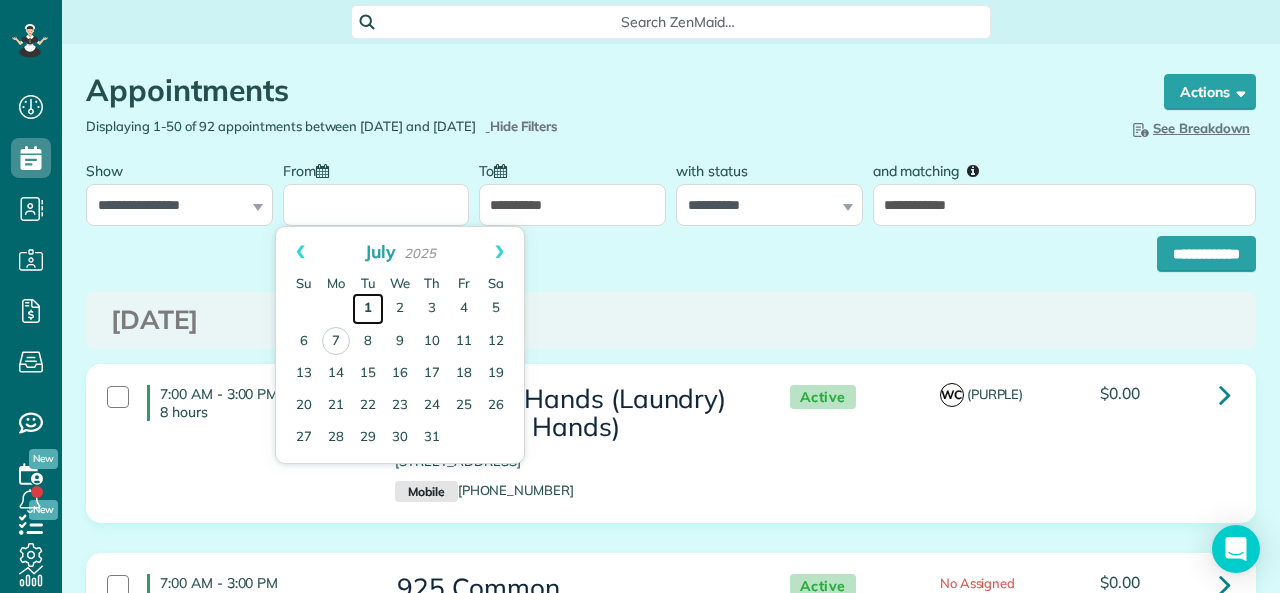 click on "1" at bounding box center [368, 309] 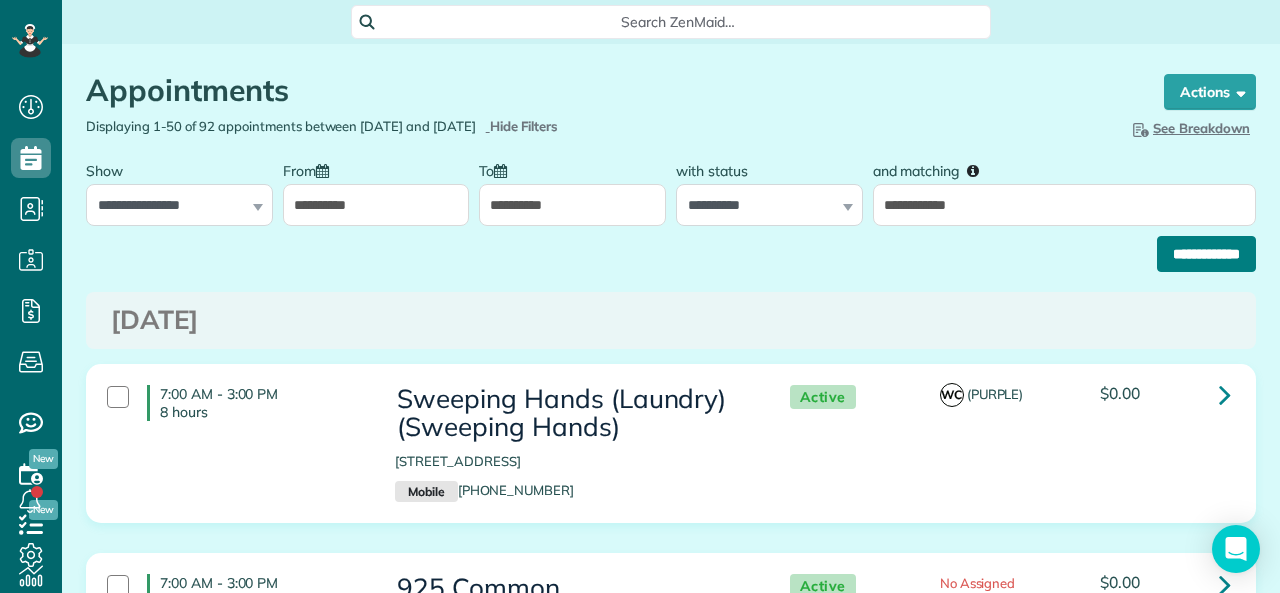 click on "**********" at bounding box center [1206, 254] 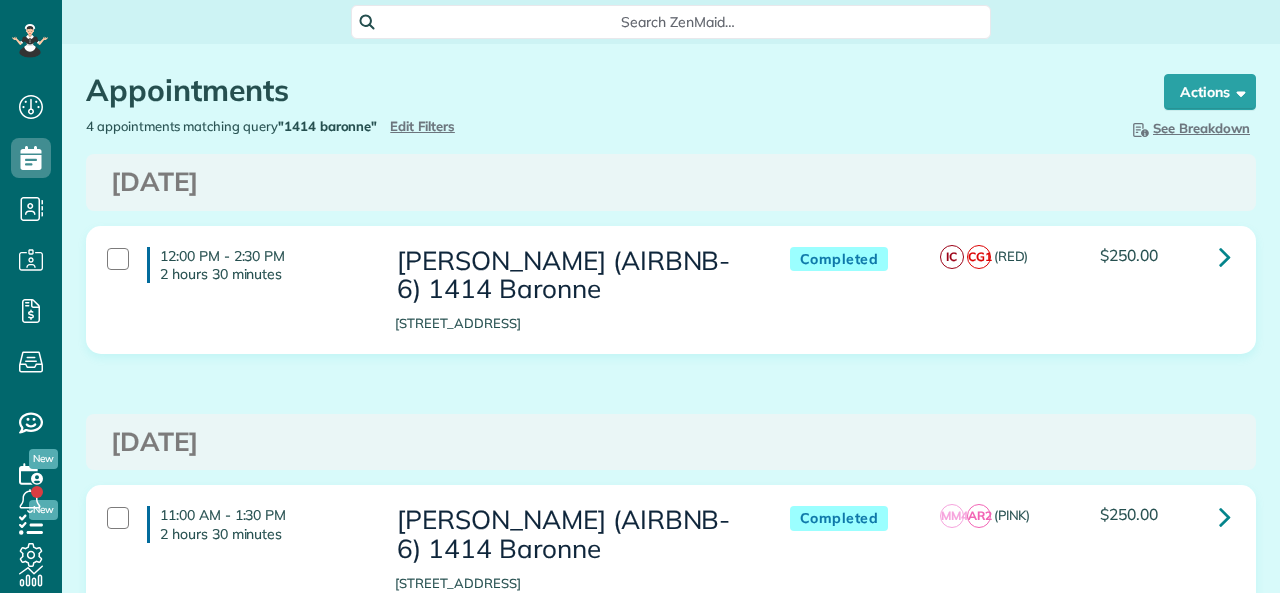 scroll, scrollTop: 0, scrollLeft: 0, axis: both 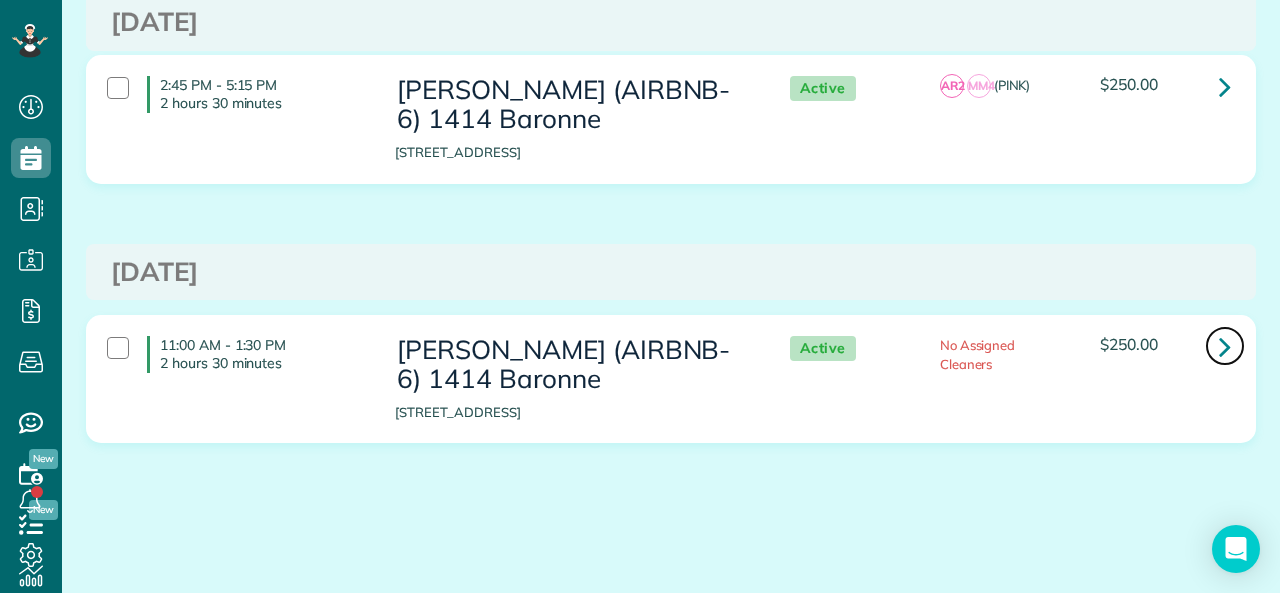 click at bounding box center [1225, 346] 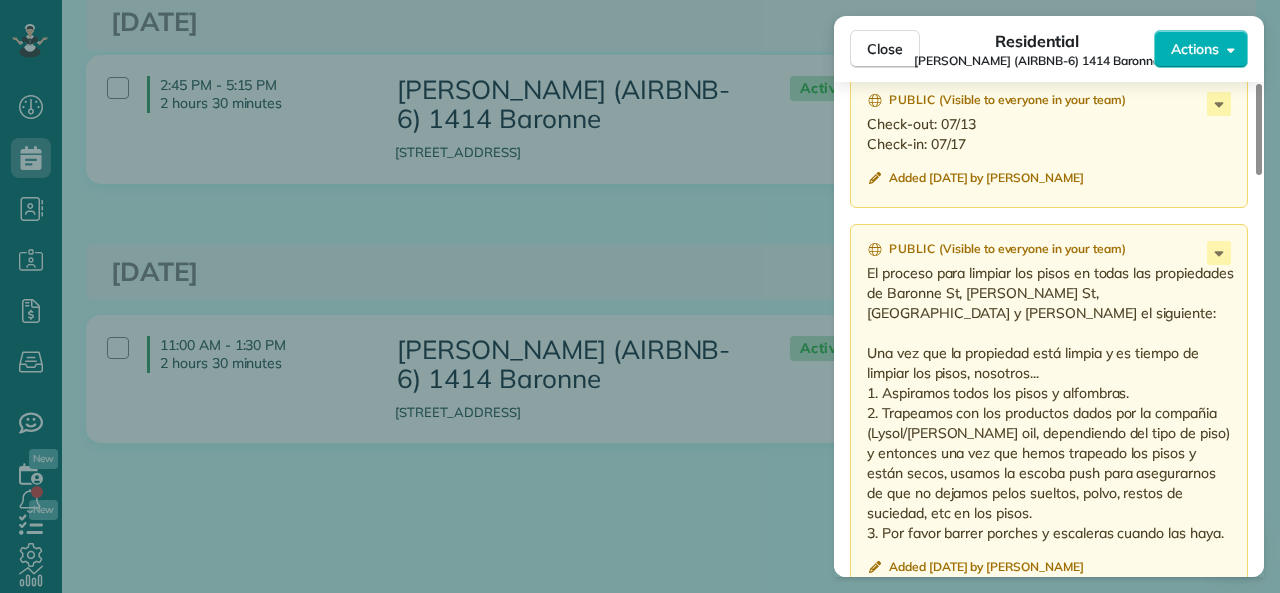 scroll, scrollTop: 1600, scrollLeft: 0, axis: vertical 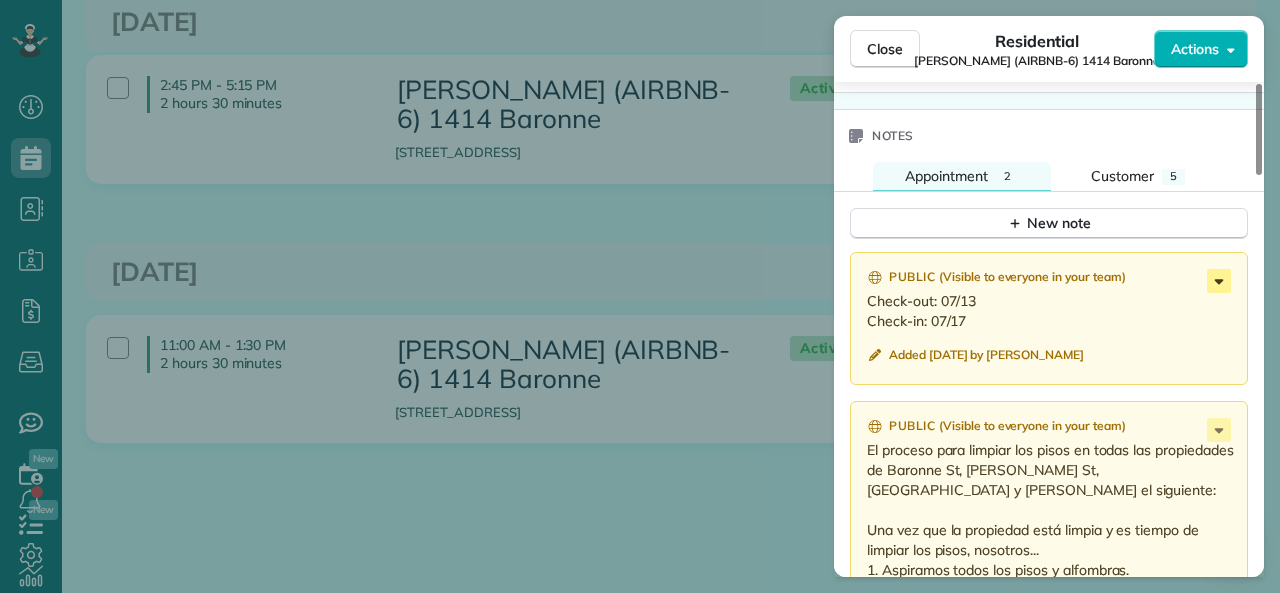 click 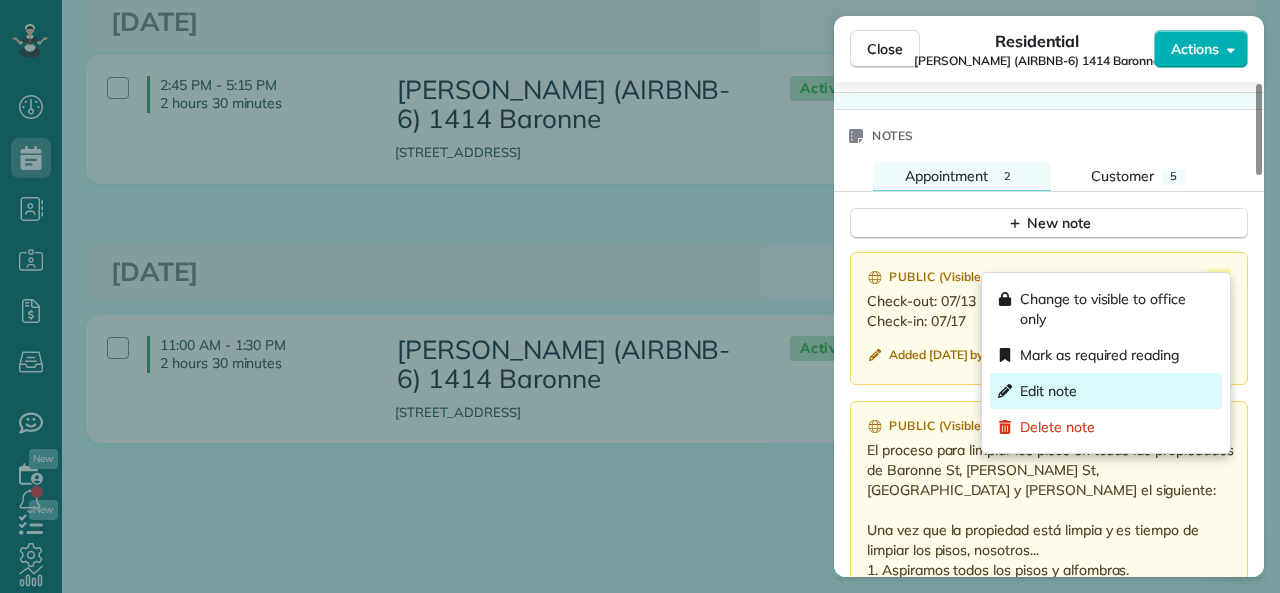 click on "Edit note" at bounding box center (1106, 391) 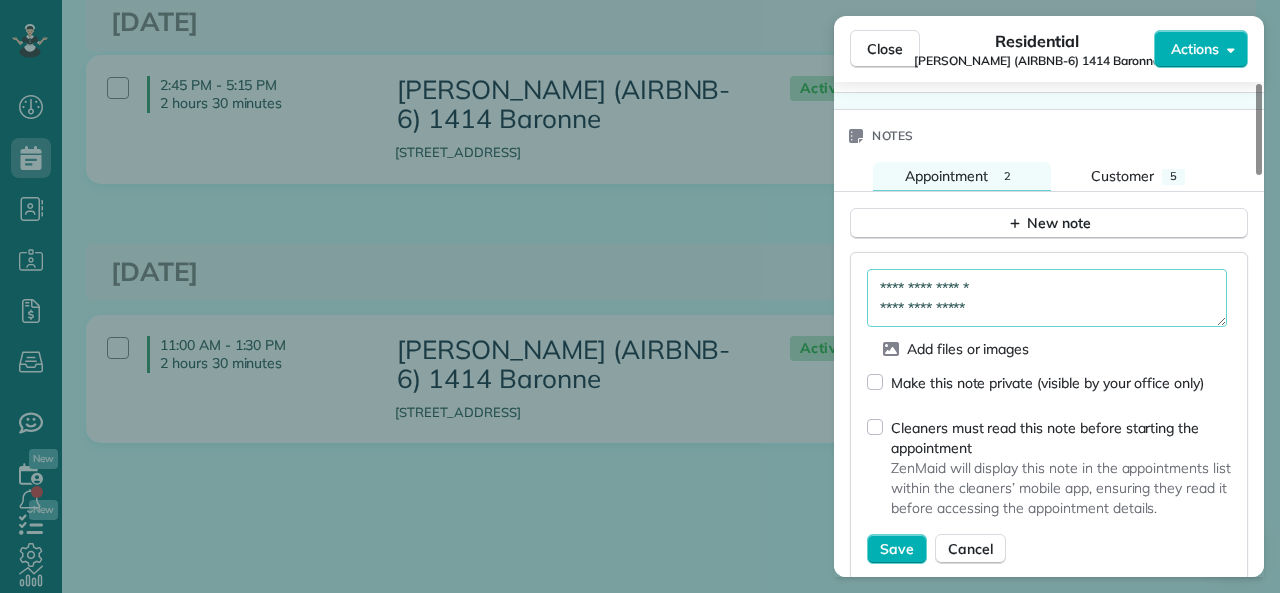 drag, startPoint x: 982, startPoint y: 286, endPoint x: 949, endPoint y: 290, distance: 33.24154 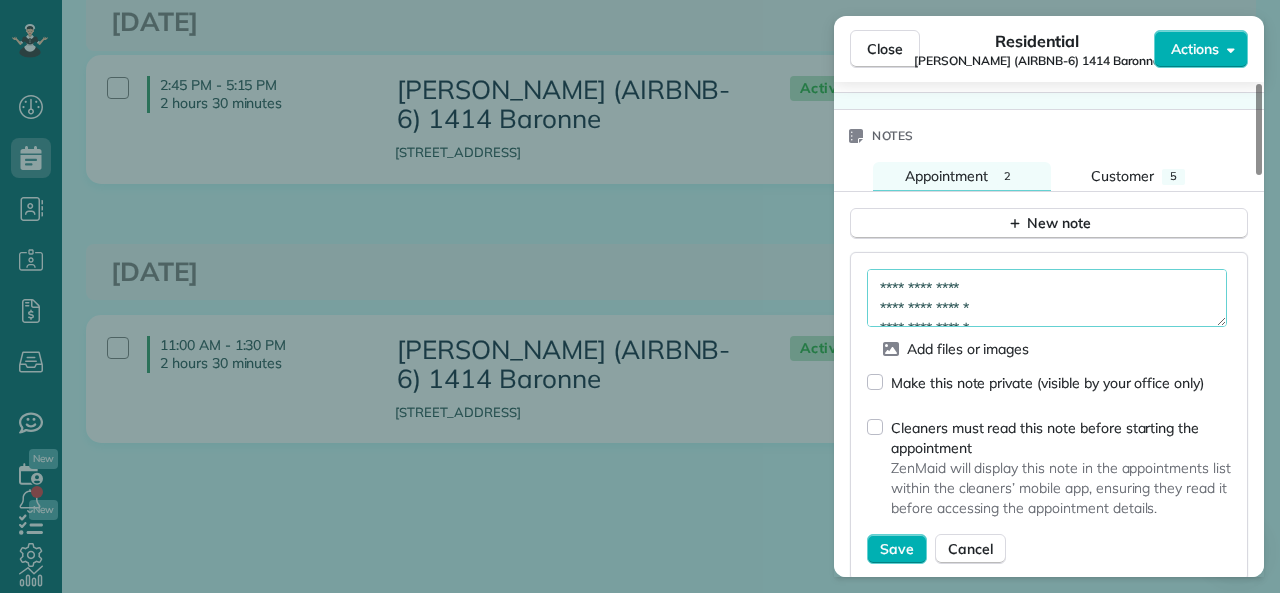 scroll, scrollTop: 12, scrollLeft: 0, axis: vertical 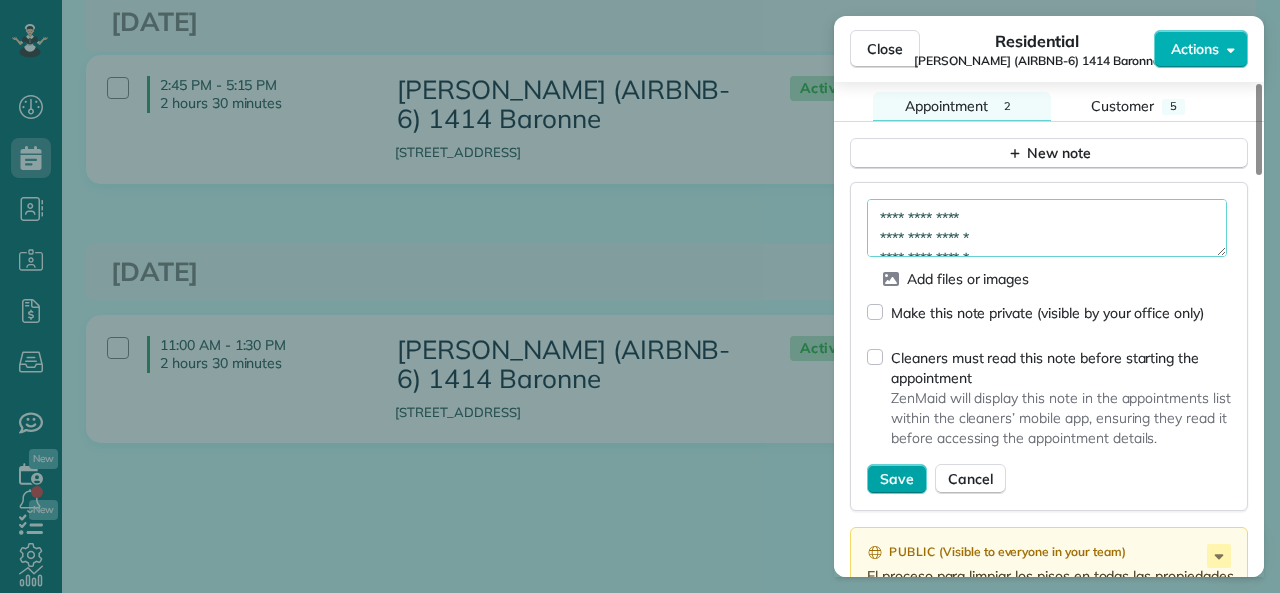 type on "**********" 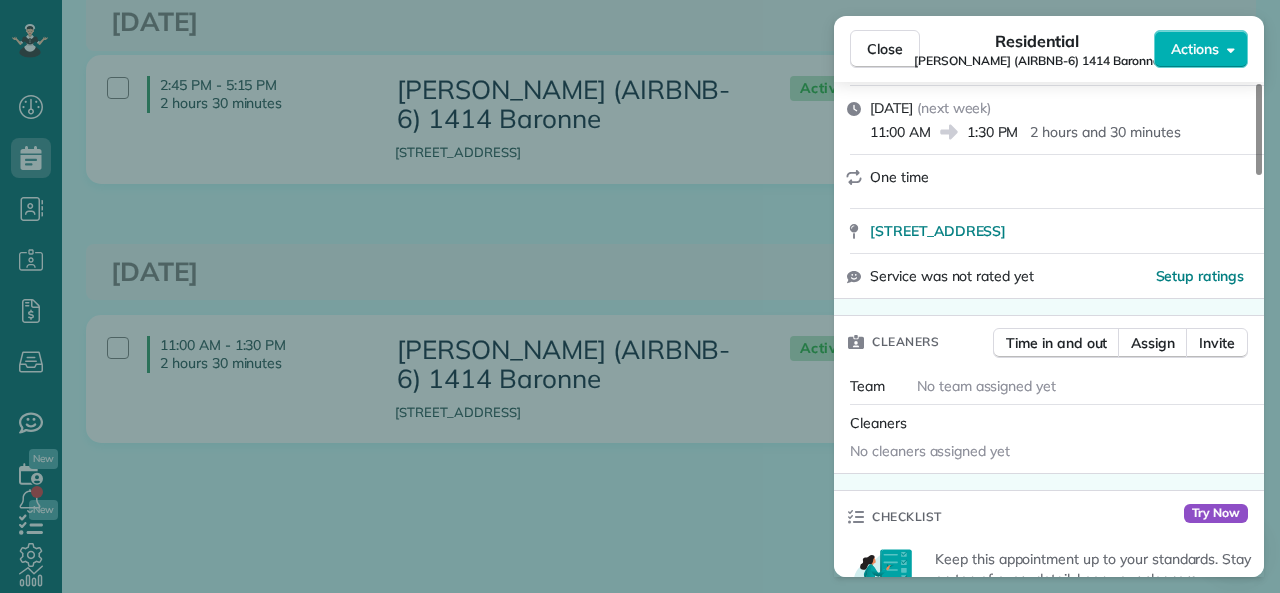 scroll, scrollTop: 700, scrollLeft: 0, axis: vertical 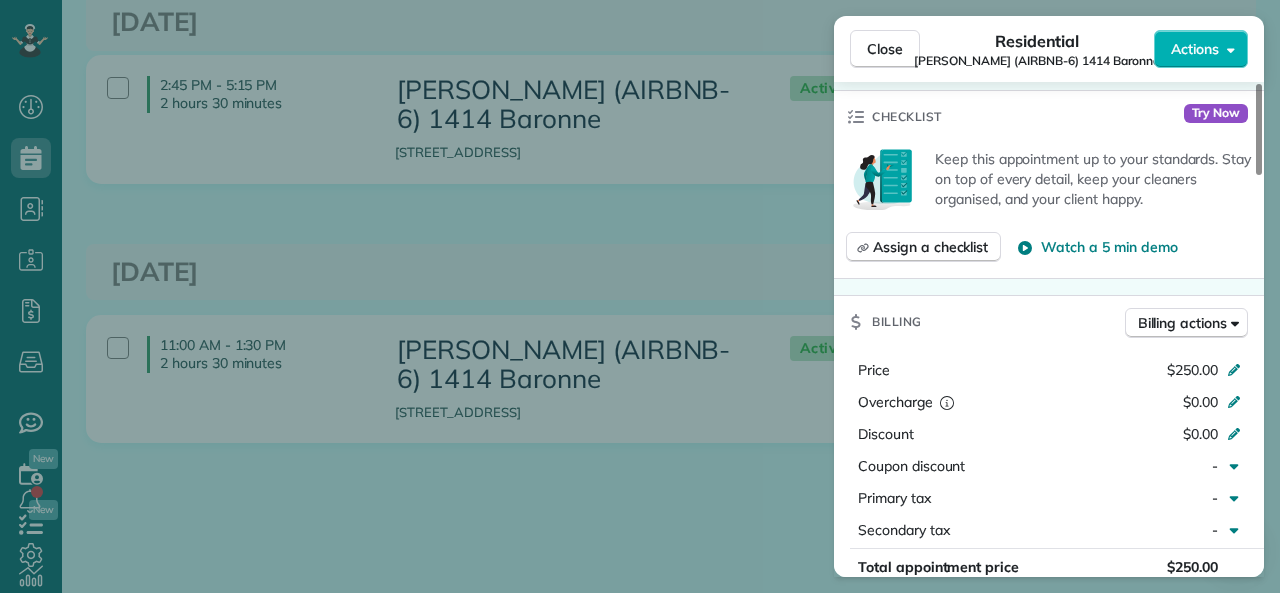 click on "Close" at bounding box center (885, 49) 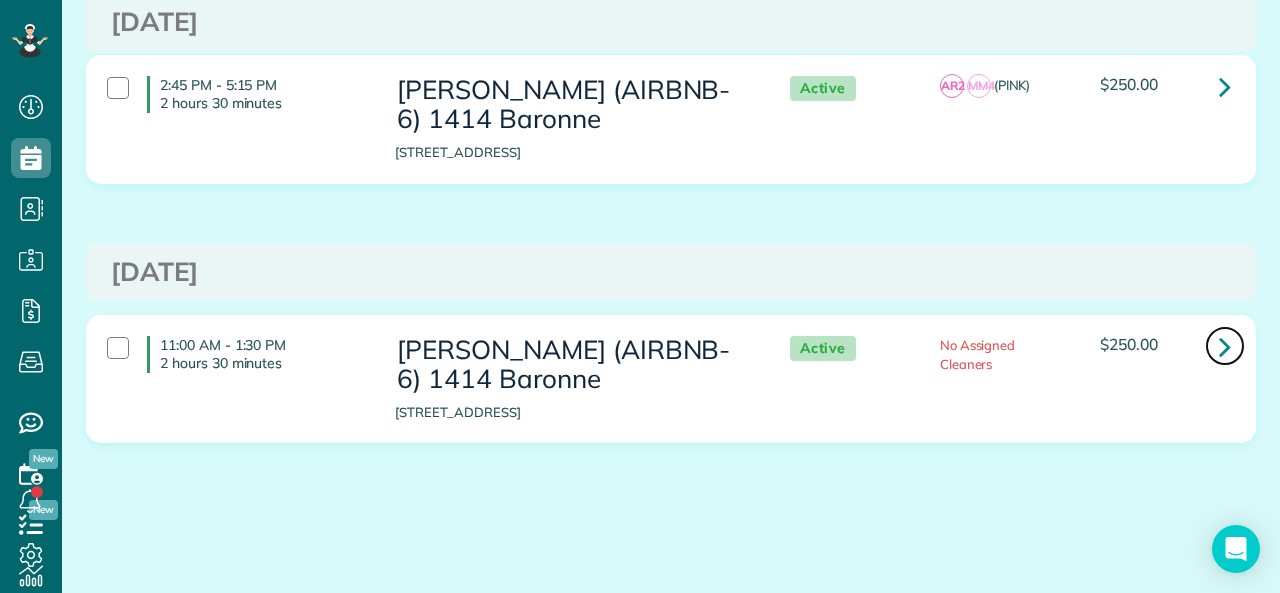 click at bounding box center [1225, 346] 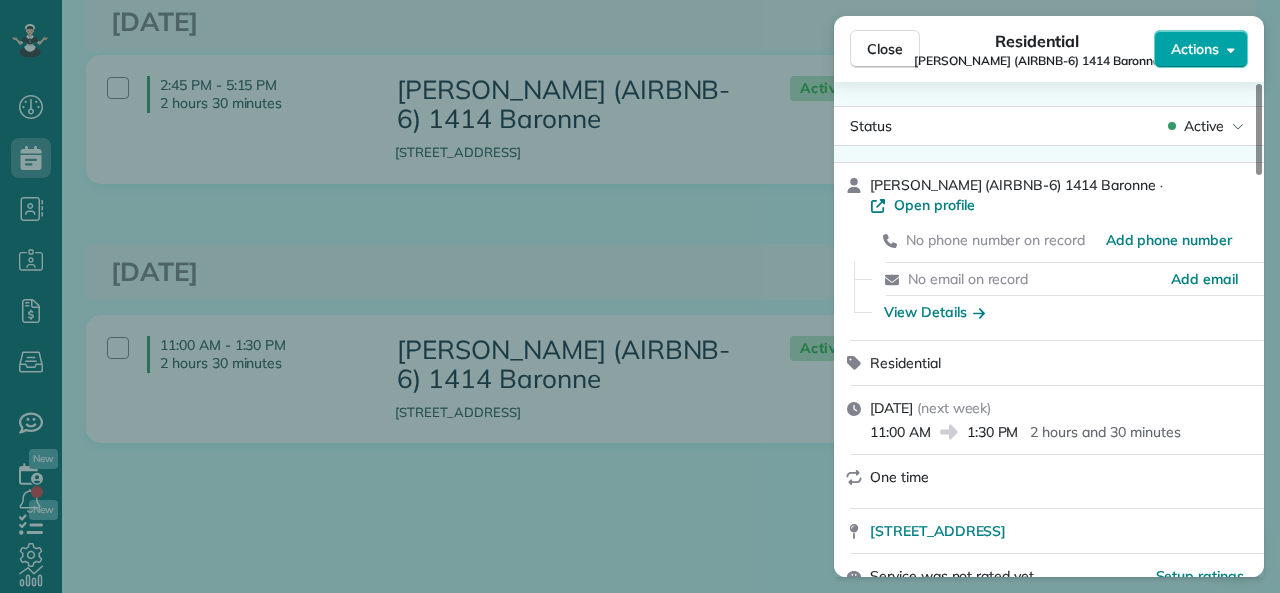 click on "Actions" at bounding box center [1195, 49] 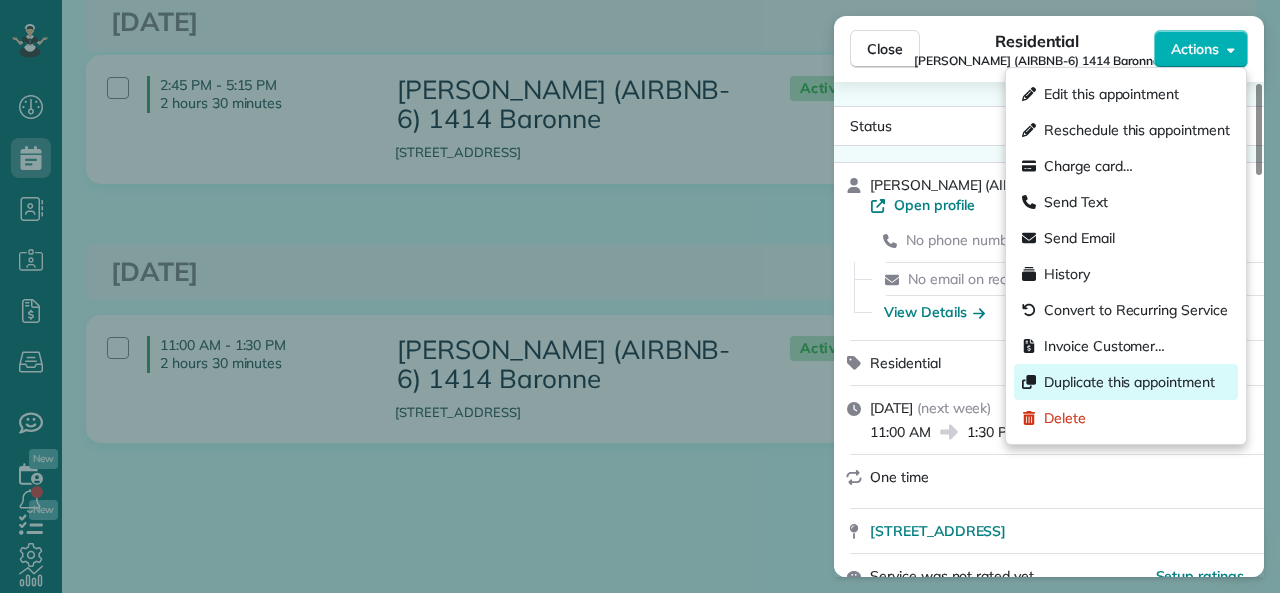 click on "Duplicate this appointment" at bounding box center (1129, 382) 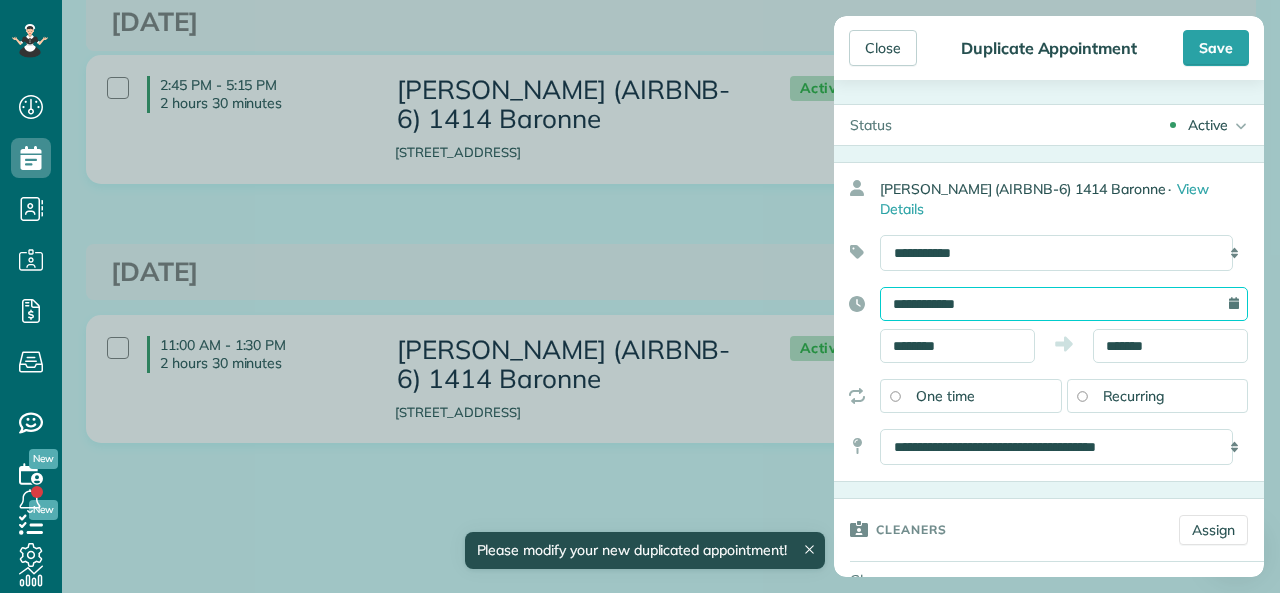 click on "**********" at bounding box center [1064, 304] 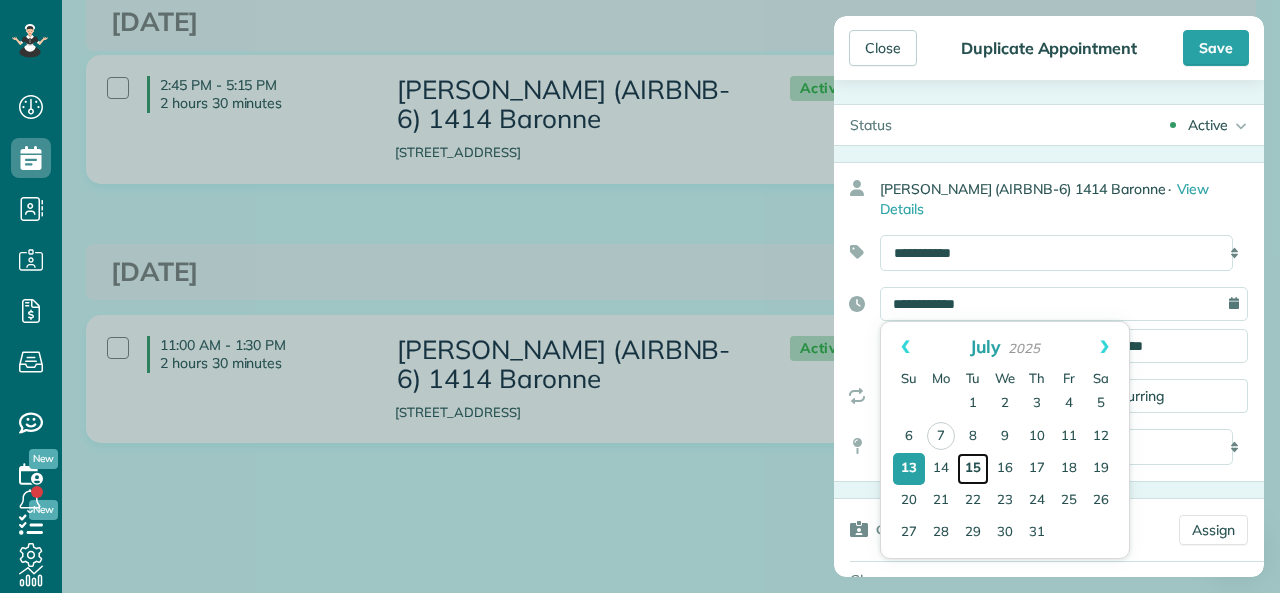 click on "15" at bounding box center [973, 469] 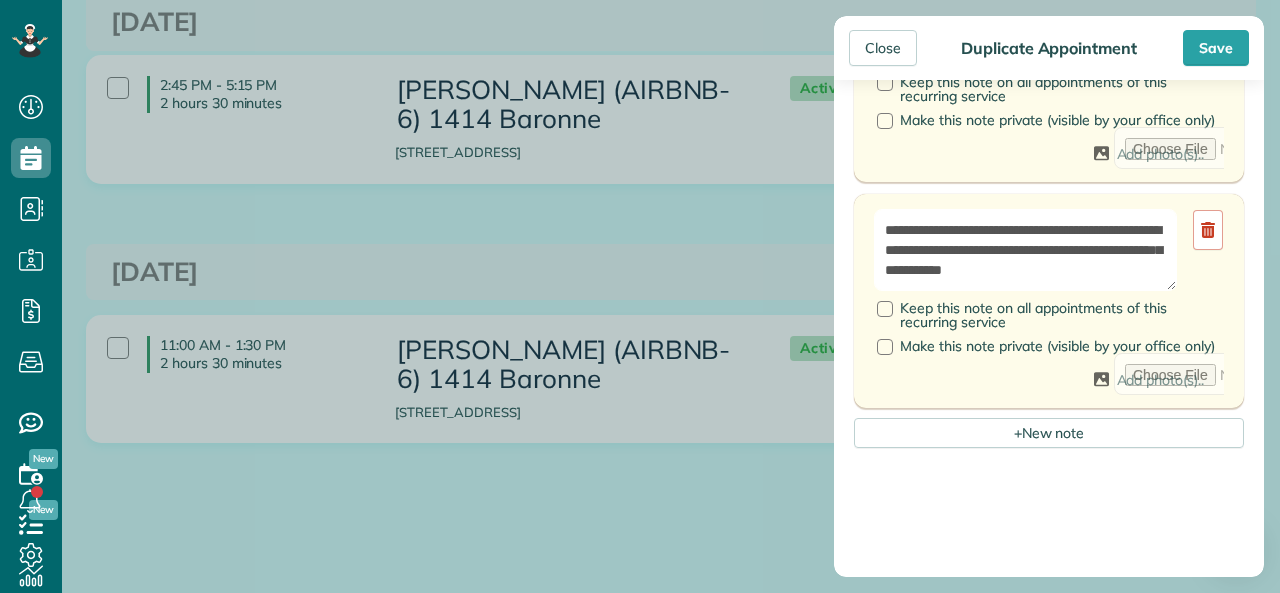 scroll, scrollTop: 700, scrollLeft: 0, axis: vertical 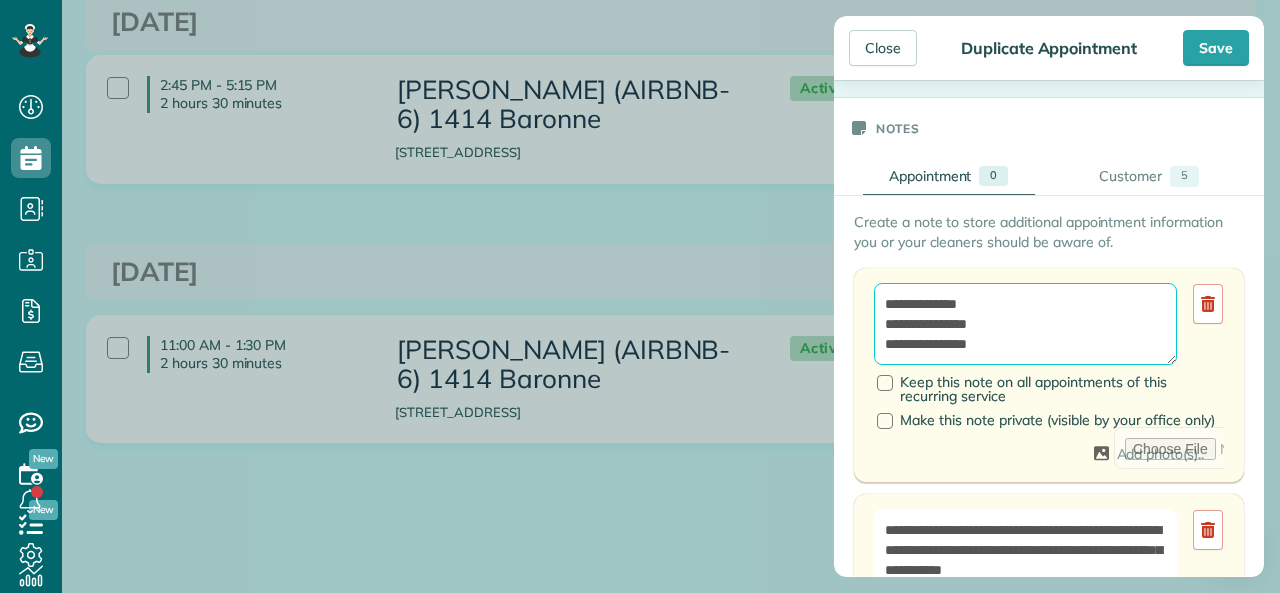 click on "**********" at bounding box center [1025, 324] 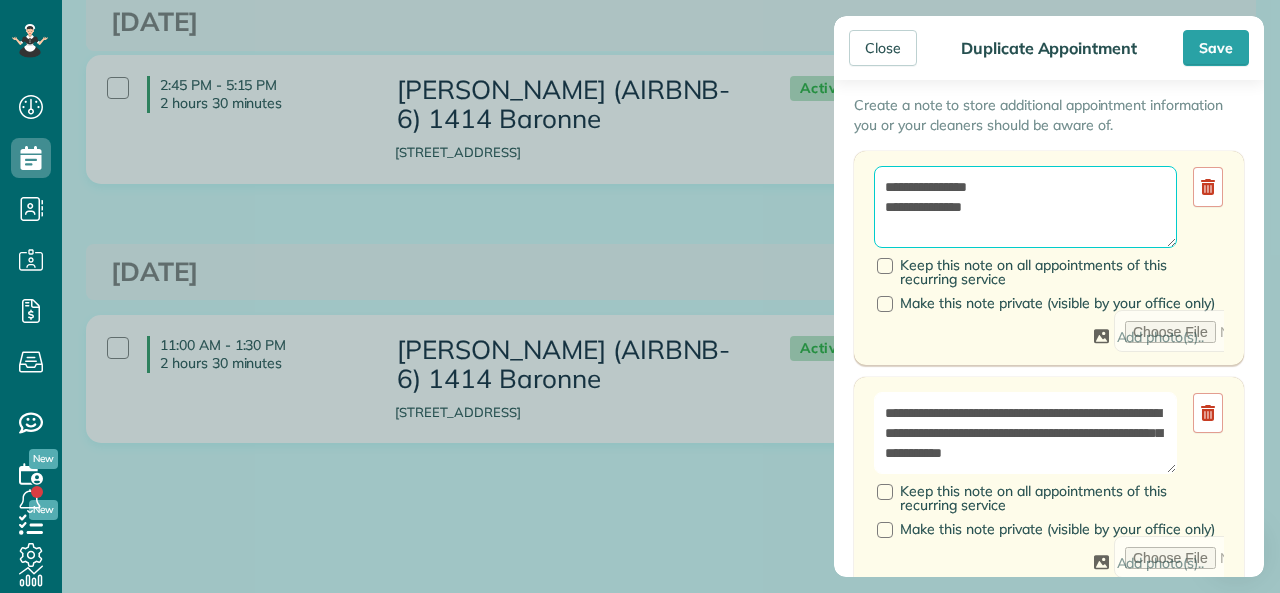scroll, scrollTop: 900, scrollLeft: 0, axis: vertical 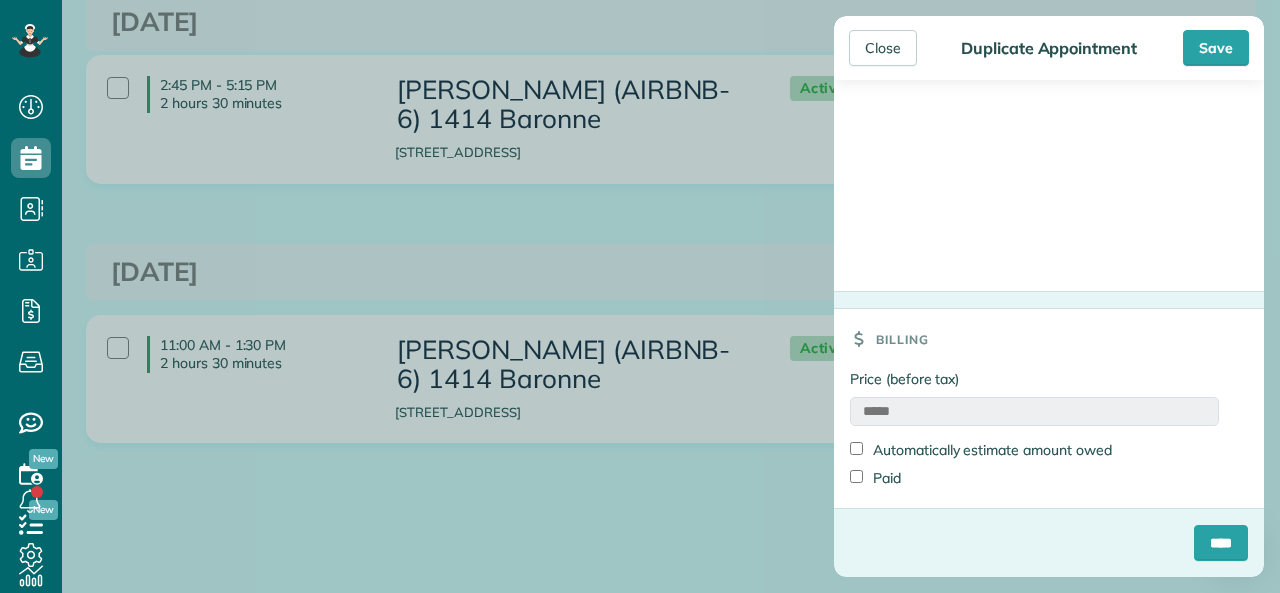 type on "**********" 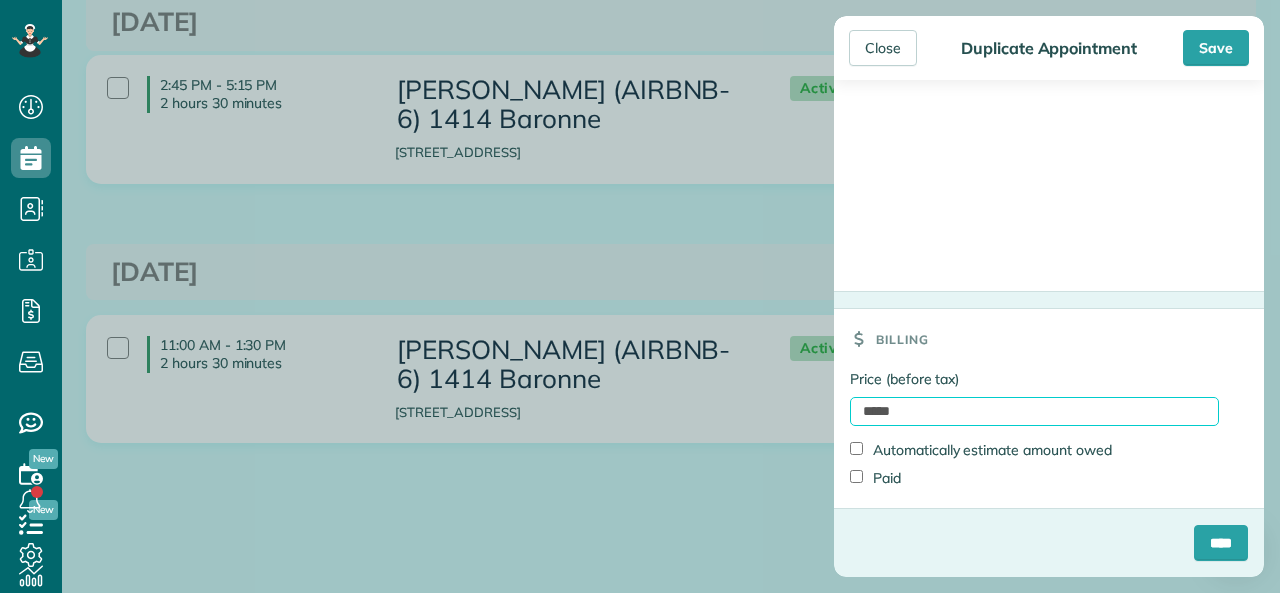 click on "*****" at bounding box center (1034, 411) 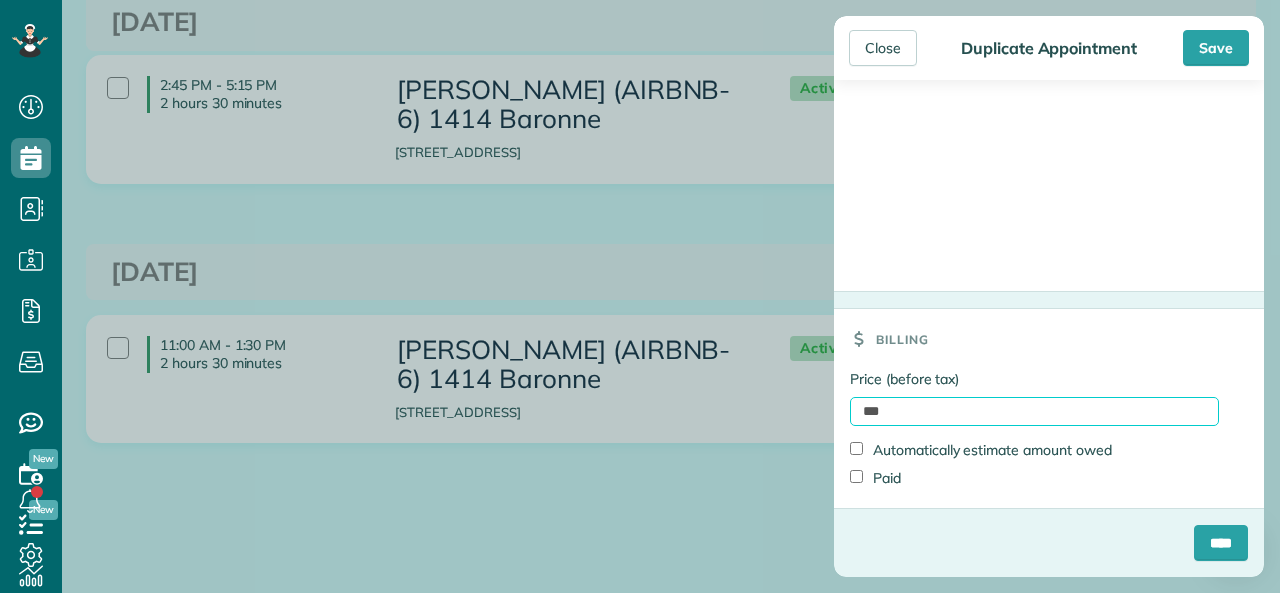 type on "*******" 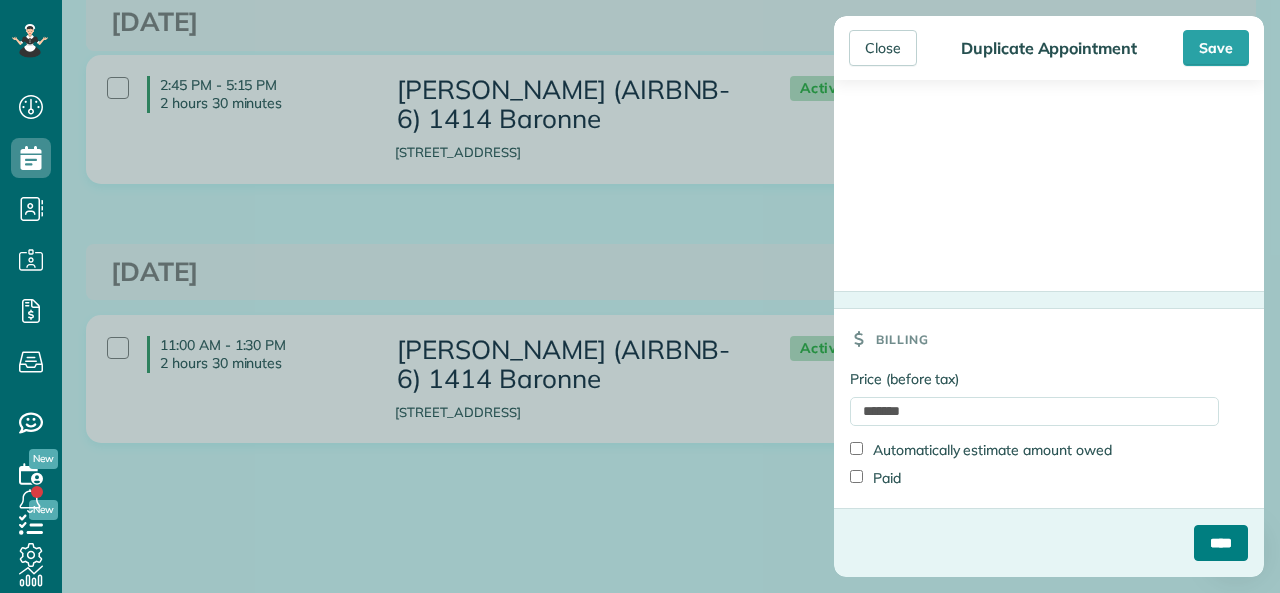 click on "****" at bounding box center [1221, 543] 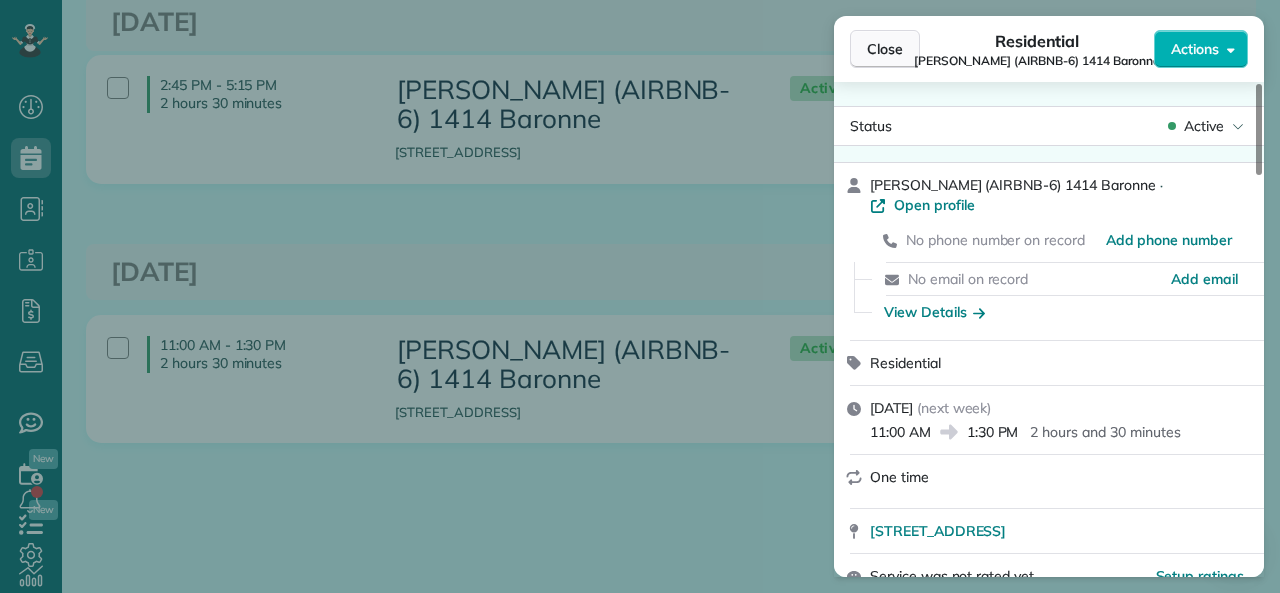 click on "Close" at bounding box center [885, 49] 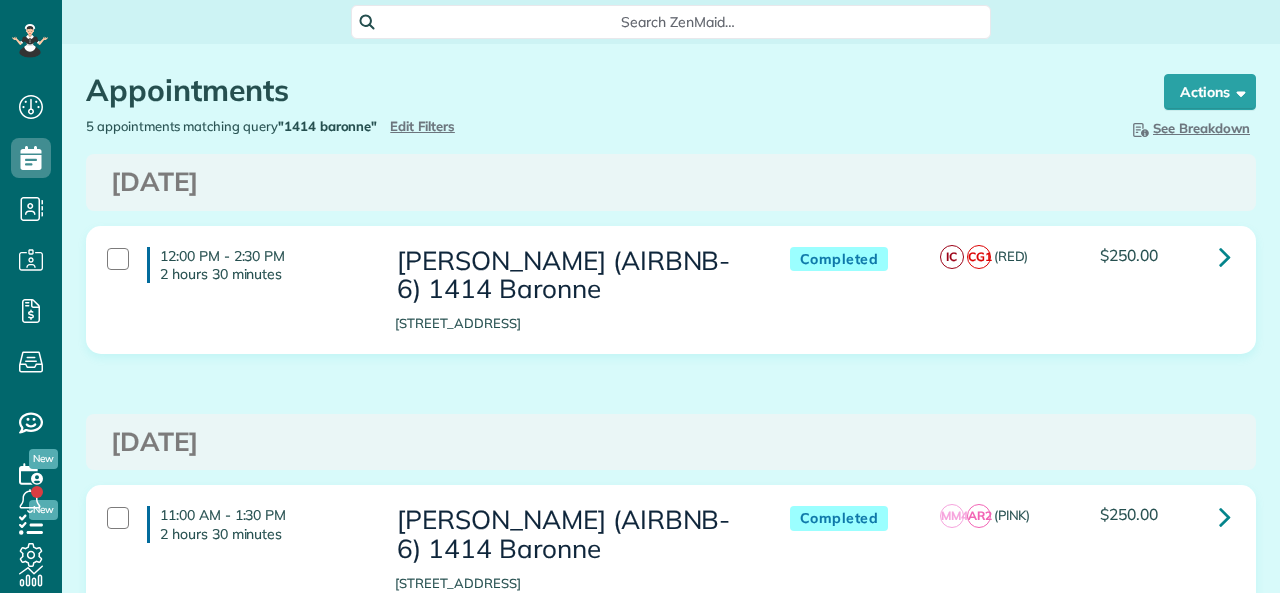 scroll, scrollTop: 0, scrollLeft: 0, axis: both 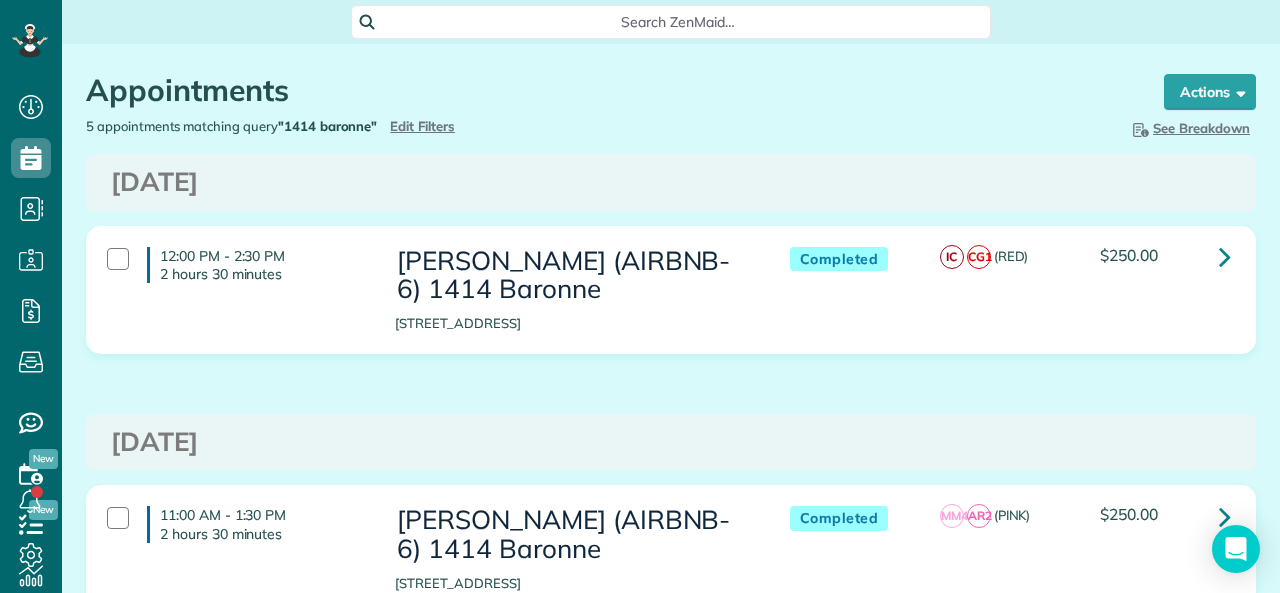 click on "5 appointments
matching query  "1414 baronne"
Hide Filters
Edit Filters" at bounding box center [371, 126] 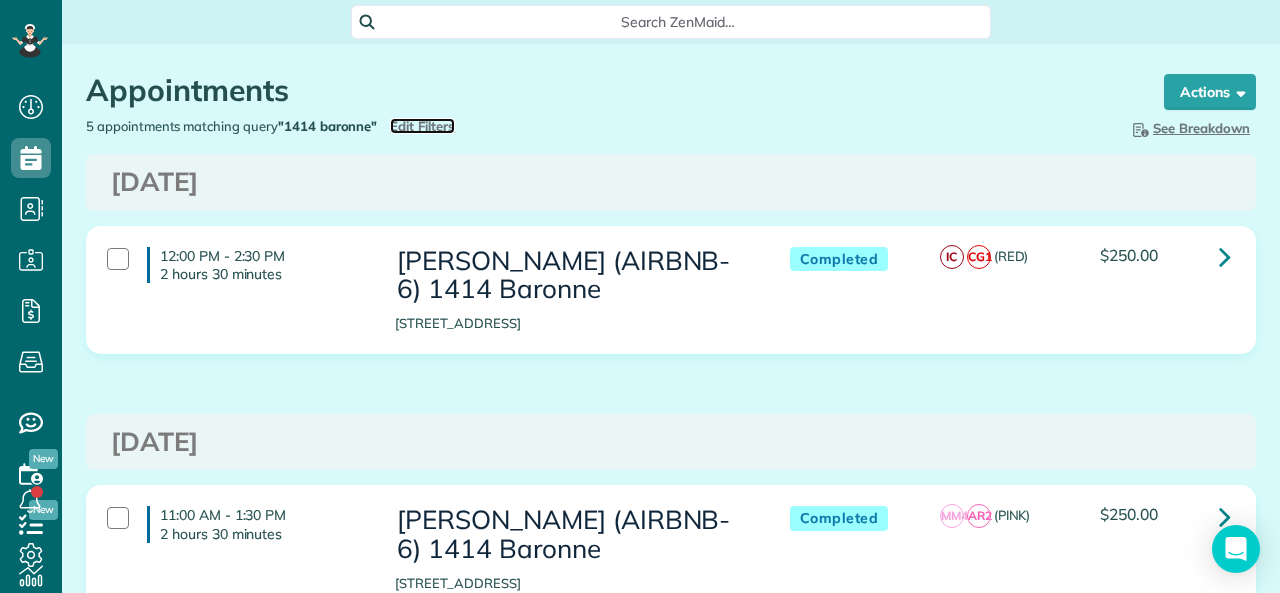 click on "Edit Filters" at bounding box center (422, 126) 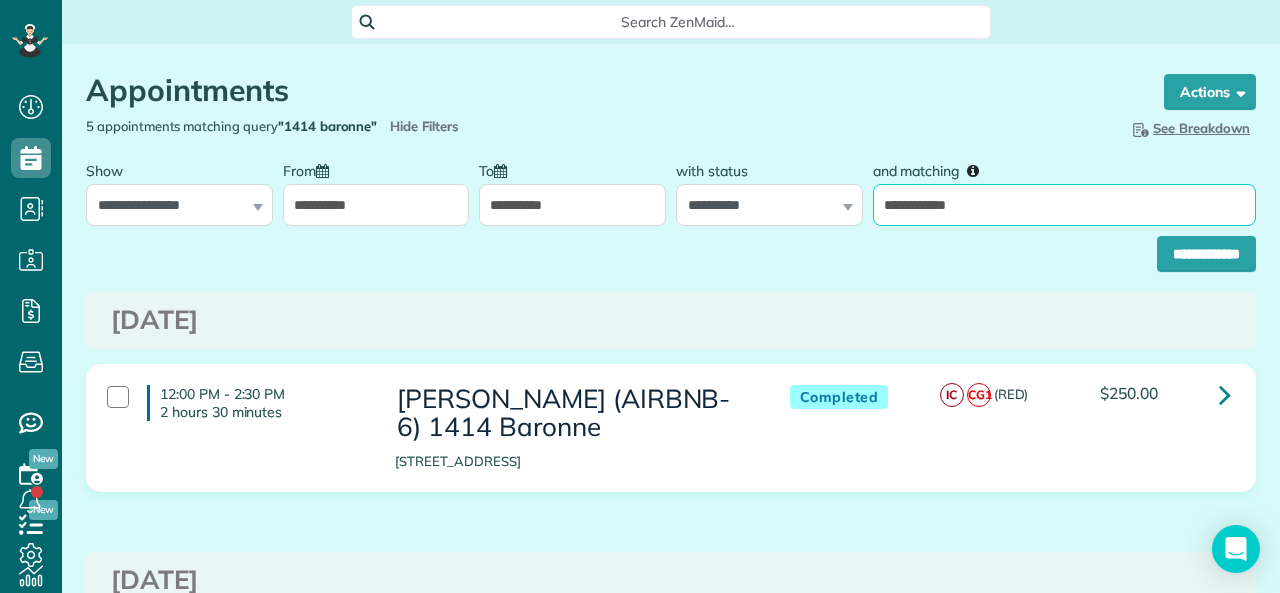 click on "**********" at bounding box center [1064, 205] 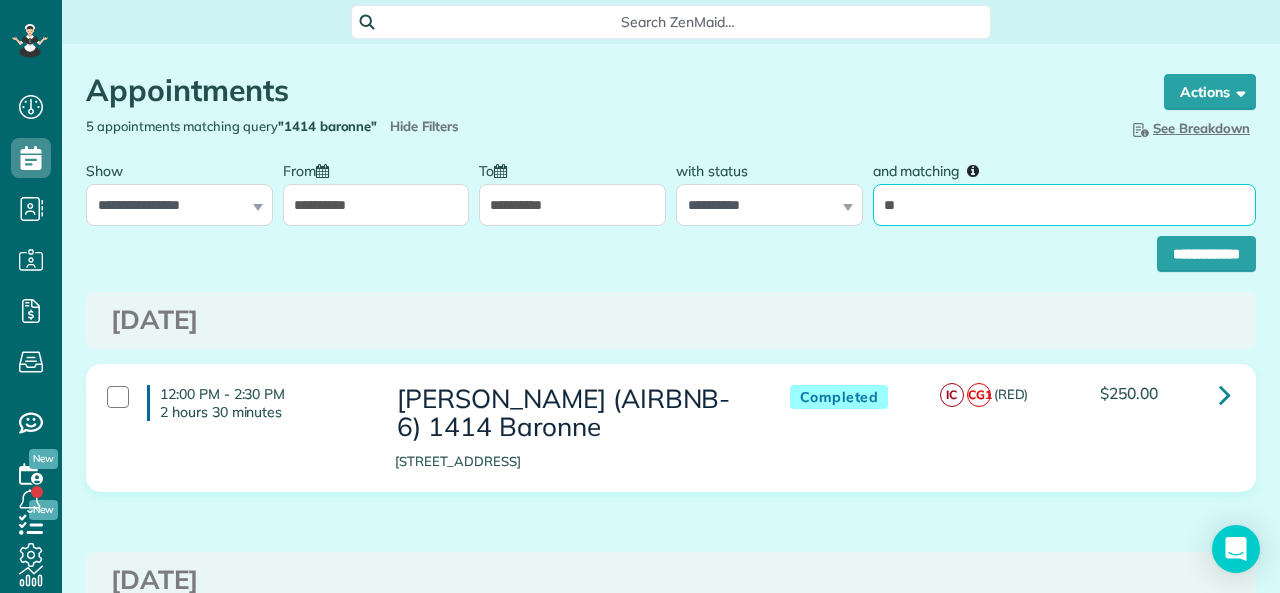 type on "**********" 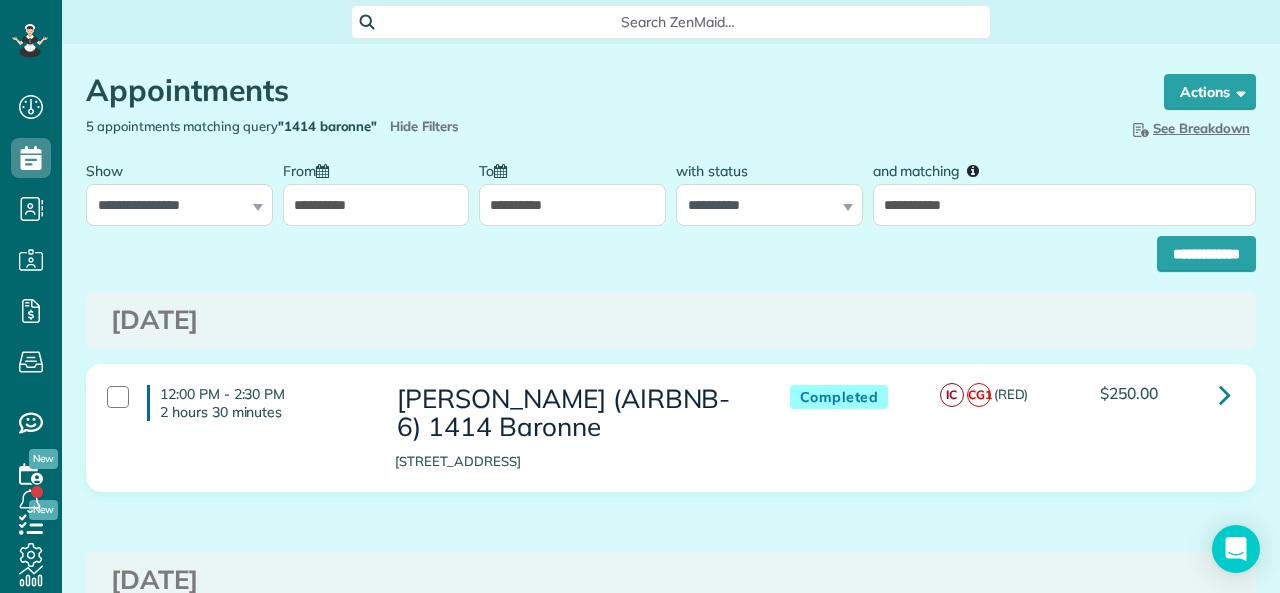 click on "**********" at bounding box center (572, 205) 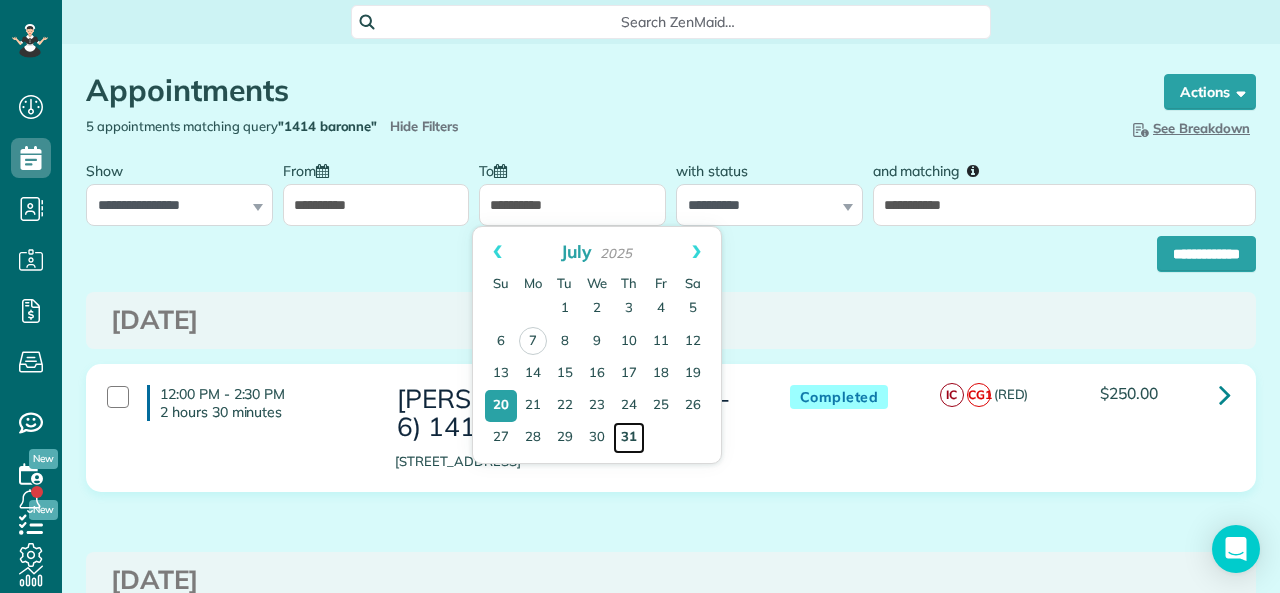 click on "31" at bounding box center [629, 438] 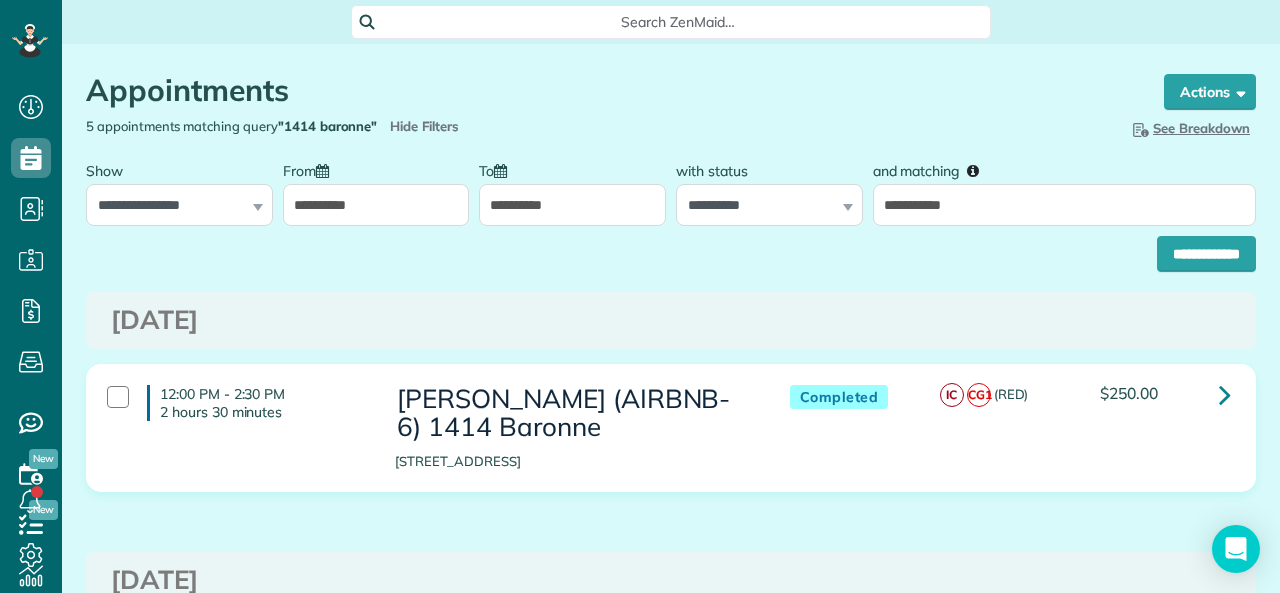 click on "**********" at bounding box center (376, 205) 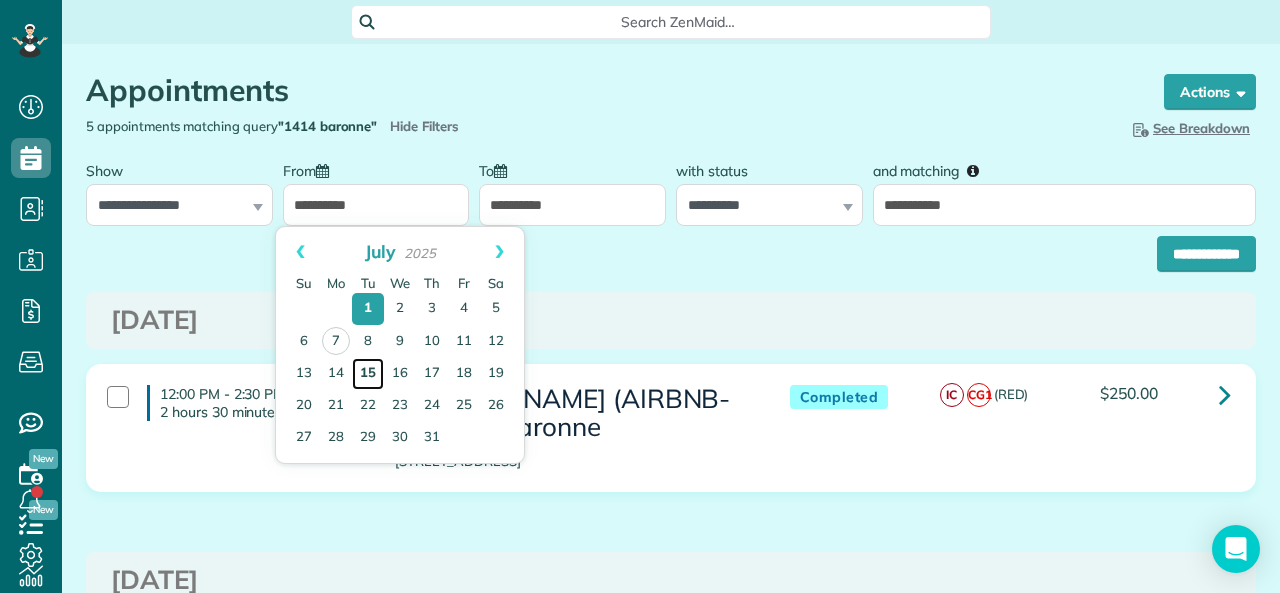 click on "15" at bounding box center (368, 374) 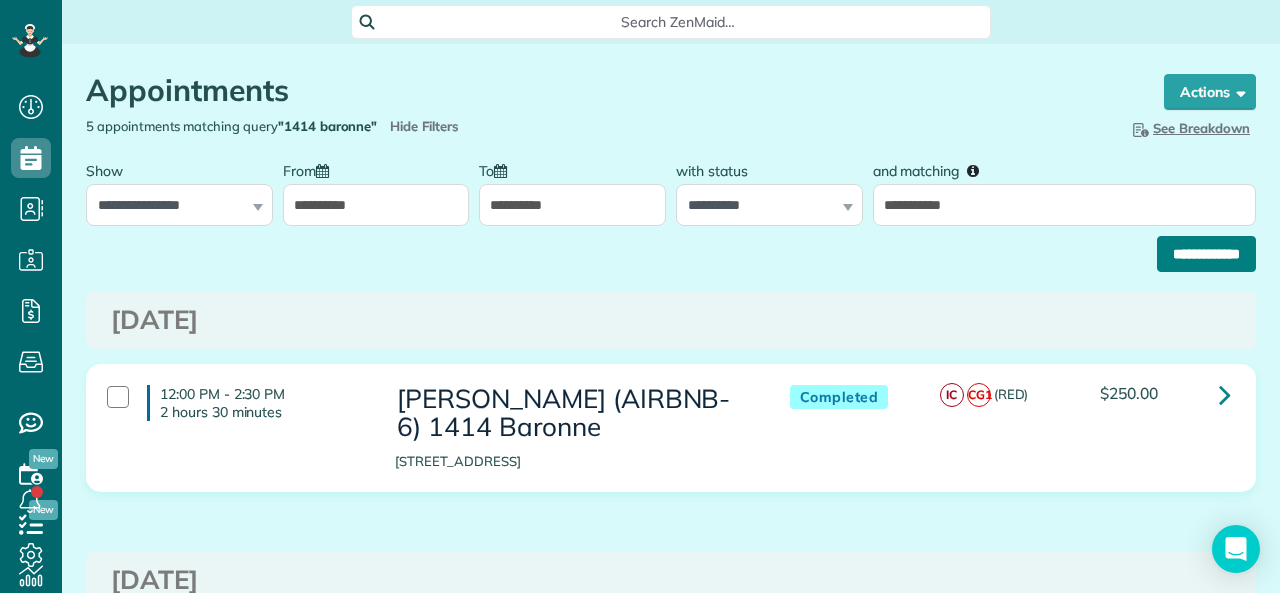 click on "**********" at bounding box center (1206, 254) 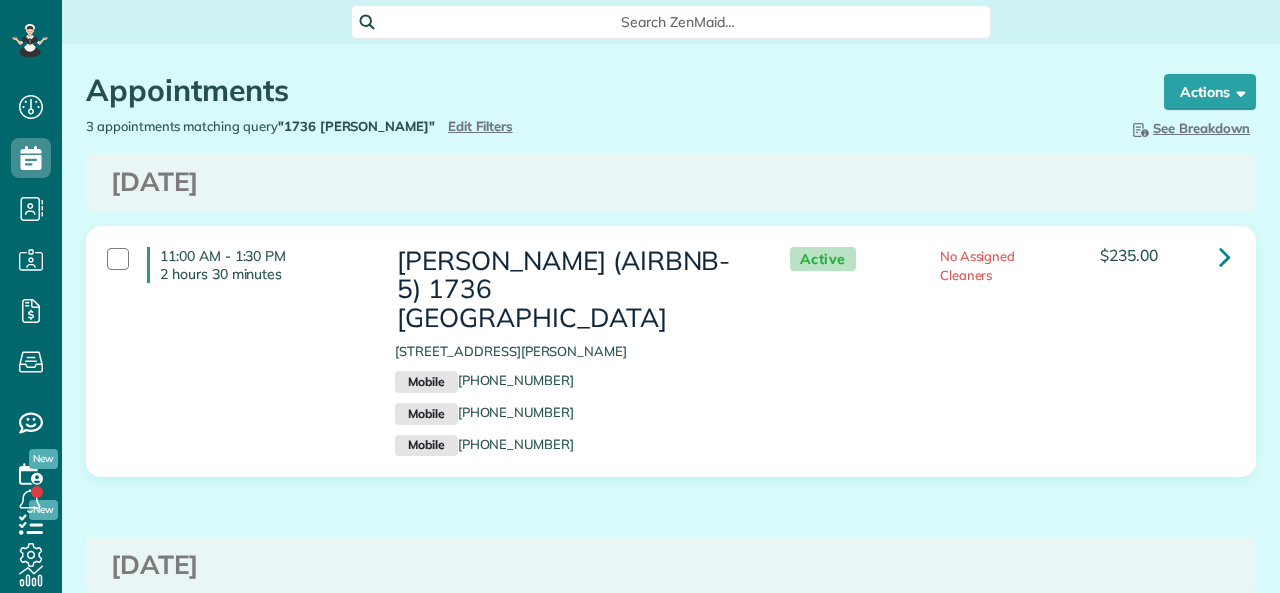 scroll, scrollTop: 0, scrollLeft: 0, axis: both 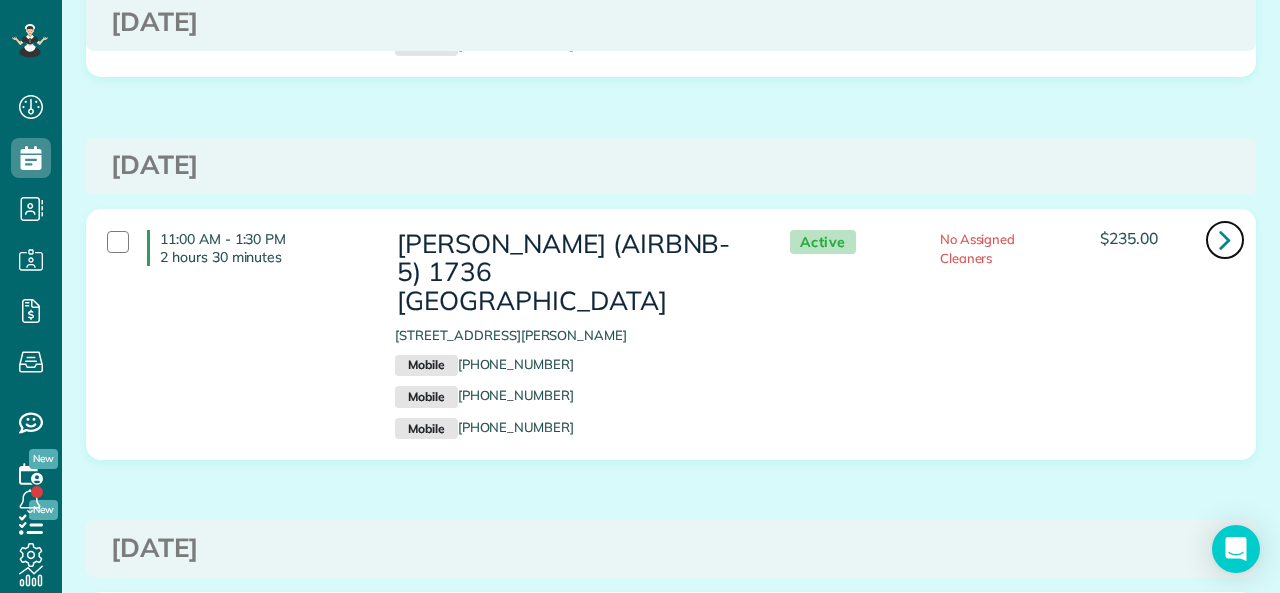 click at bounding box center (1225, 239) 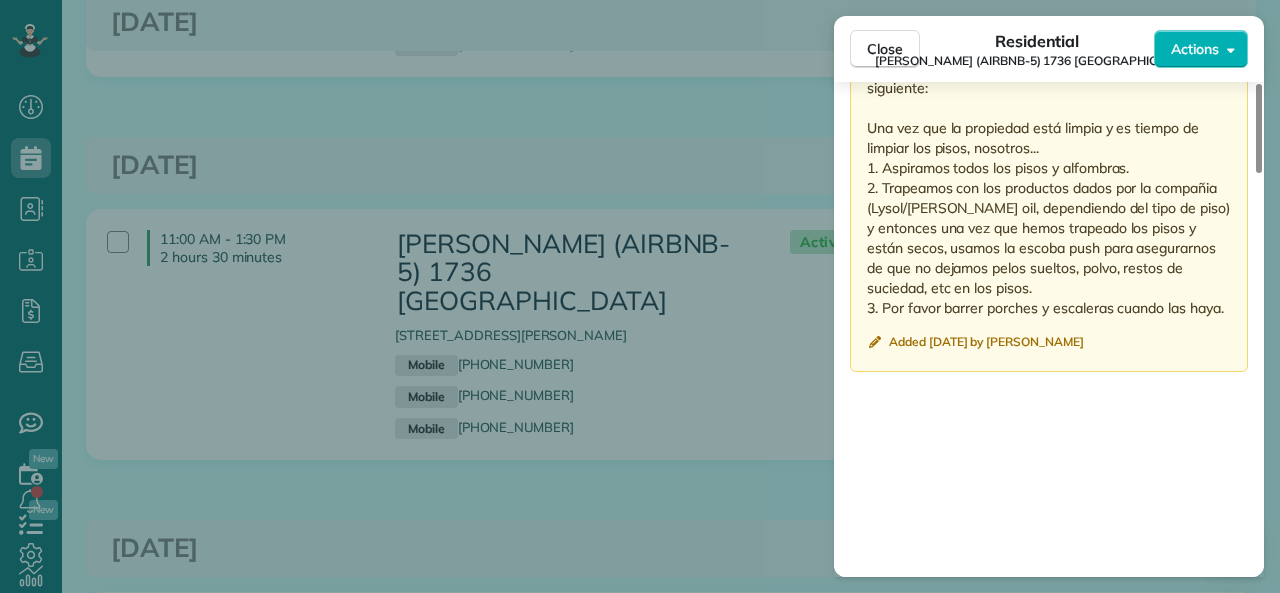 scroll, scrollTop: 1800, scrollLeft: 0, axis: vertical 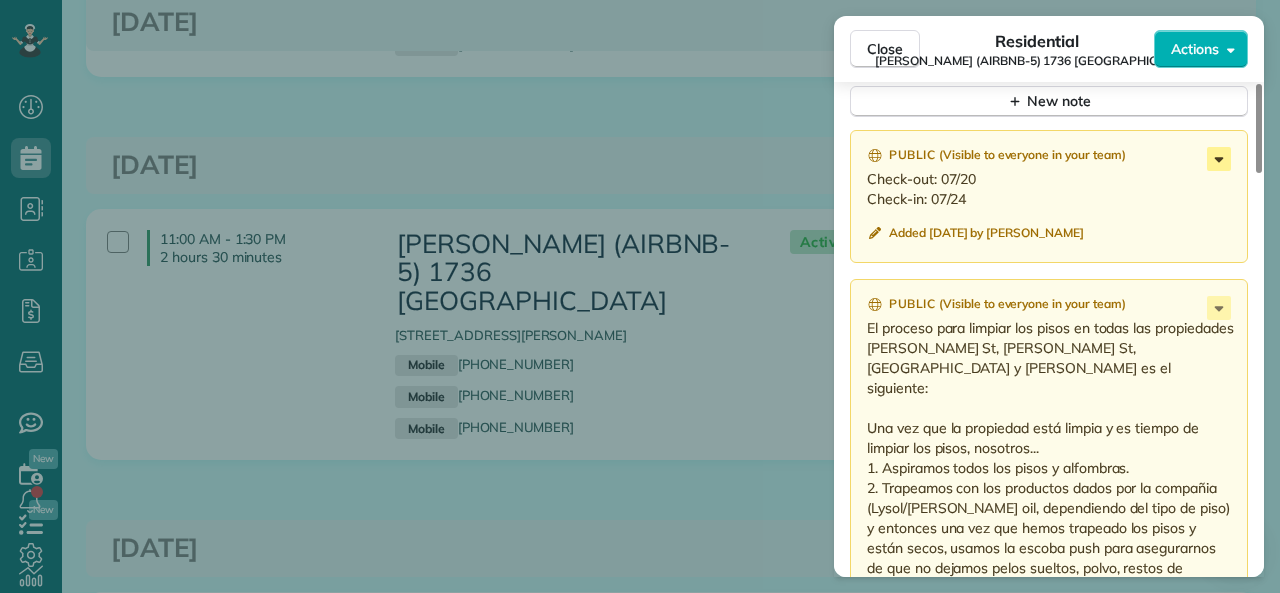 click 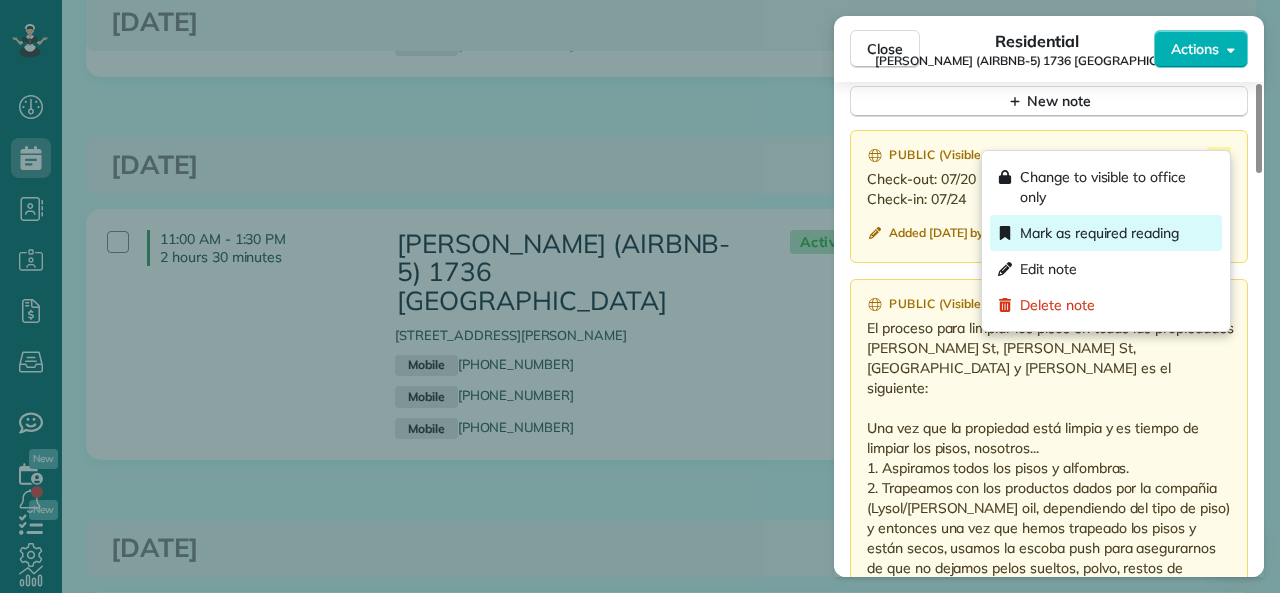 click on "Mark as required reading" at bounding box center (1099, 233) 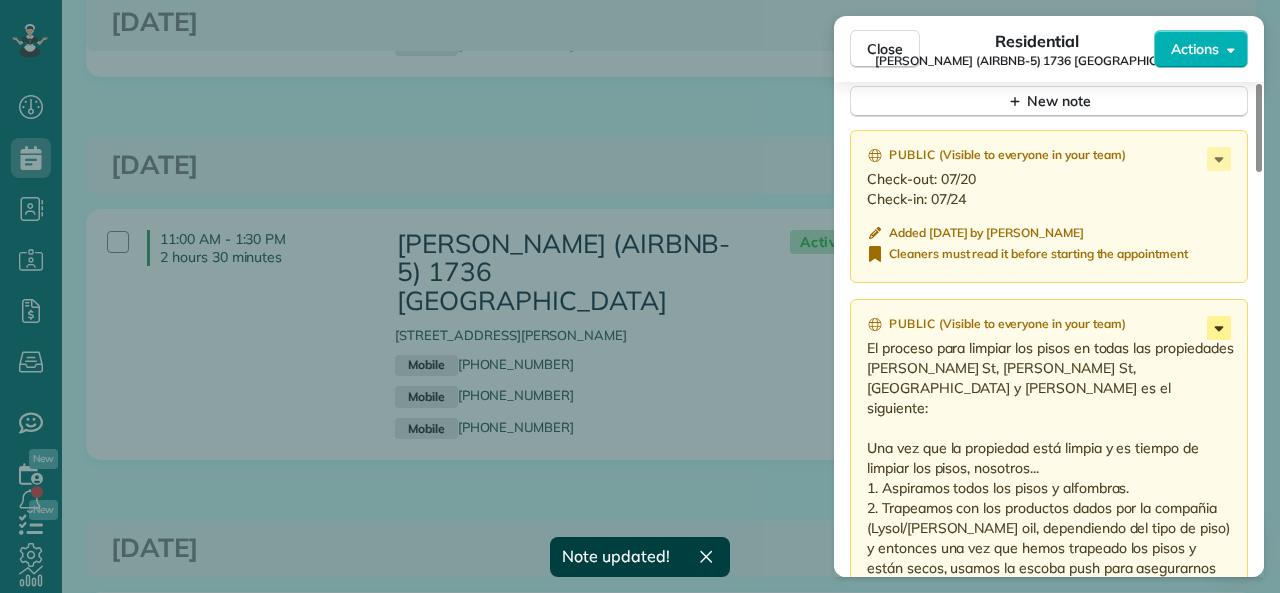 click 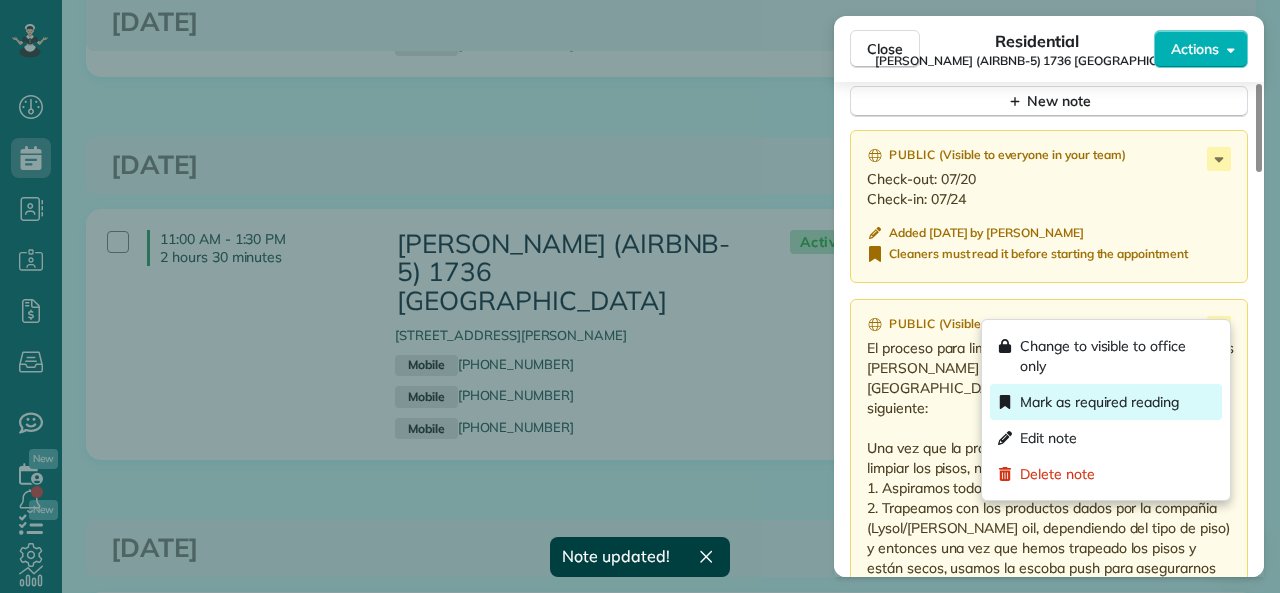 click on "Mark as required reading" at bounding box center (1099, 402) 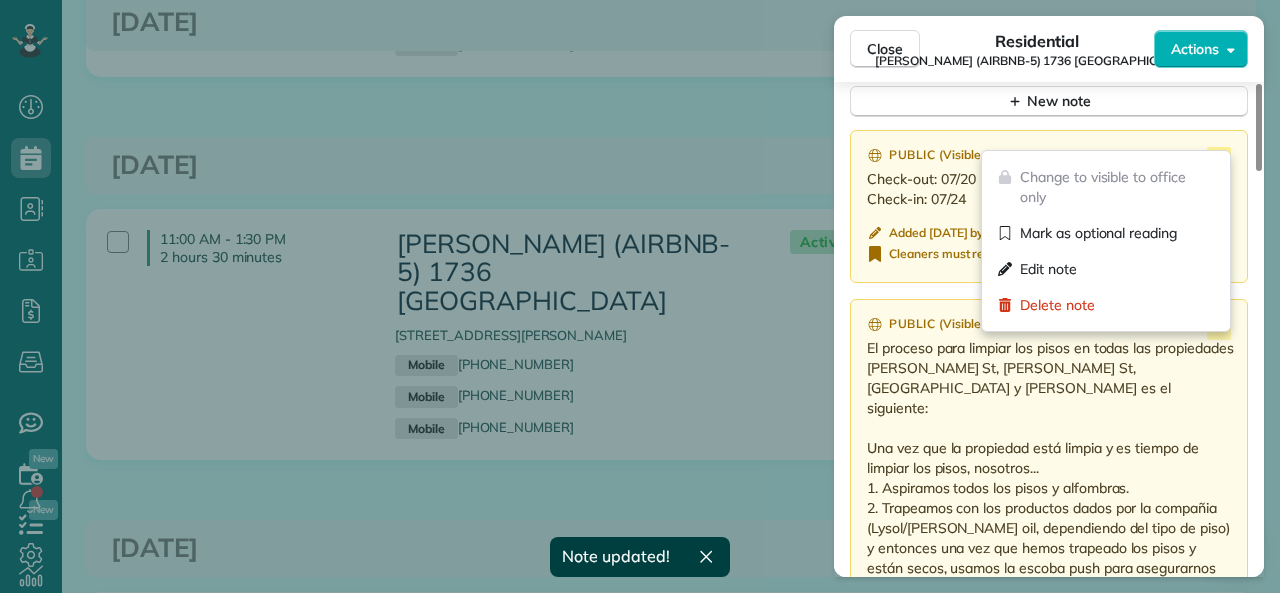 click 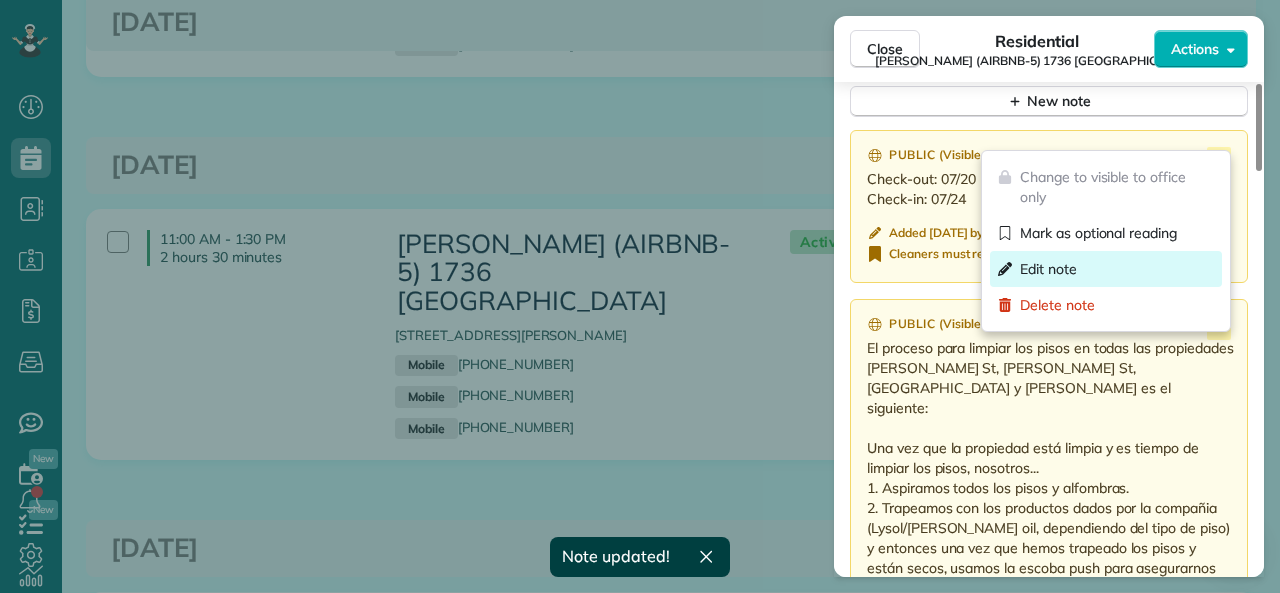 click on "Edit note" at bounding box center (1106, 269) 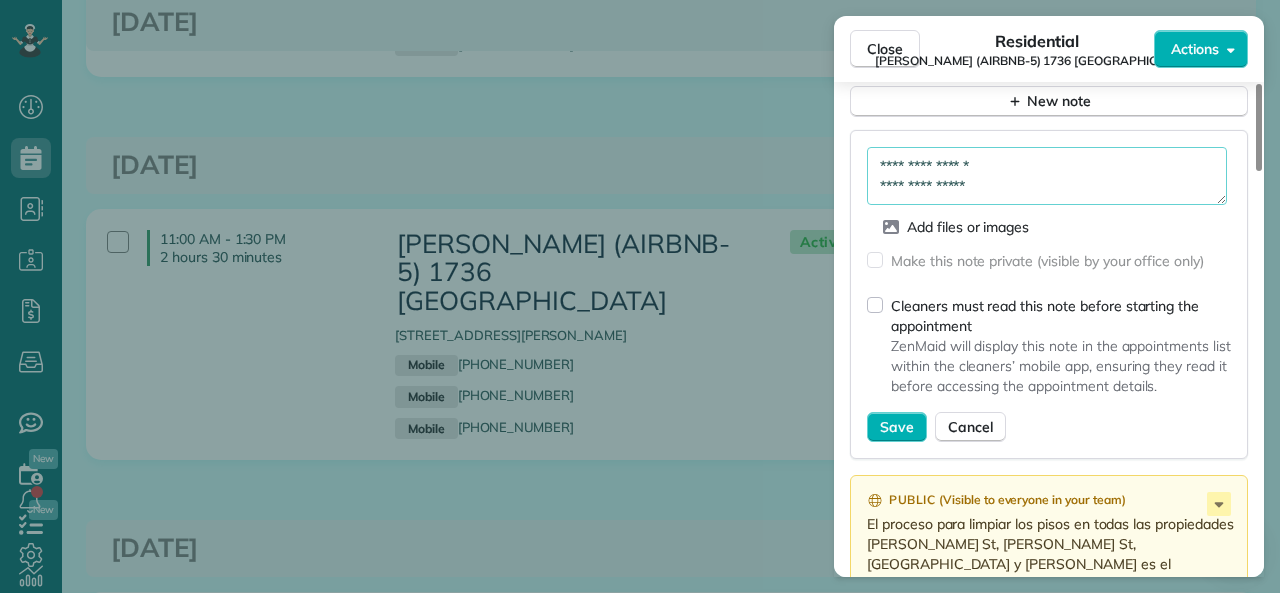 drag, startPoint x: 979, startPoint y: 165, endPoint x: 945, endPoint y: 170, distance: 34.36568 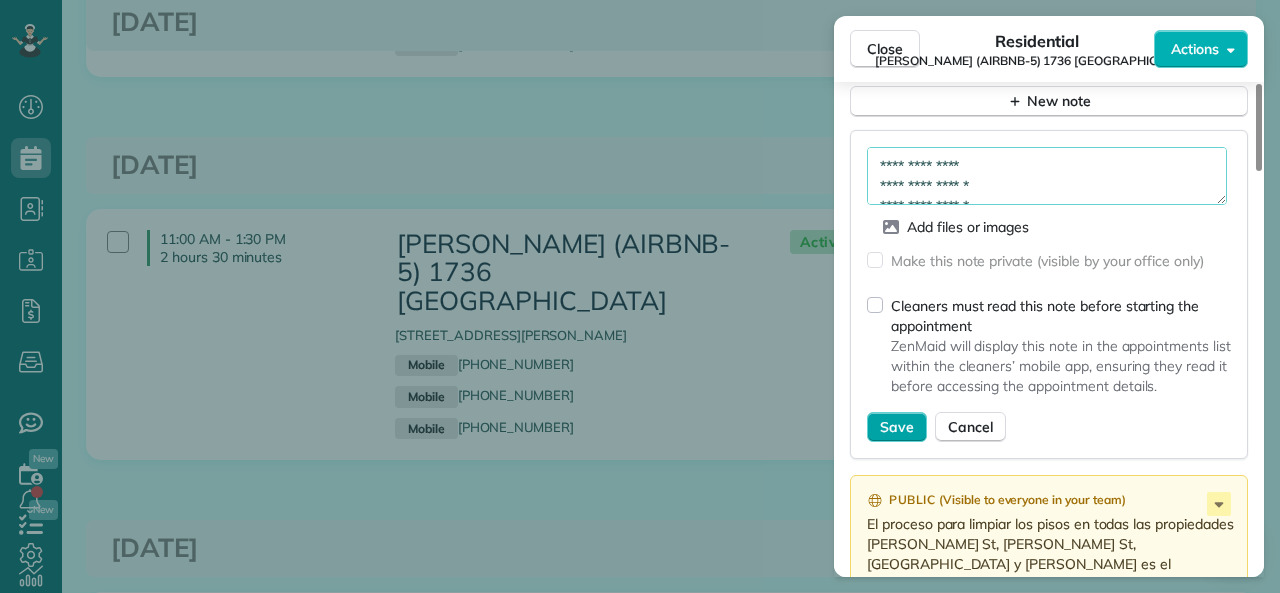 type on "**********" 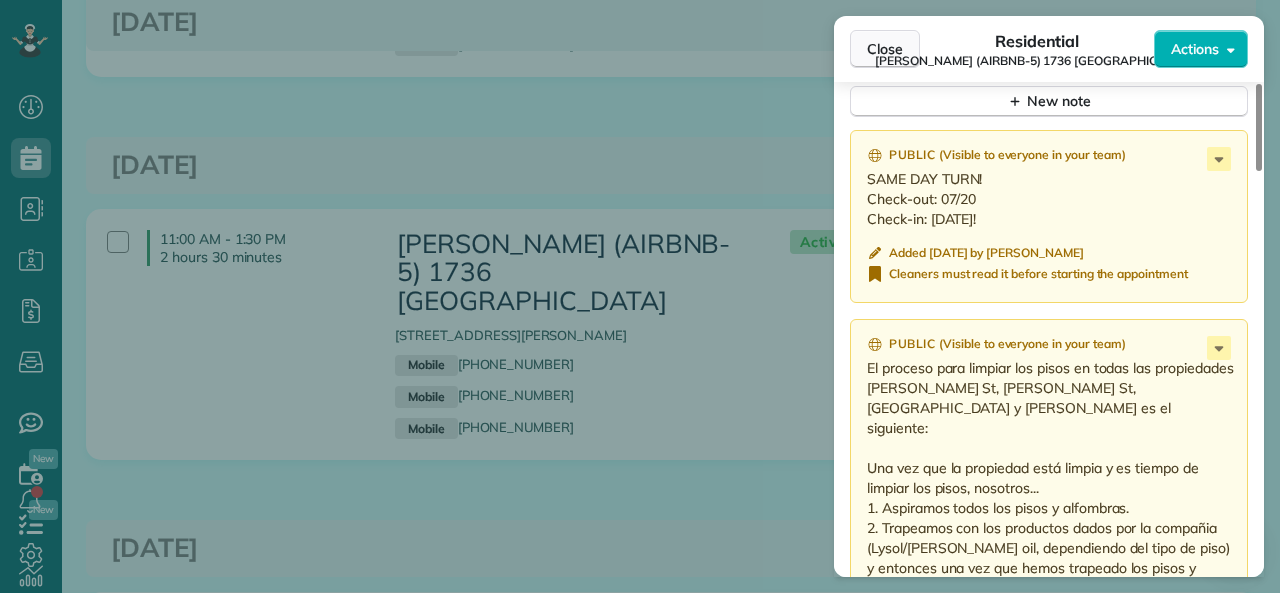 click on "Close" at bounding box center (885, 49) 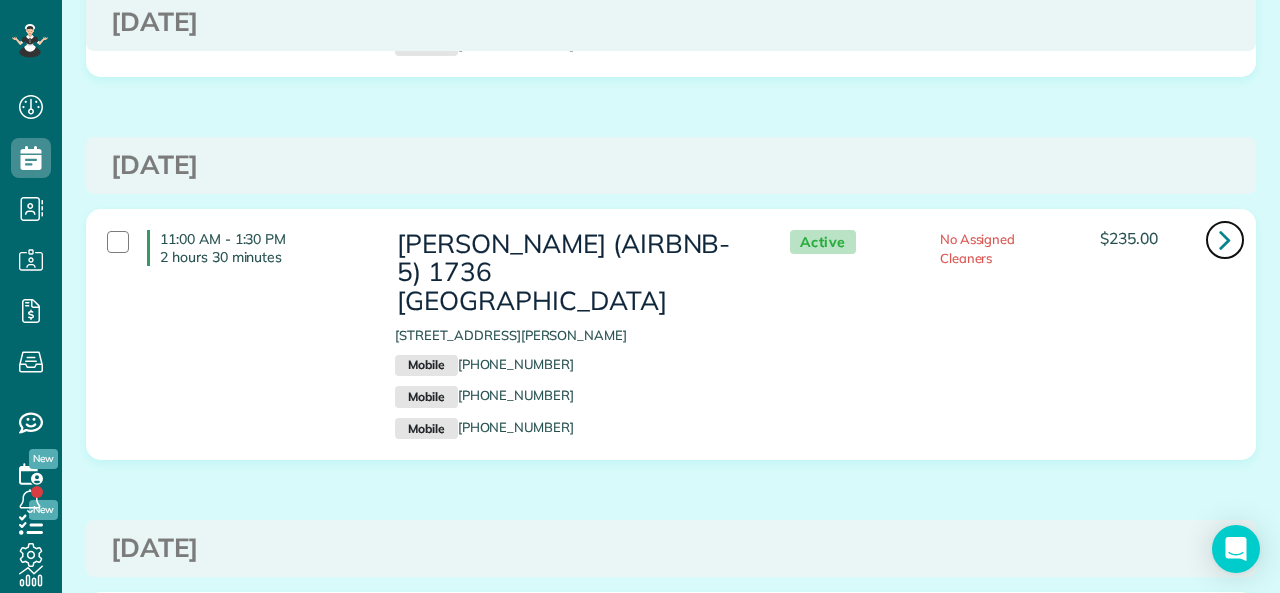 click at bounding box center [1225, 239] 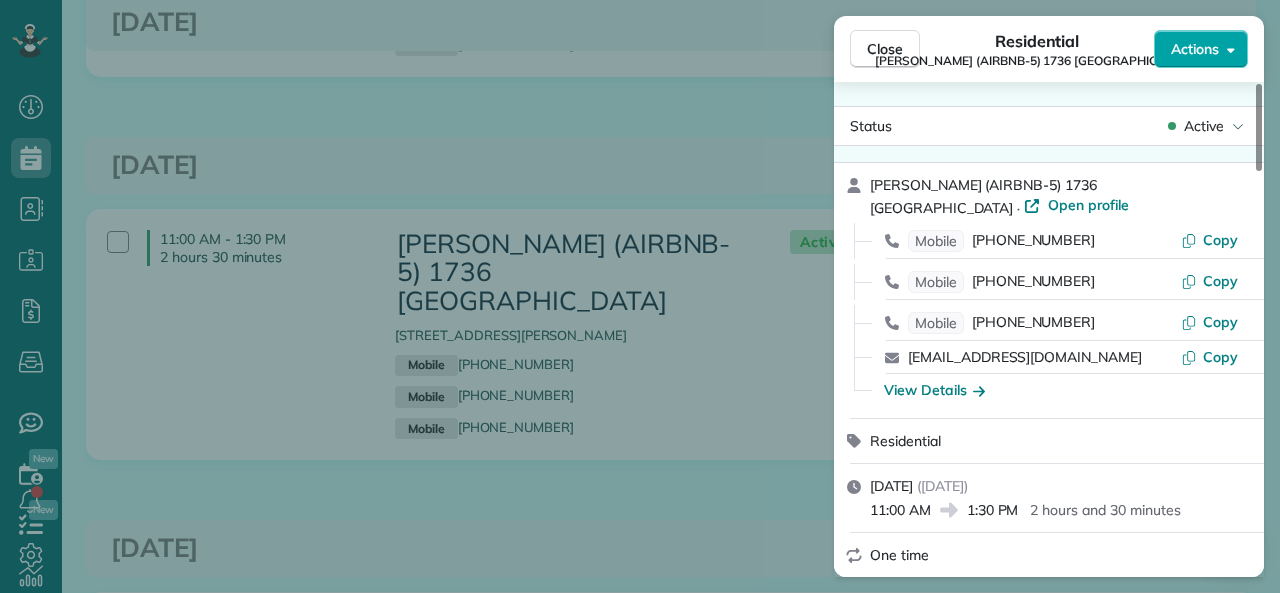 click on "Actions" at bounding box center [1195, 49] 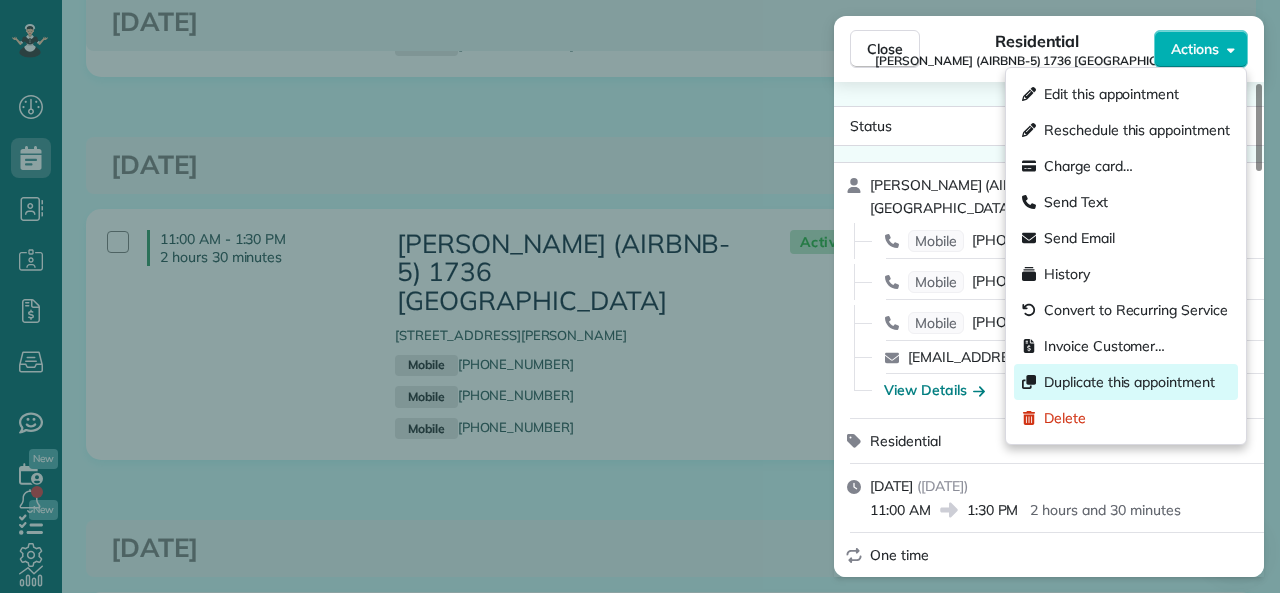 click on "Duplicate this appointment" at bounding box center (1129, 382) 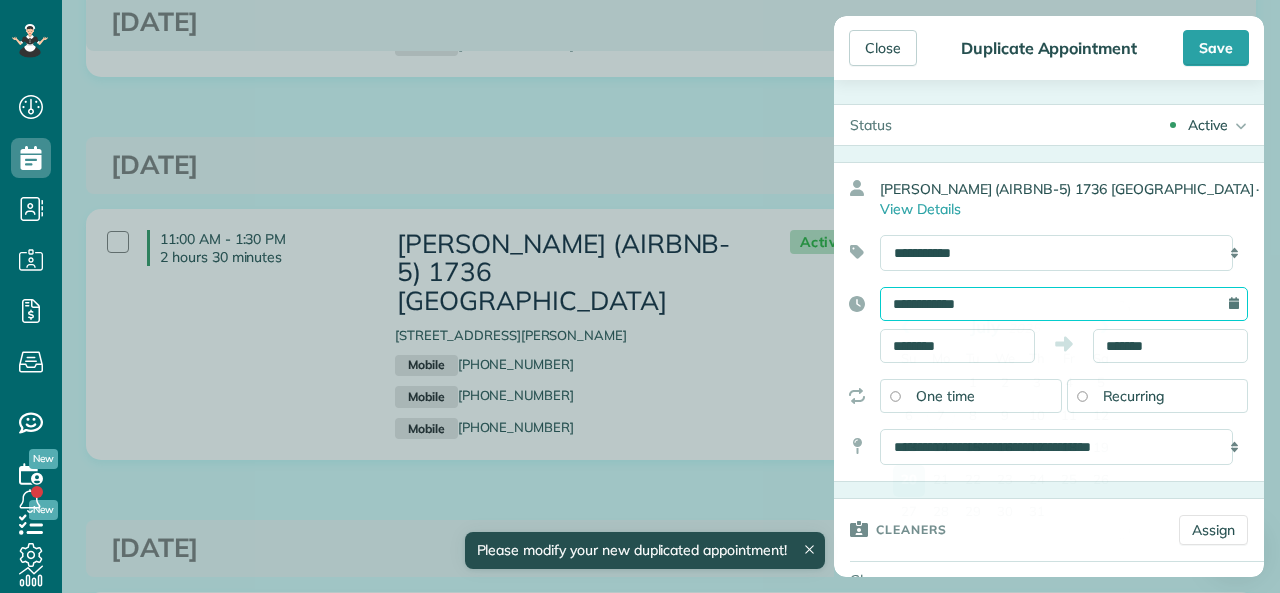 click on "**********" at bounding box center [1064, 304] 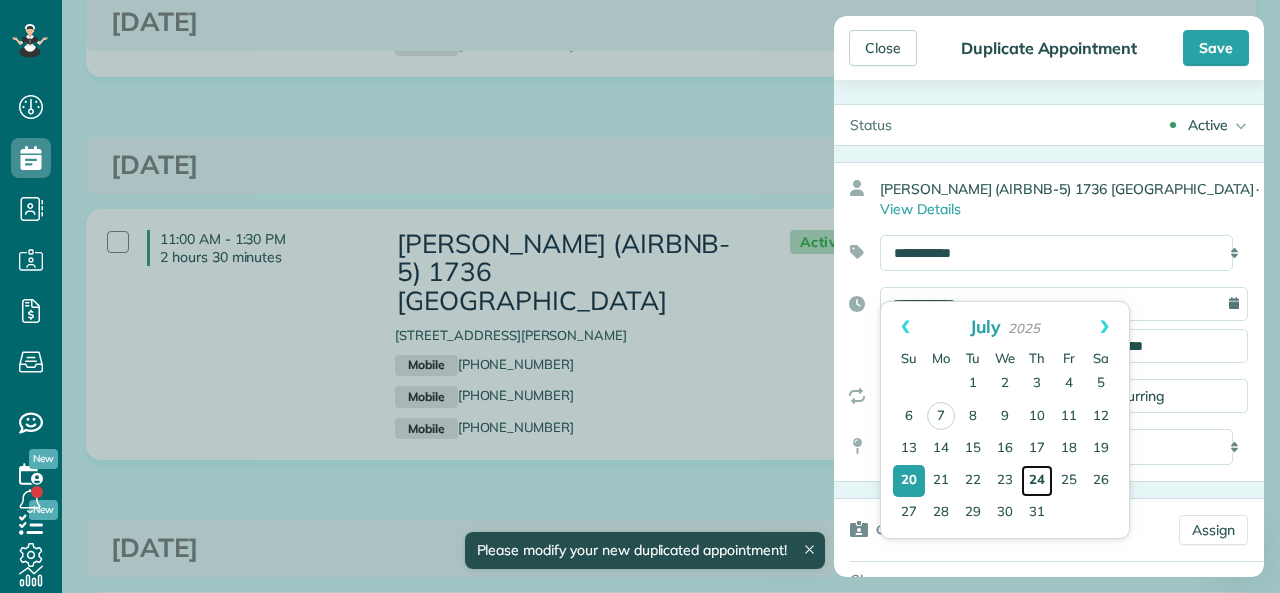 click on "24" at bounding box center [1037, 481] 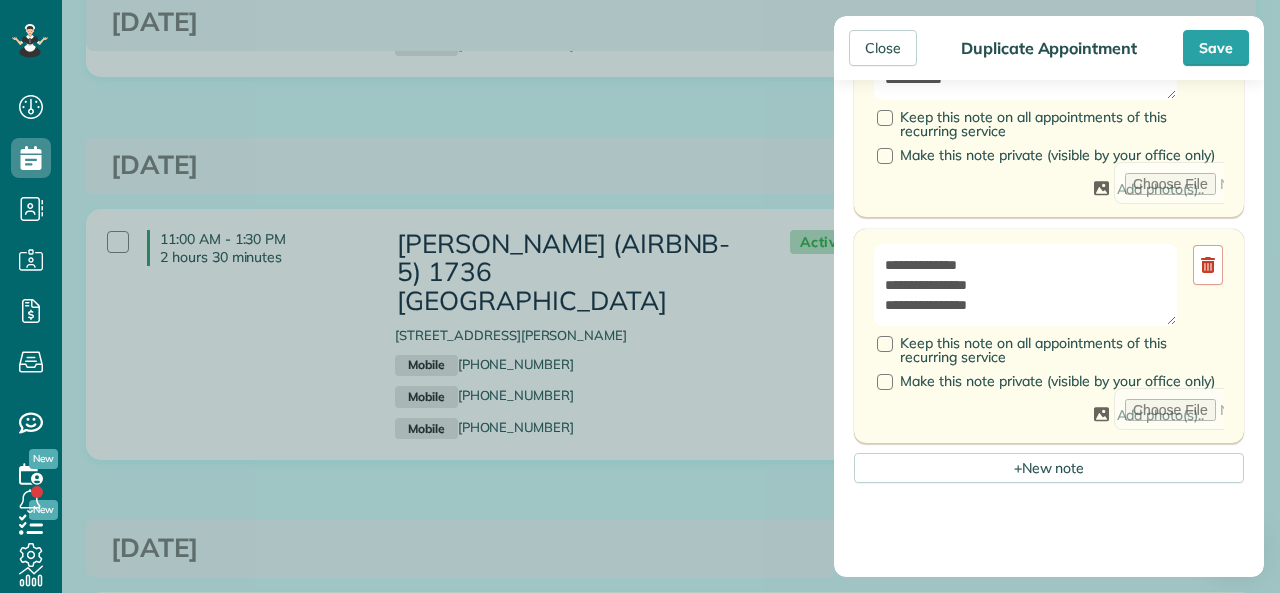 scroll, scrollTop: 1000, scrollLeft: 0, axis: vertical 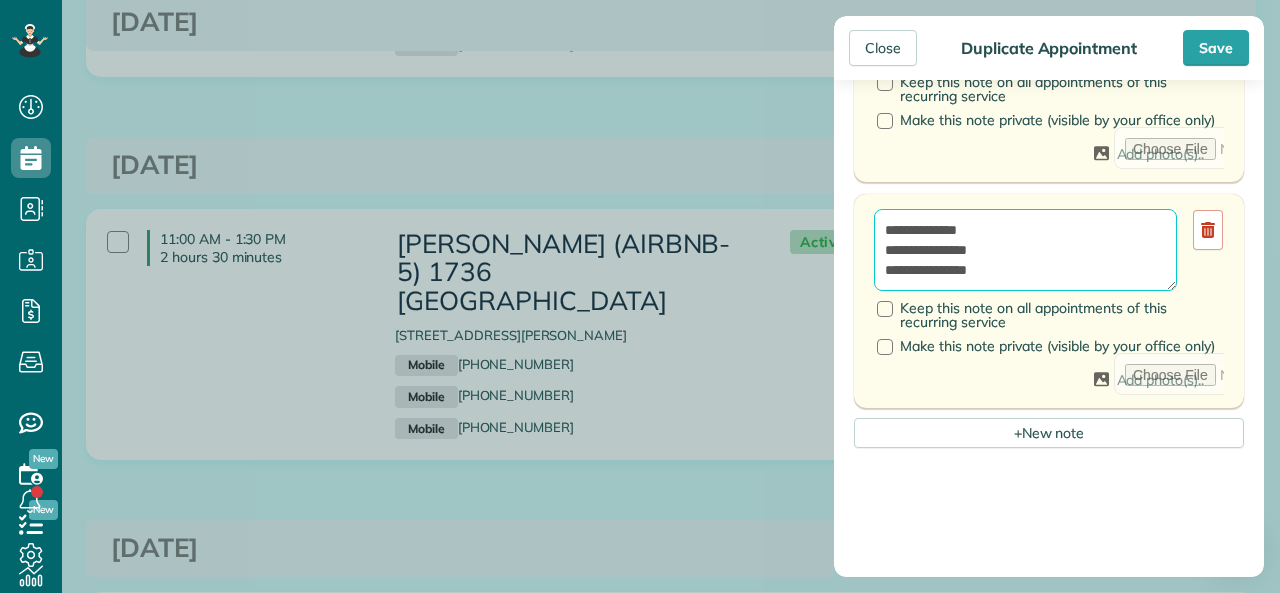 drag, startPoint x: 1007, startPoint y: 223, endPoint x: 843, endPoint y: 203, distance: 165.21501 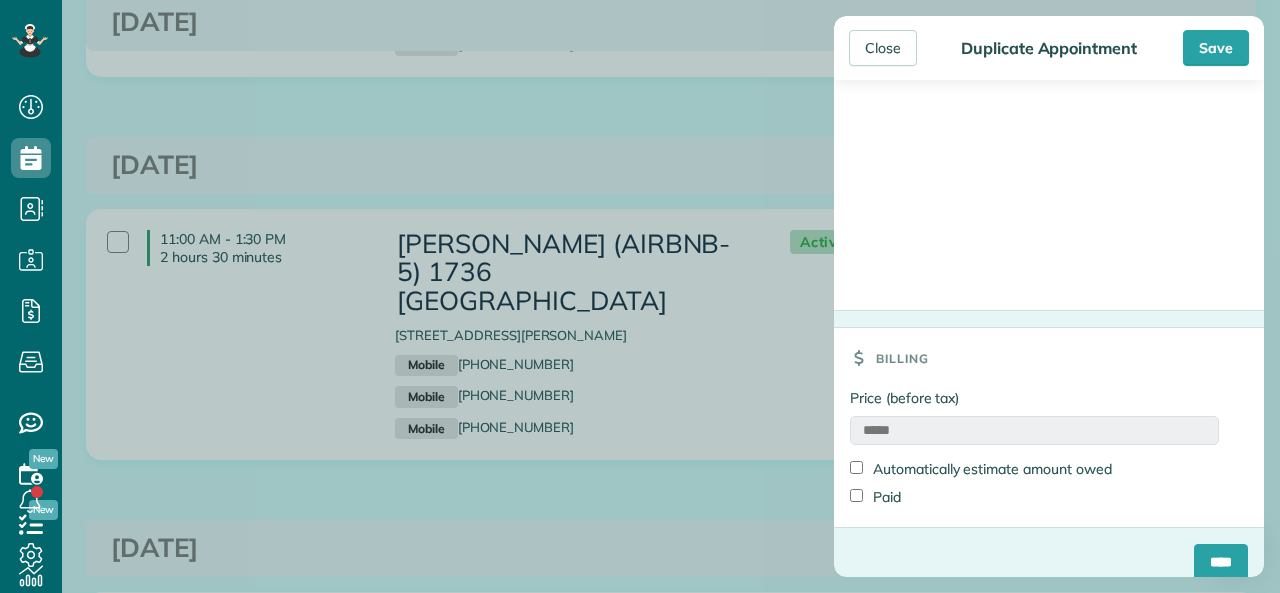 scroll, scrollTop: 1787, scrollLeft: 0, axis: vertical 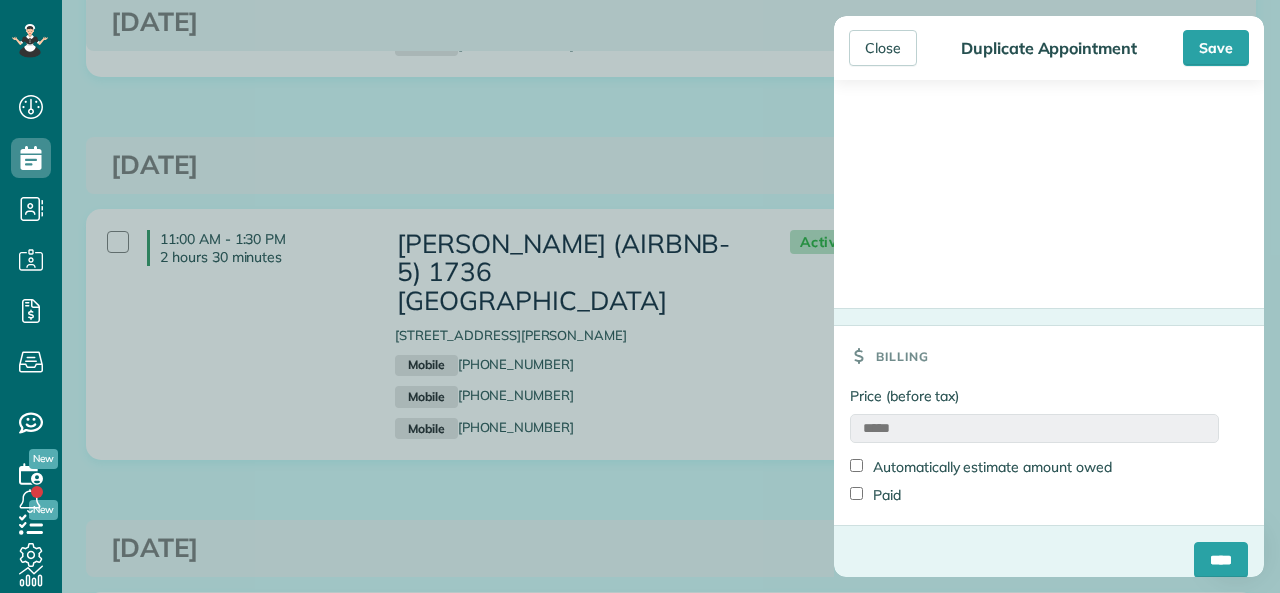 type on "**********" 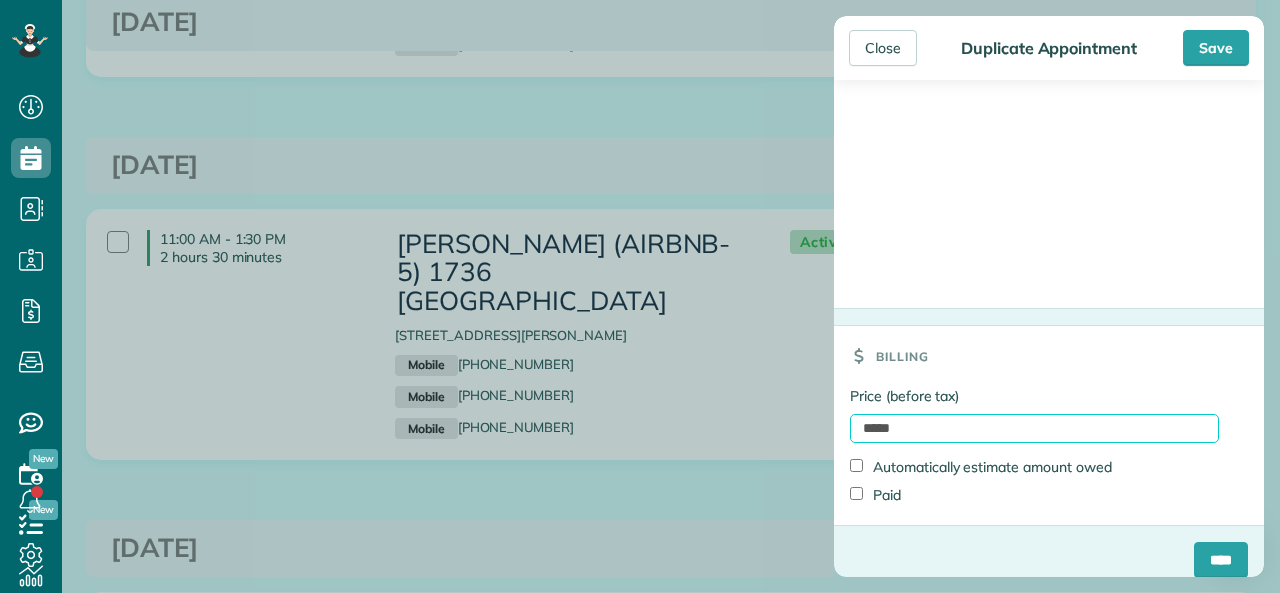 click on "*****" at bounding box center (1034, 428) 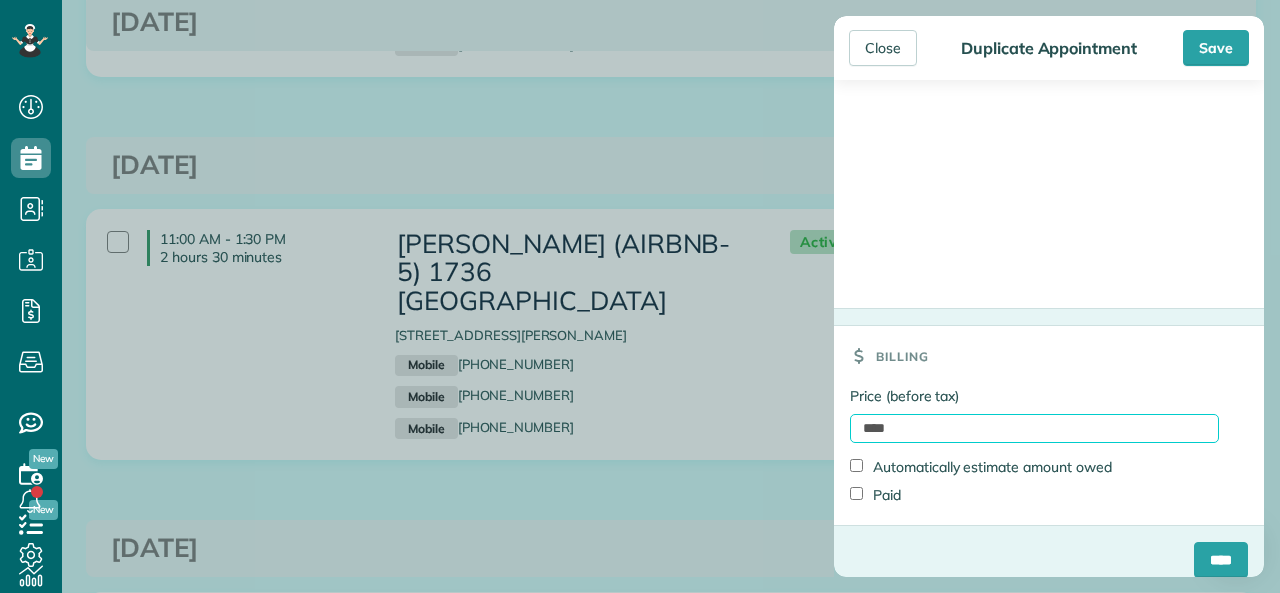 type on "*******" 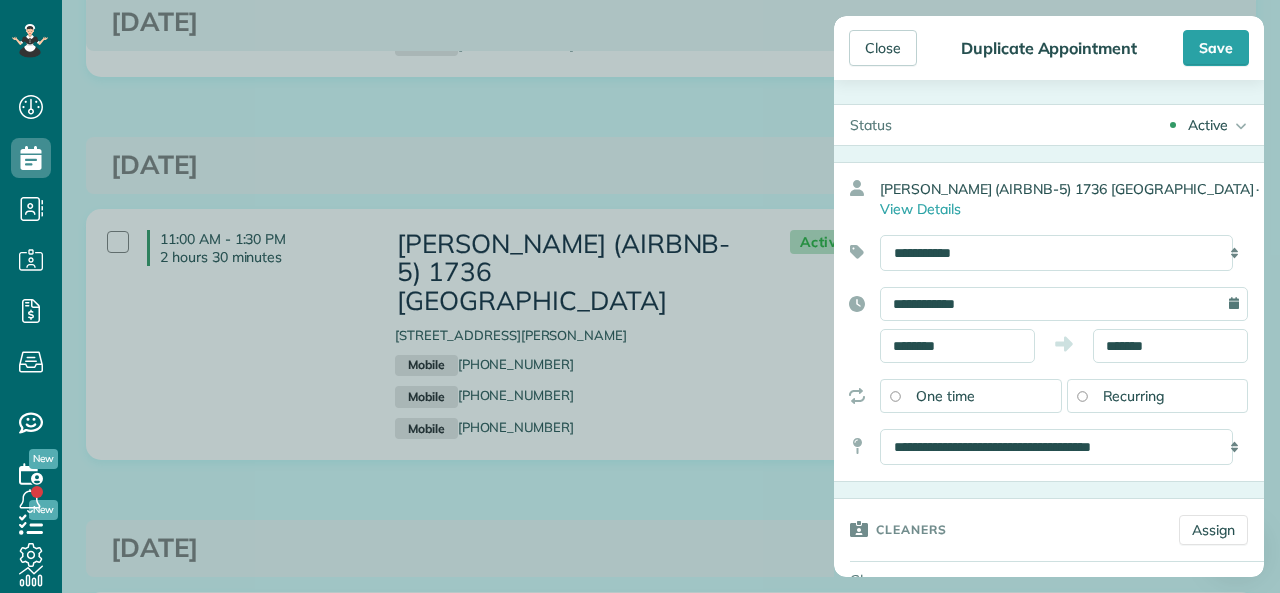 scroll, scrollTop: 600, scrollLeft: 0, axis: vertical 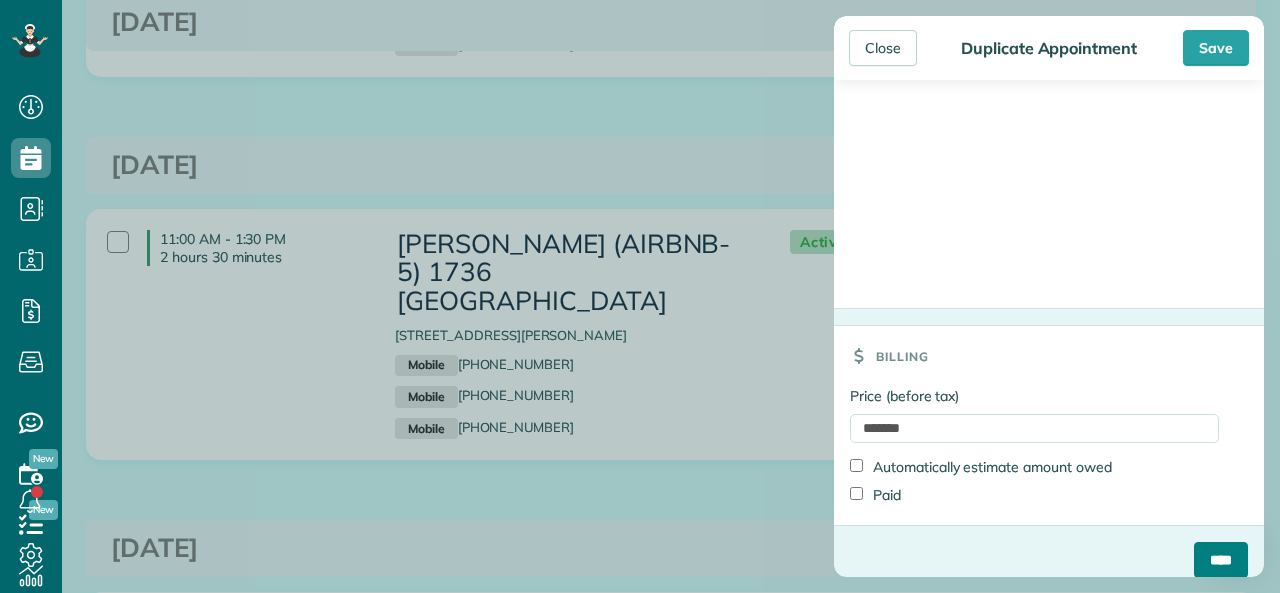 click on "****" at bounding box center [1221, 560] 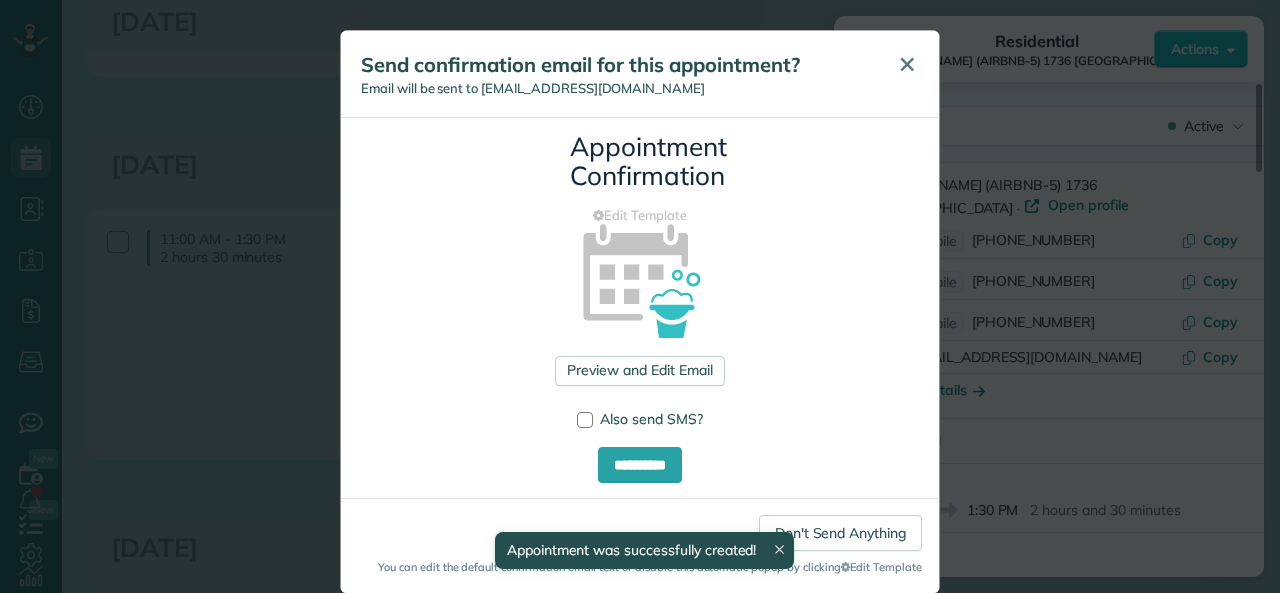 click on "✕" at bounding box center (907, 64) 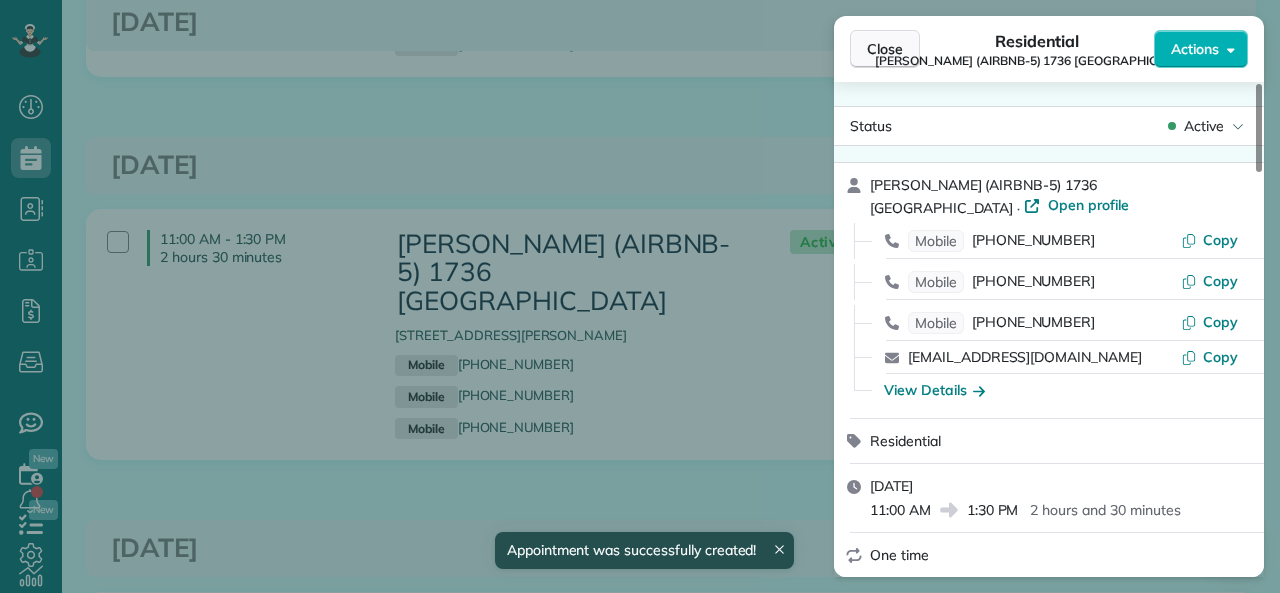 click on "Close" at bounding box center (885, 49) 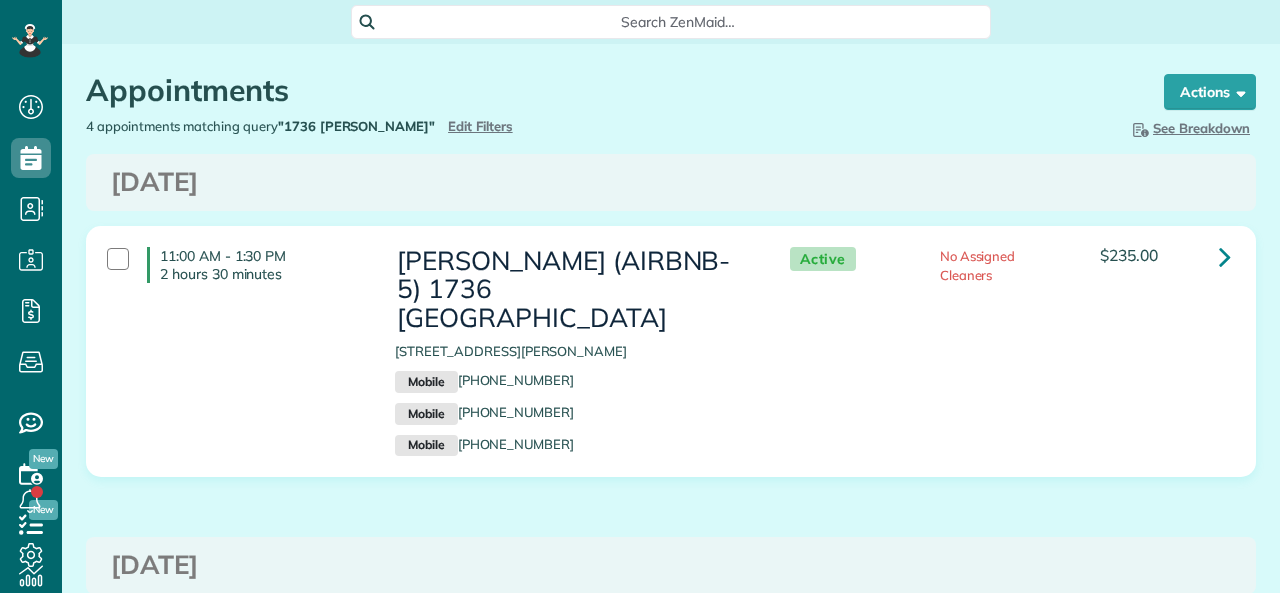 scroll, scrollTop: 0, scrollLeft: 0, axis: both 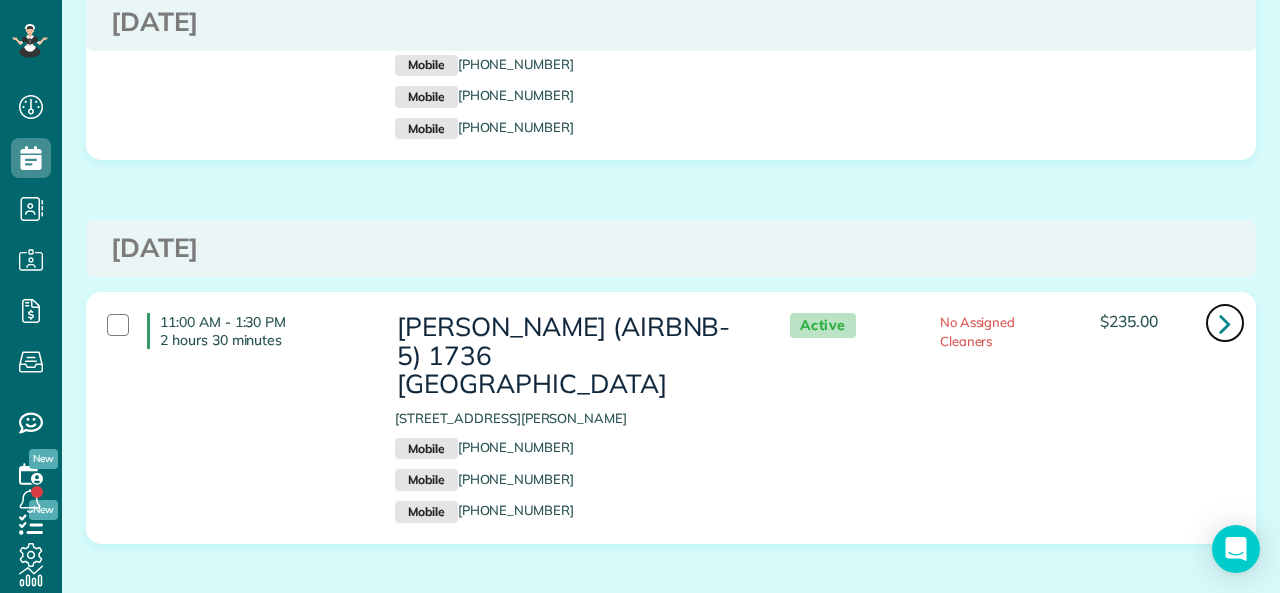 click at bounding box center (1225, 323) 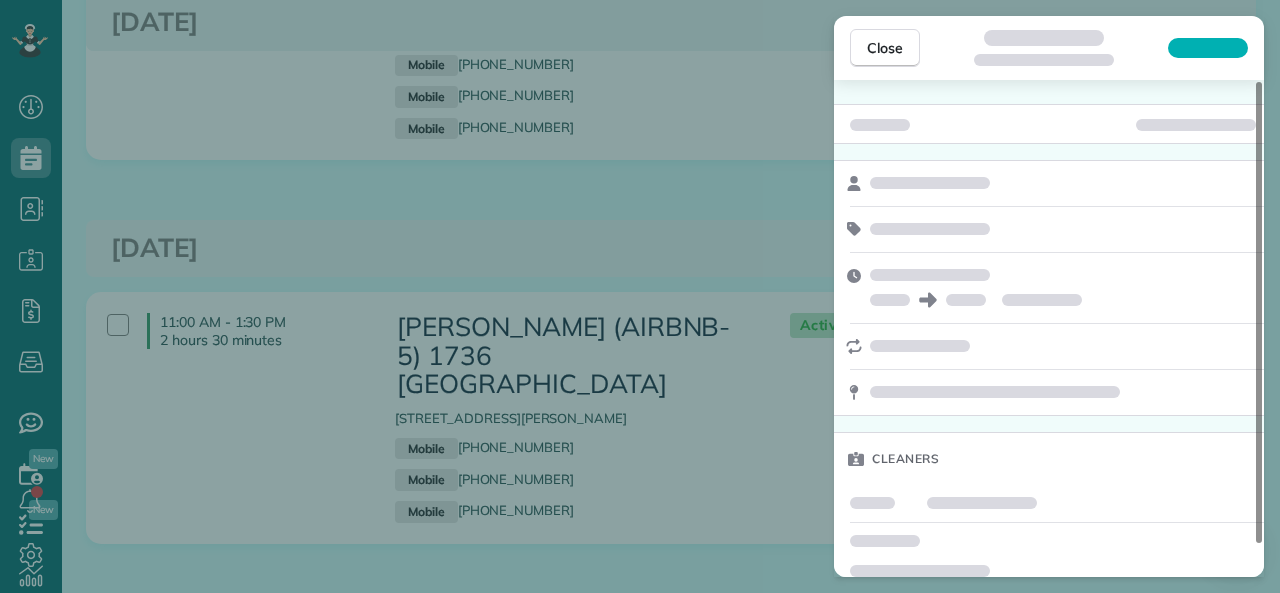 scroll, scrollTop: 34, scrollLeft: 0, axis: vertical 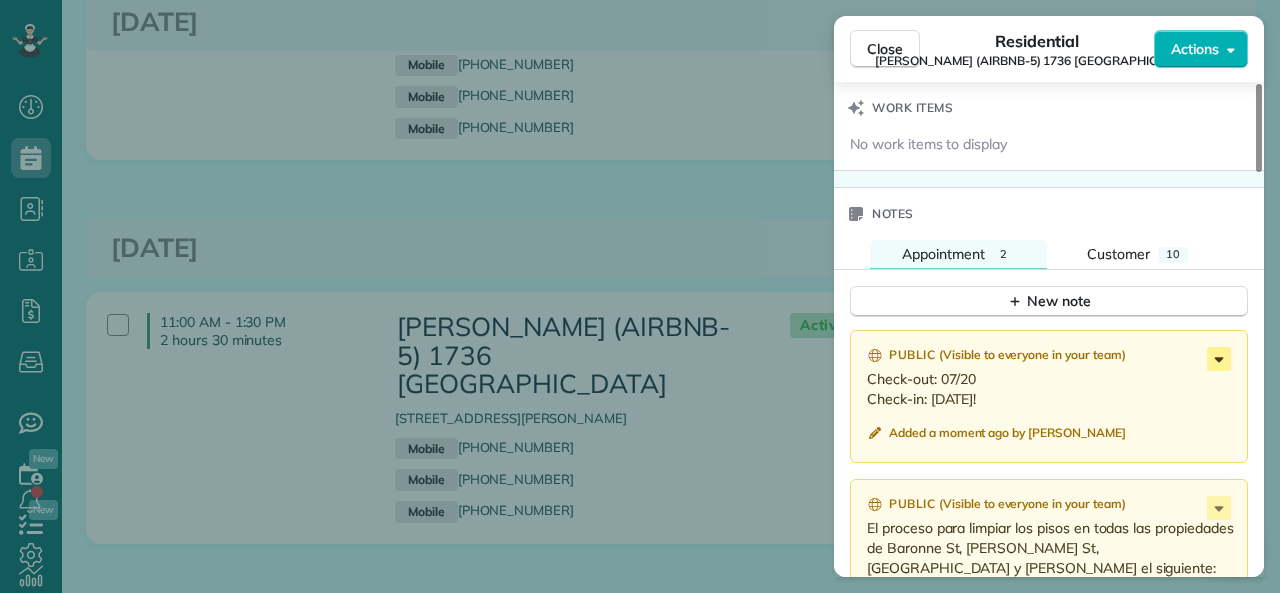 click 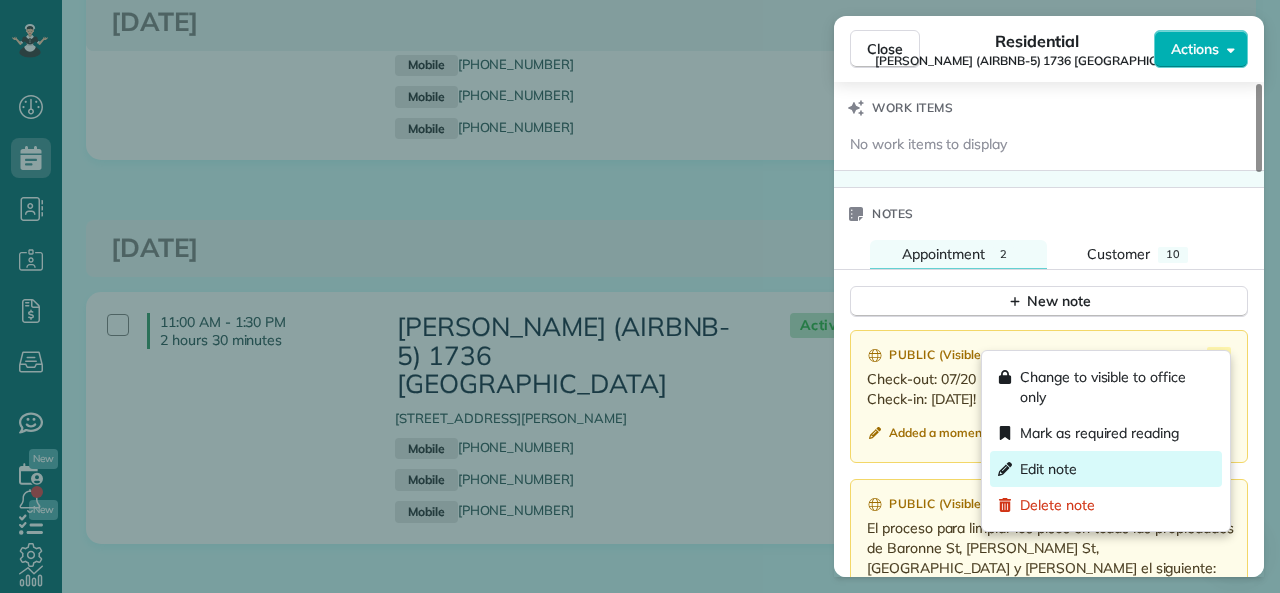 click on "Edit note" at bounding box center (1048, 469) 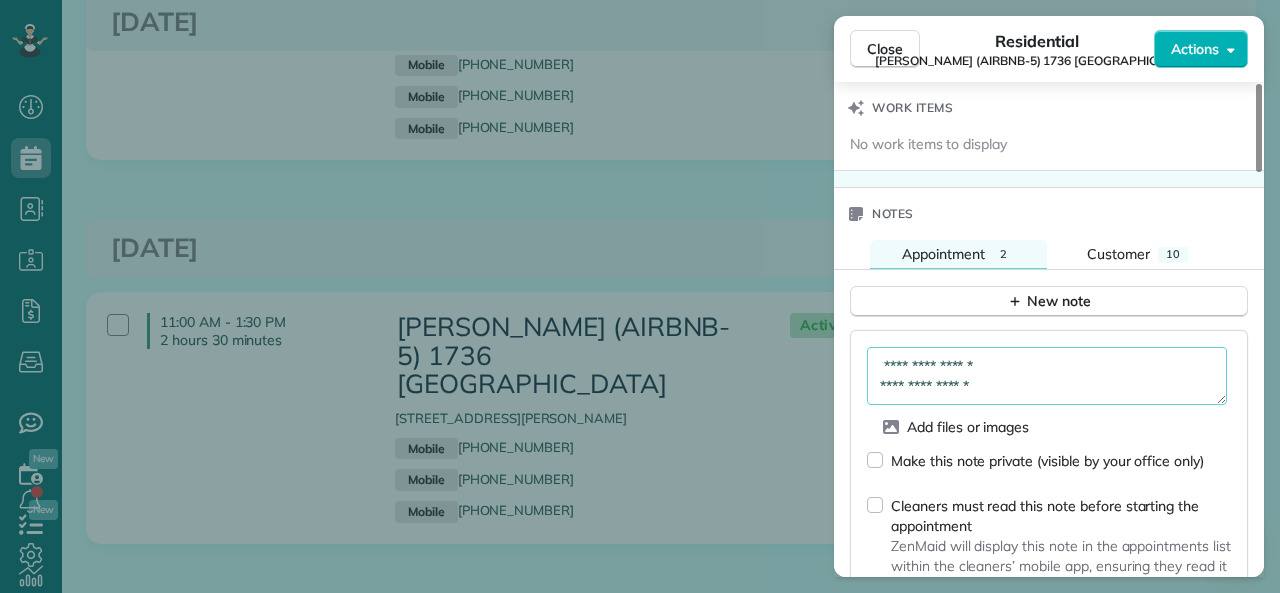 click on "**********" at bounding box center (1047, 376) 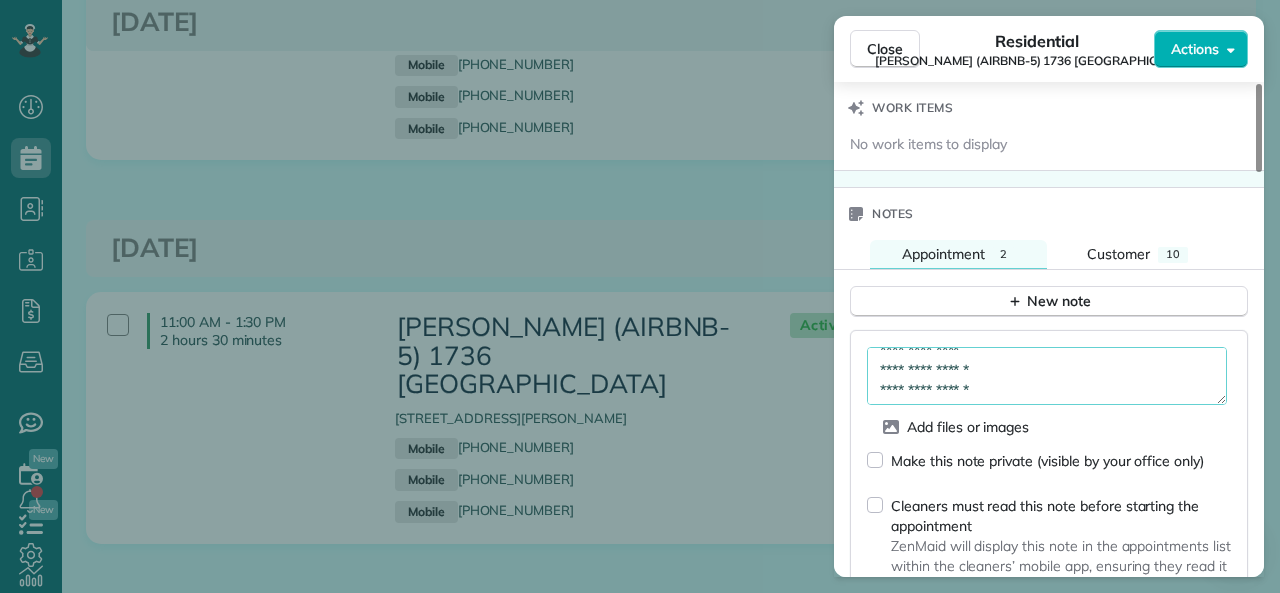 scroll, scrollTop: 20, scrollLeft: 0, axis: vertical 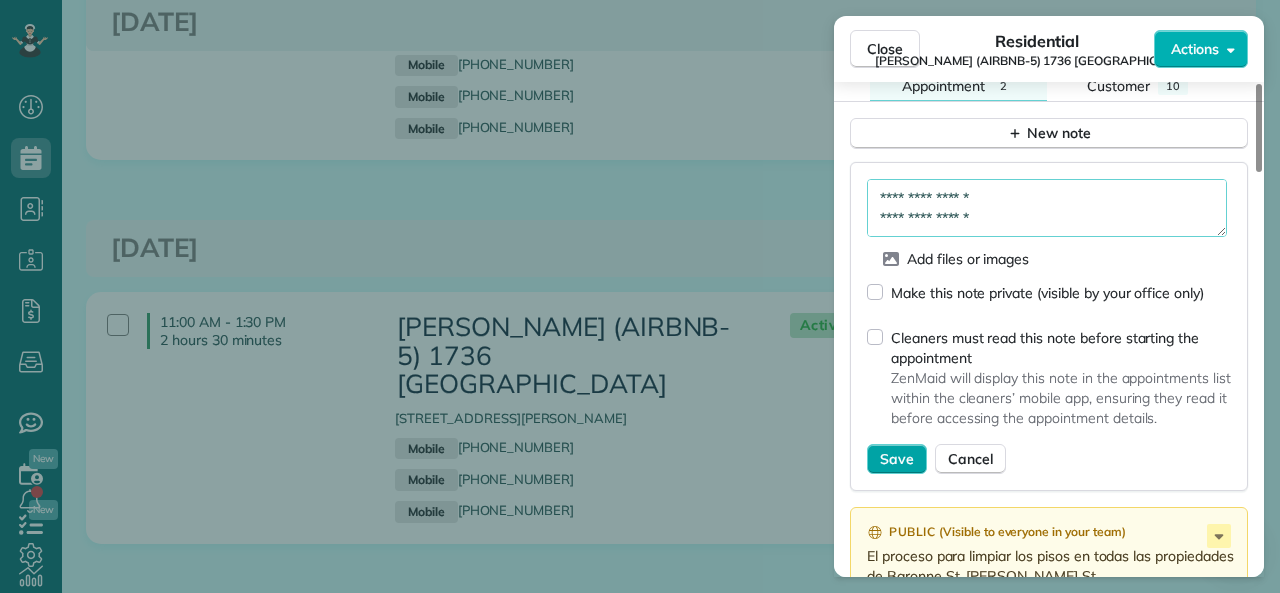 type on "**********" 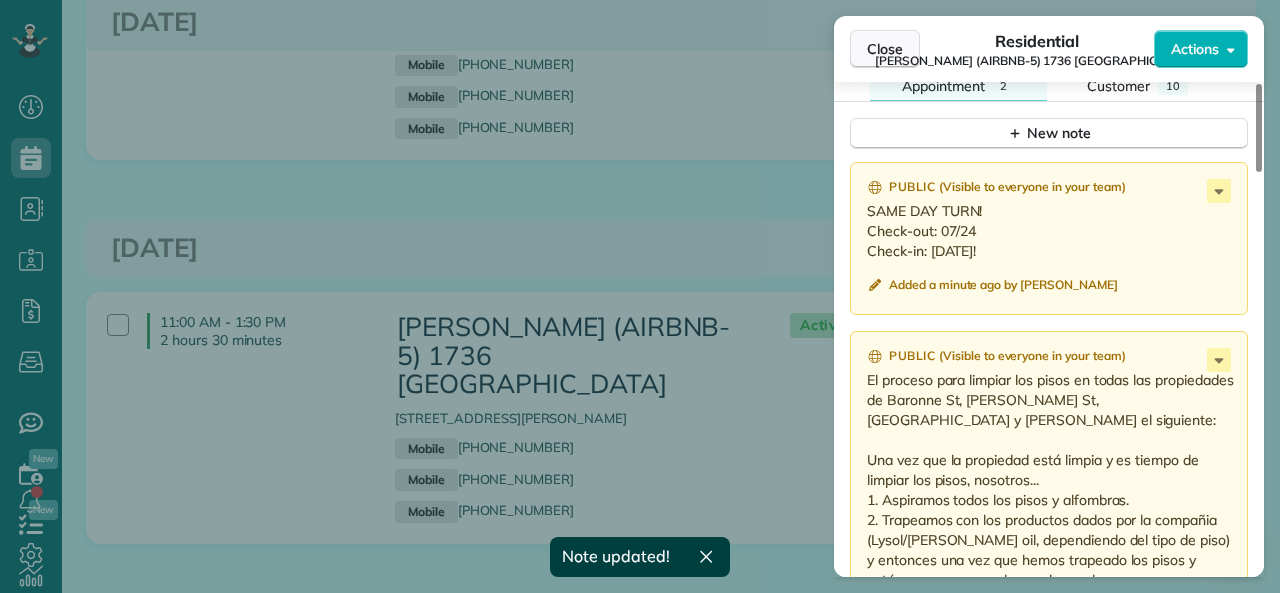click on "Close" at bounding box center (885, 49) 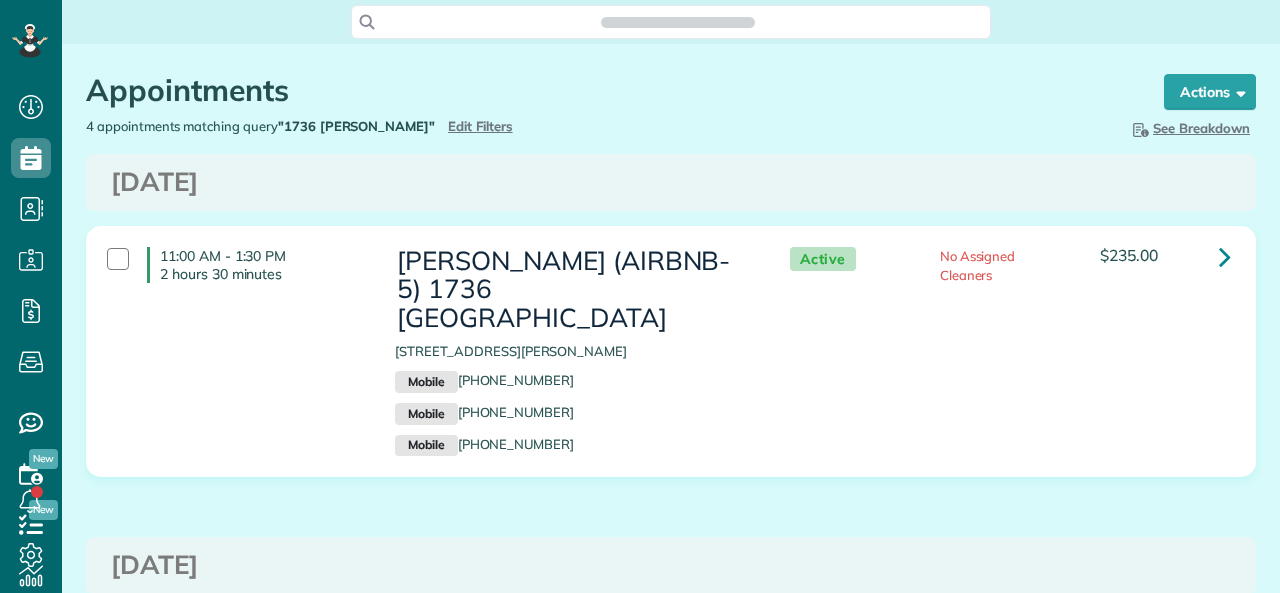 scroll, scrollTop: 0, scrollLeft: 0, axis: both 